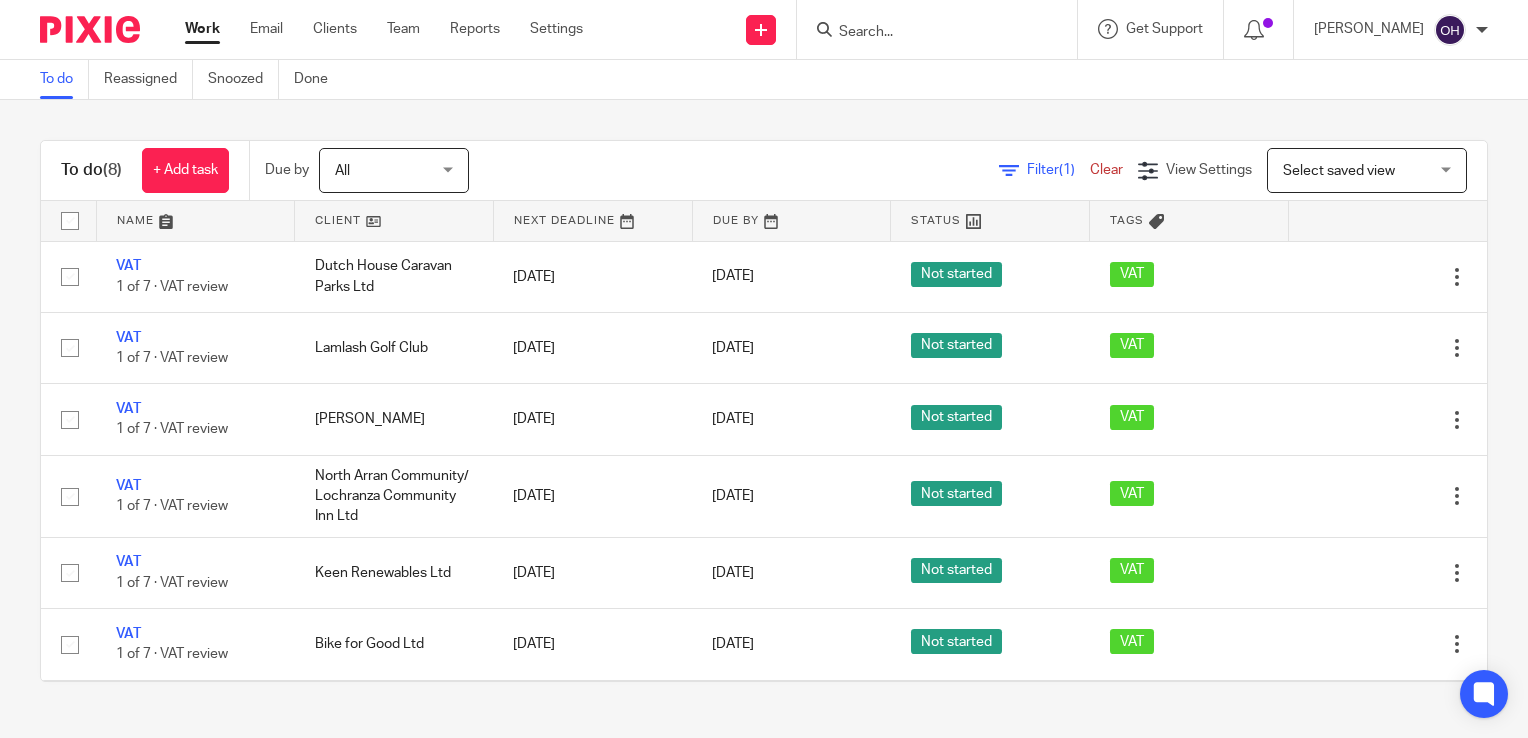 scroll, scrollTop: 0, scrollLeft: 0, axis: both 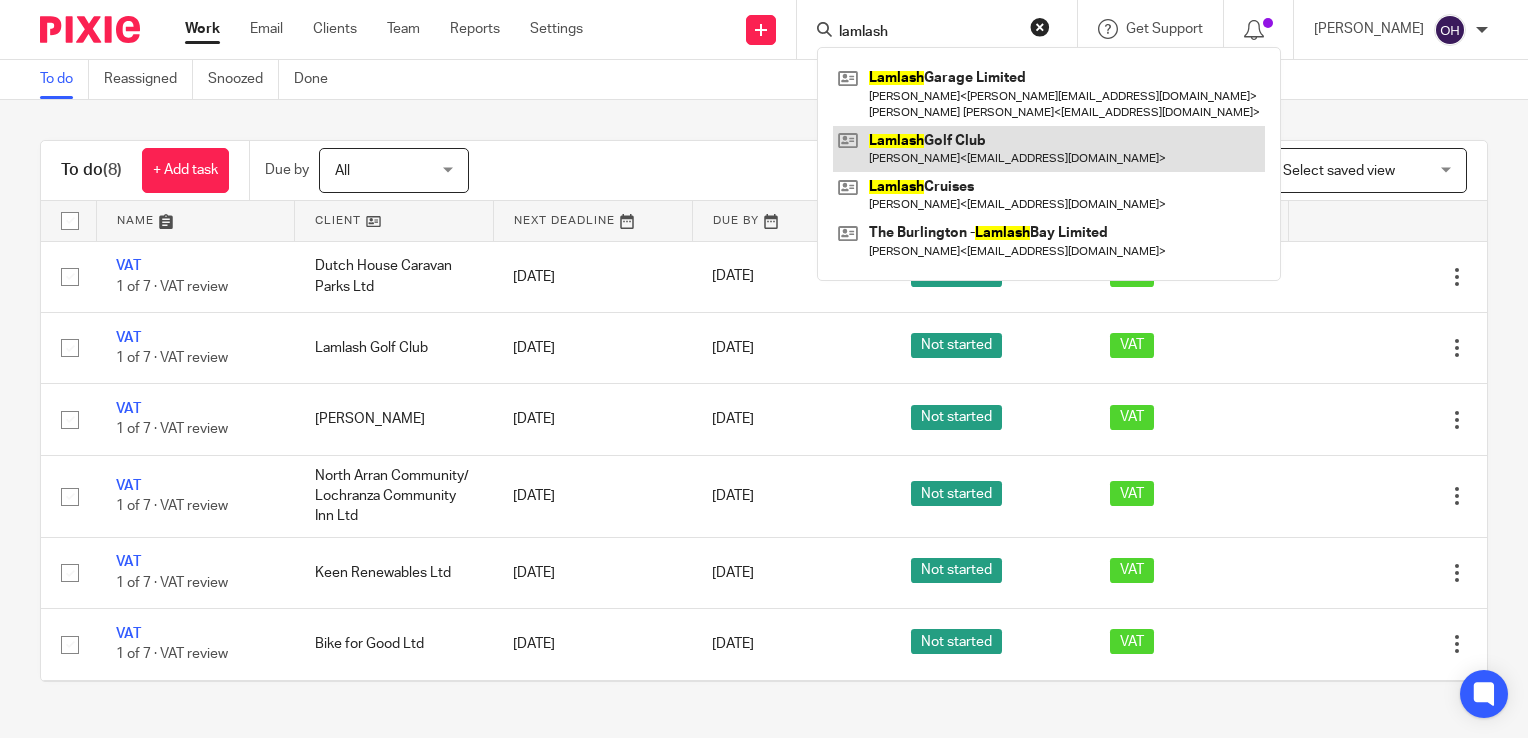 type on "lamlash" 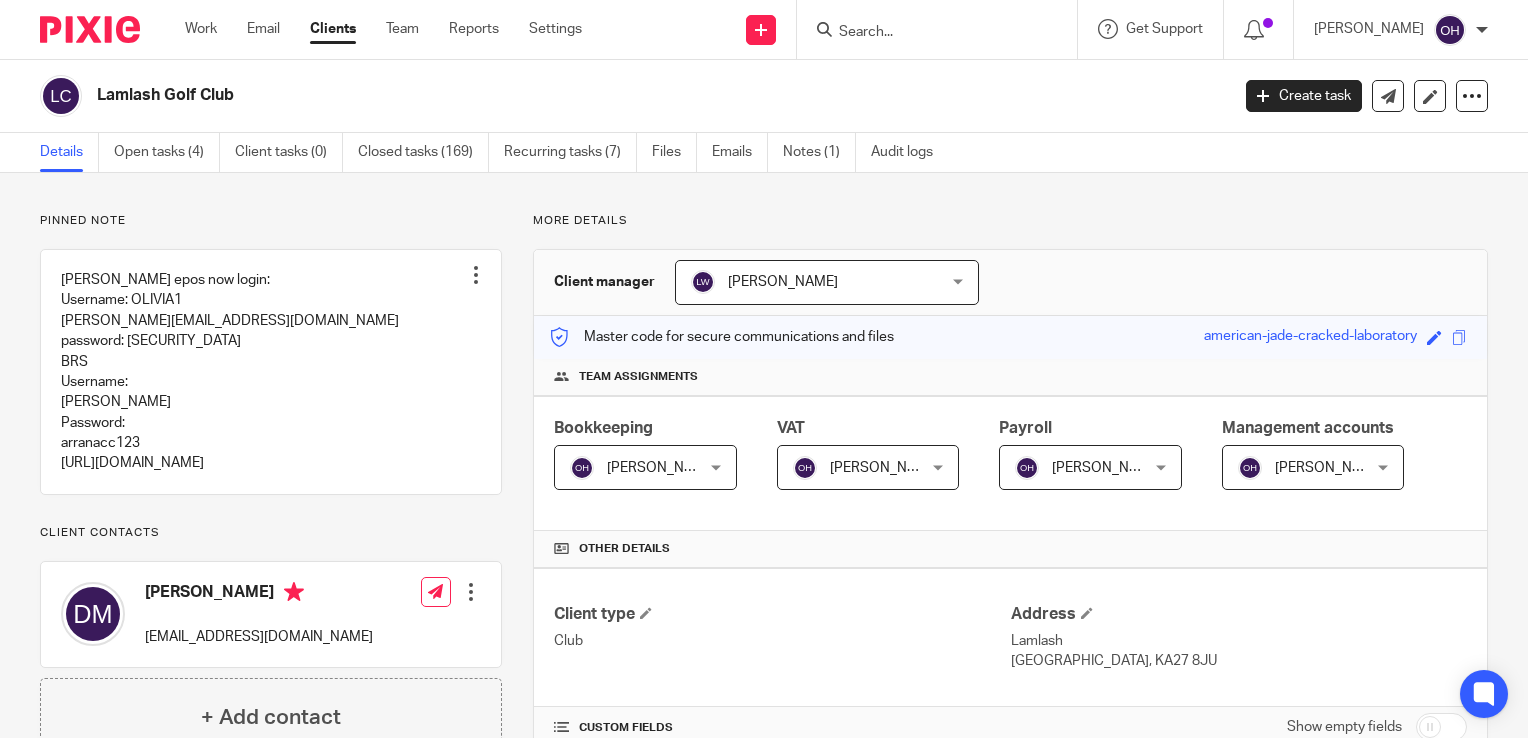 scroll, scrollTop: 0, scrollLeft: 0, axis: both 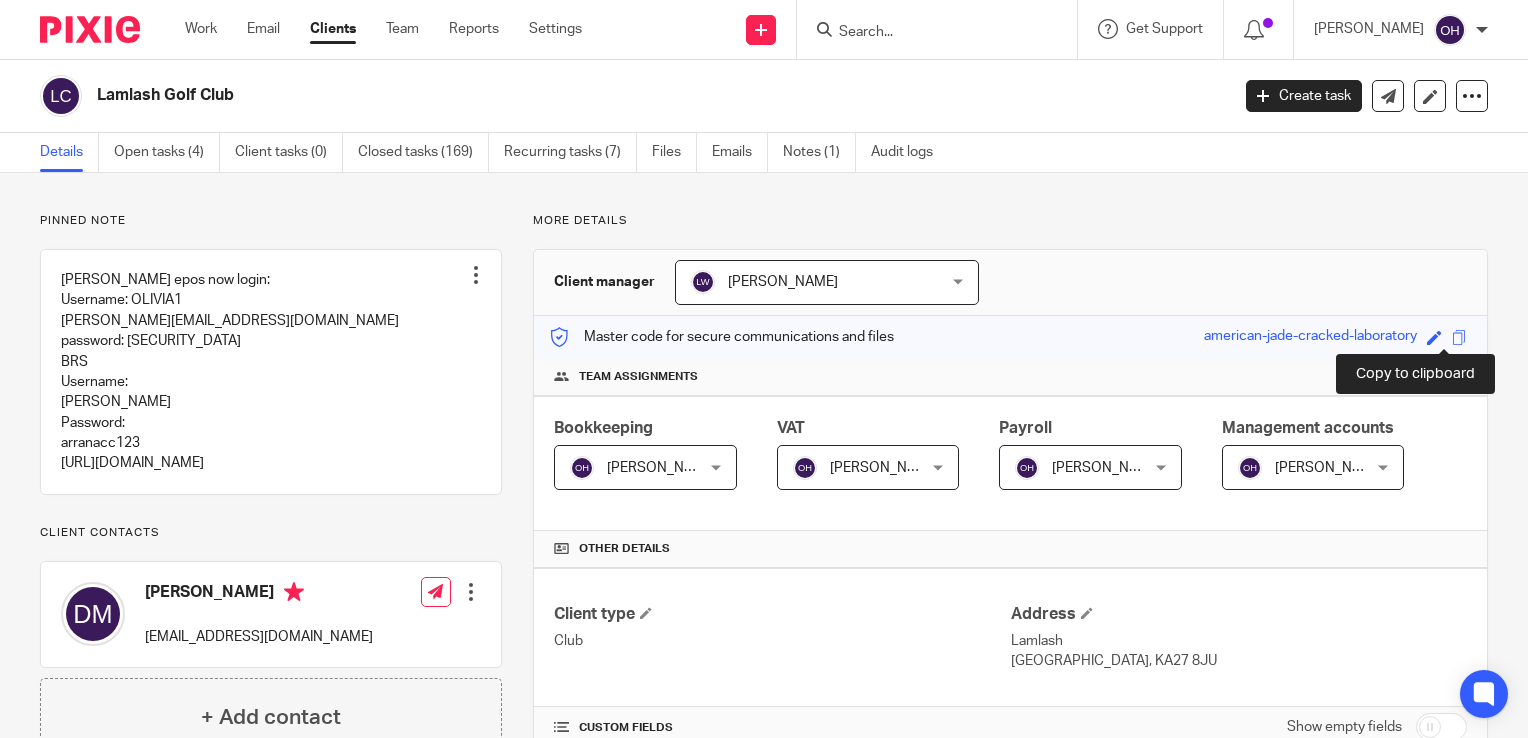 click at bounding box center (1459, 337) 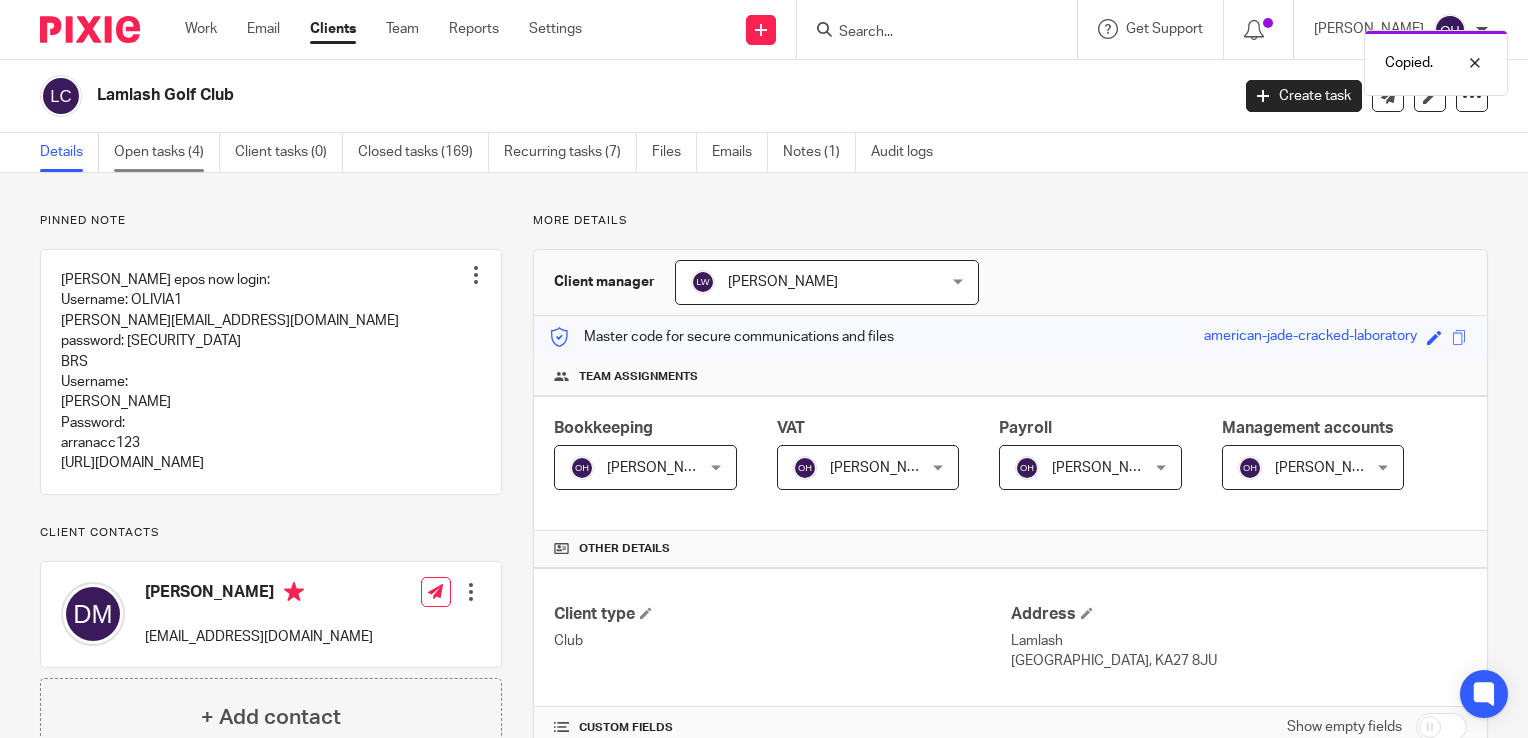 click on "Open tasks (4)" at bounding box center [167, 152] 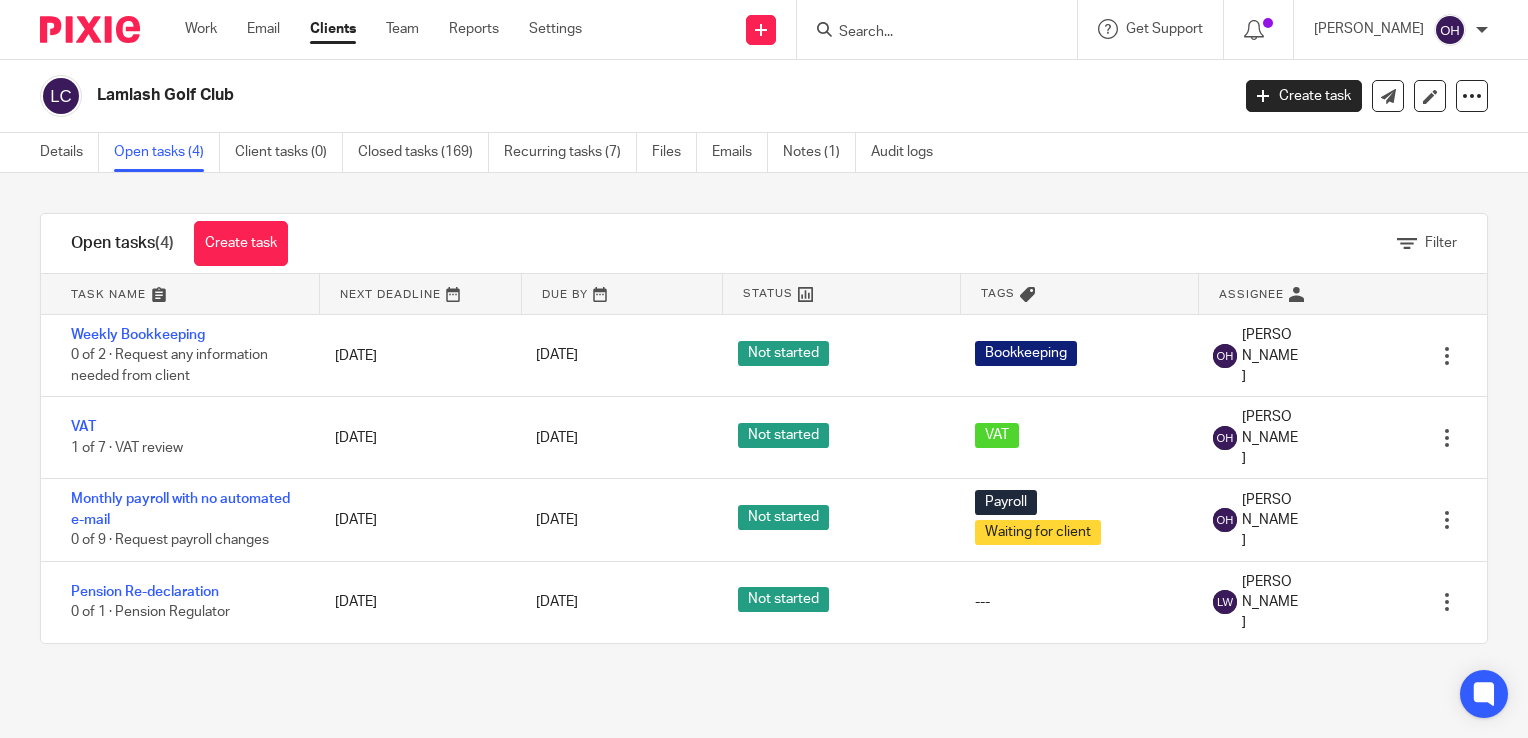 scroll, scrollTop: 0, scrollLeft: 0, axis: both 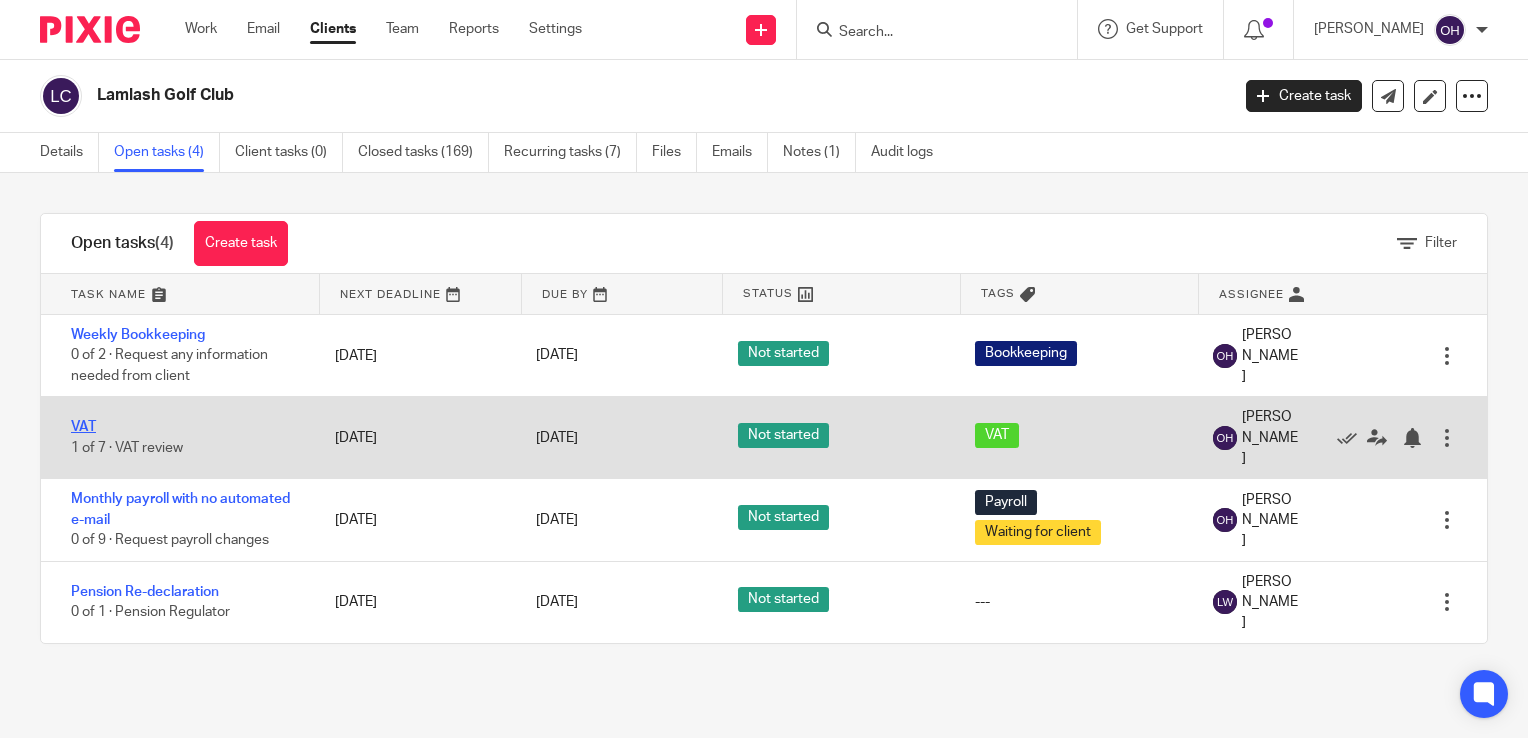 click on "VAT" at bounding box center (83, 427) 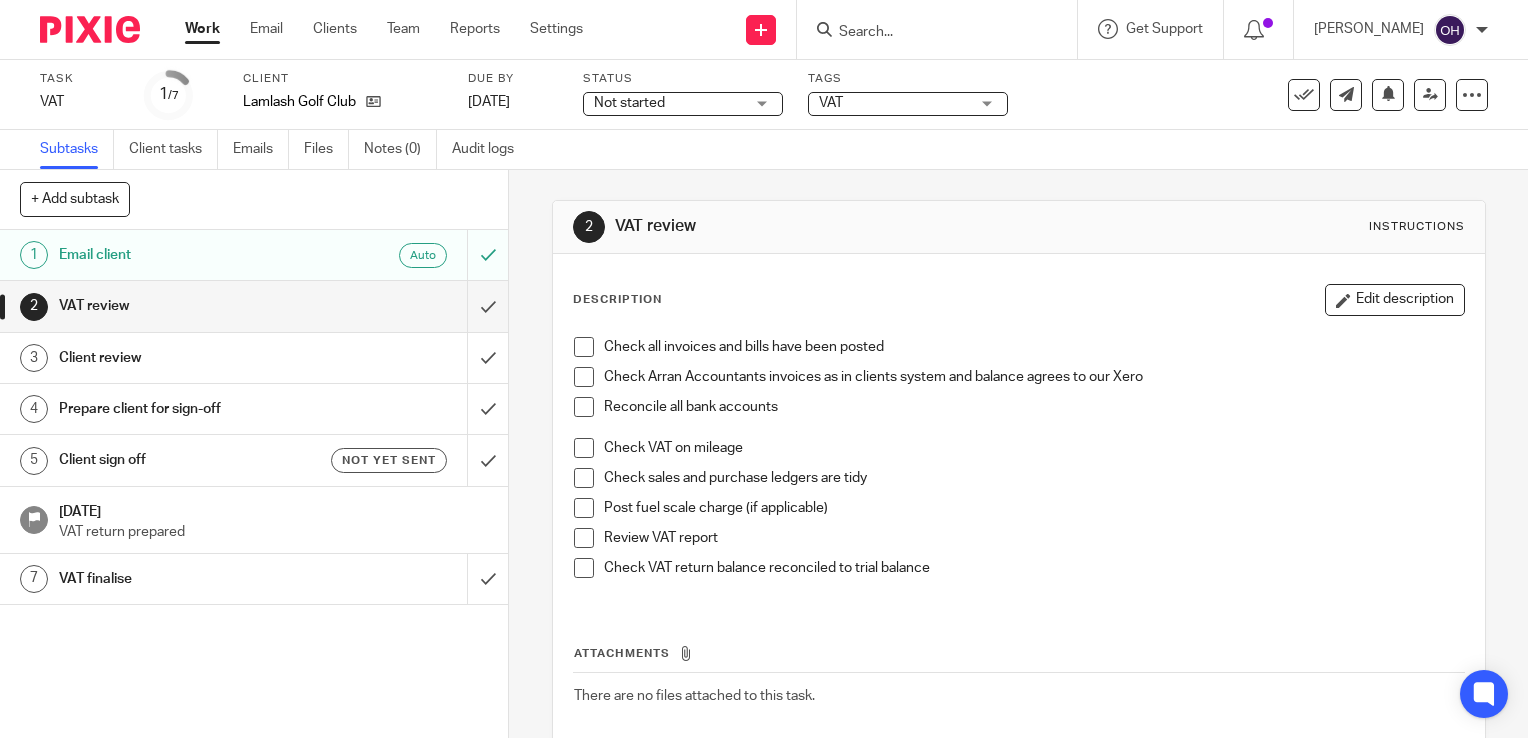 scroll, scrollTop: 0, scrollLeft: 0, axis: both 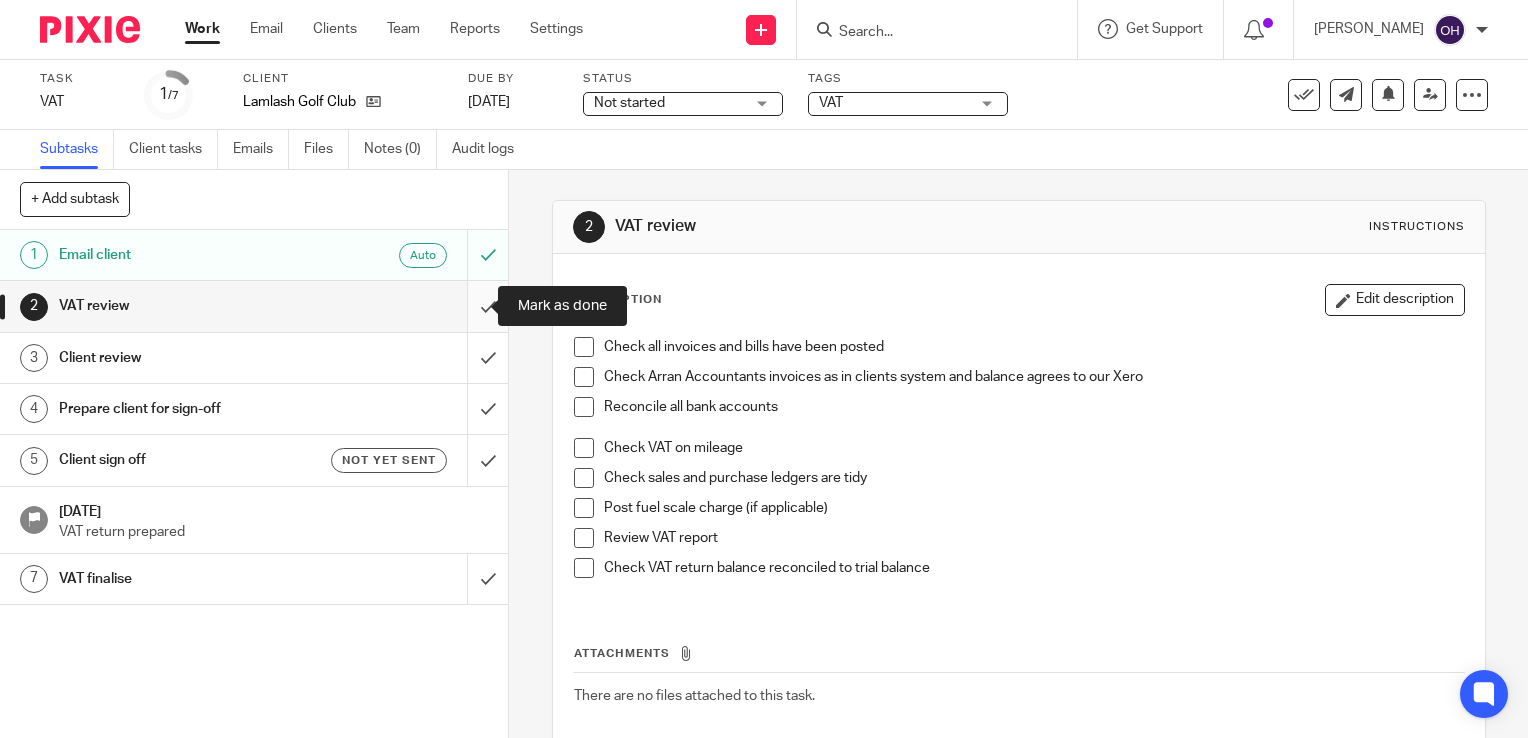 click at bounding box center [254, 306] 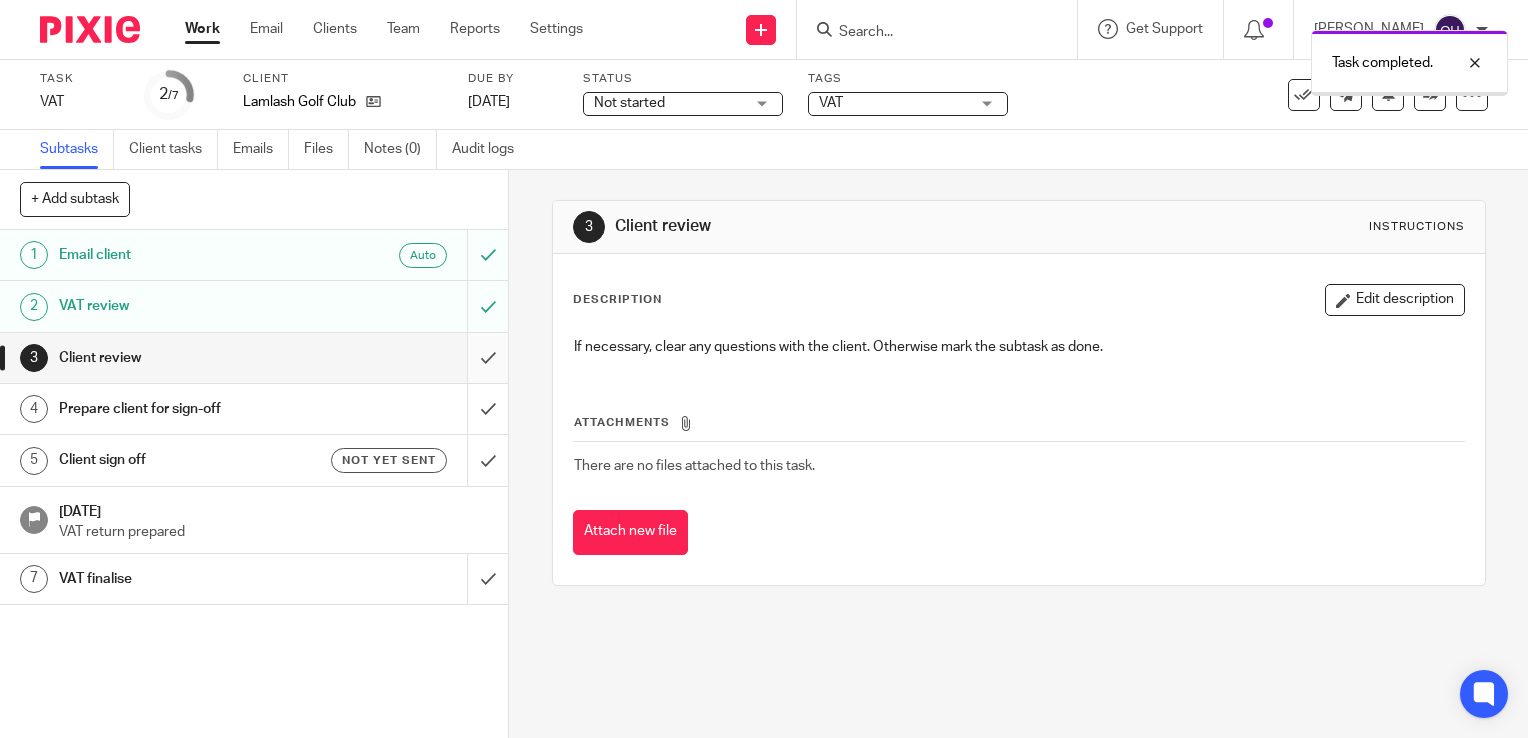 scroll, scrollTop: 0, scrollLeft: 0, axis: both 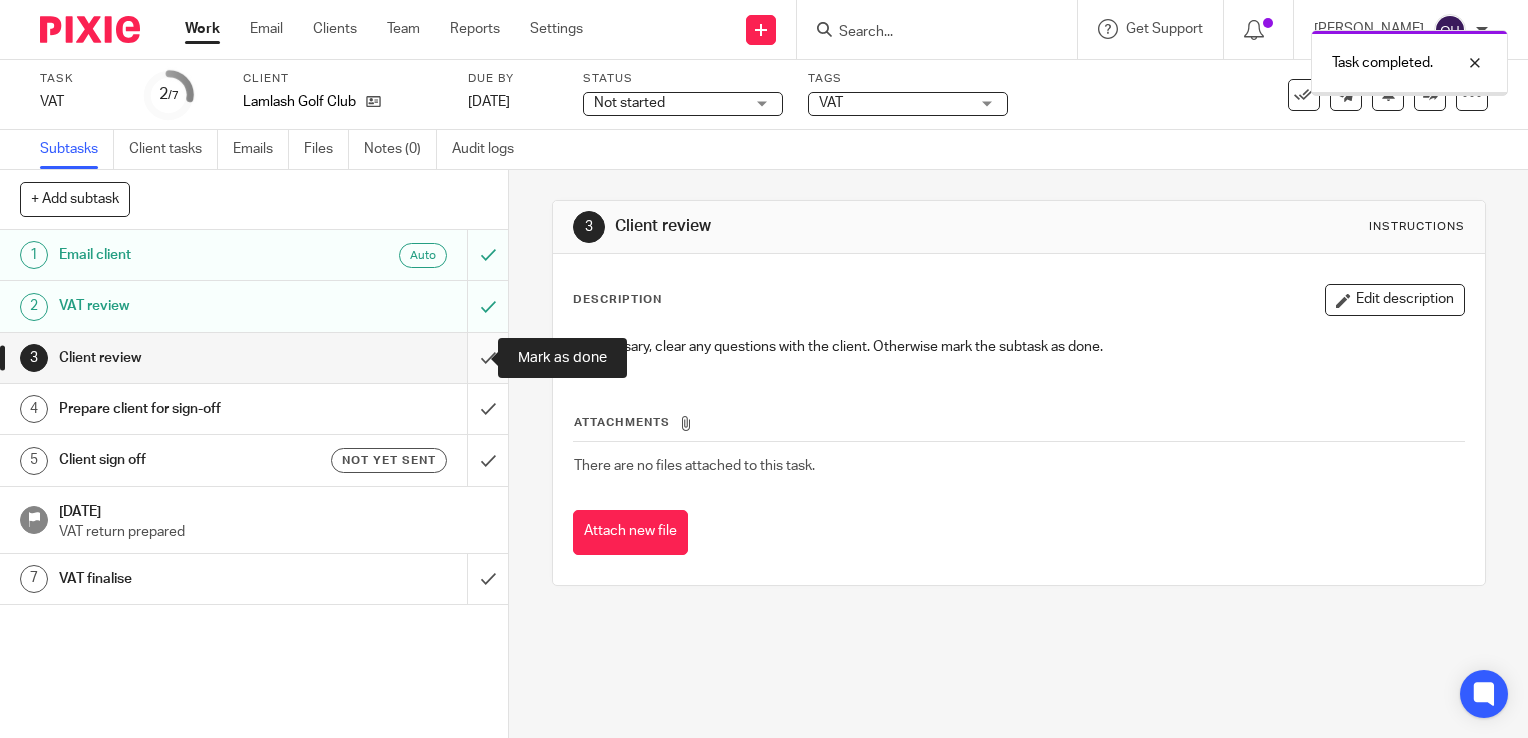click at bounding box center (254, 358) 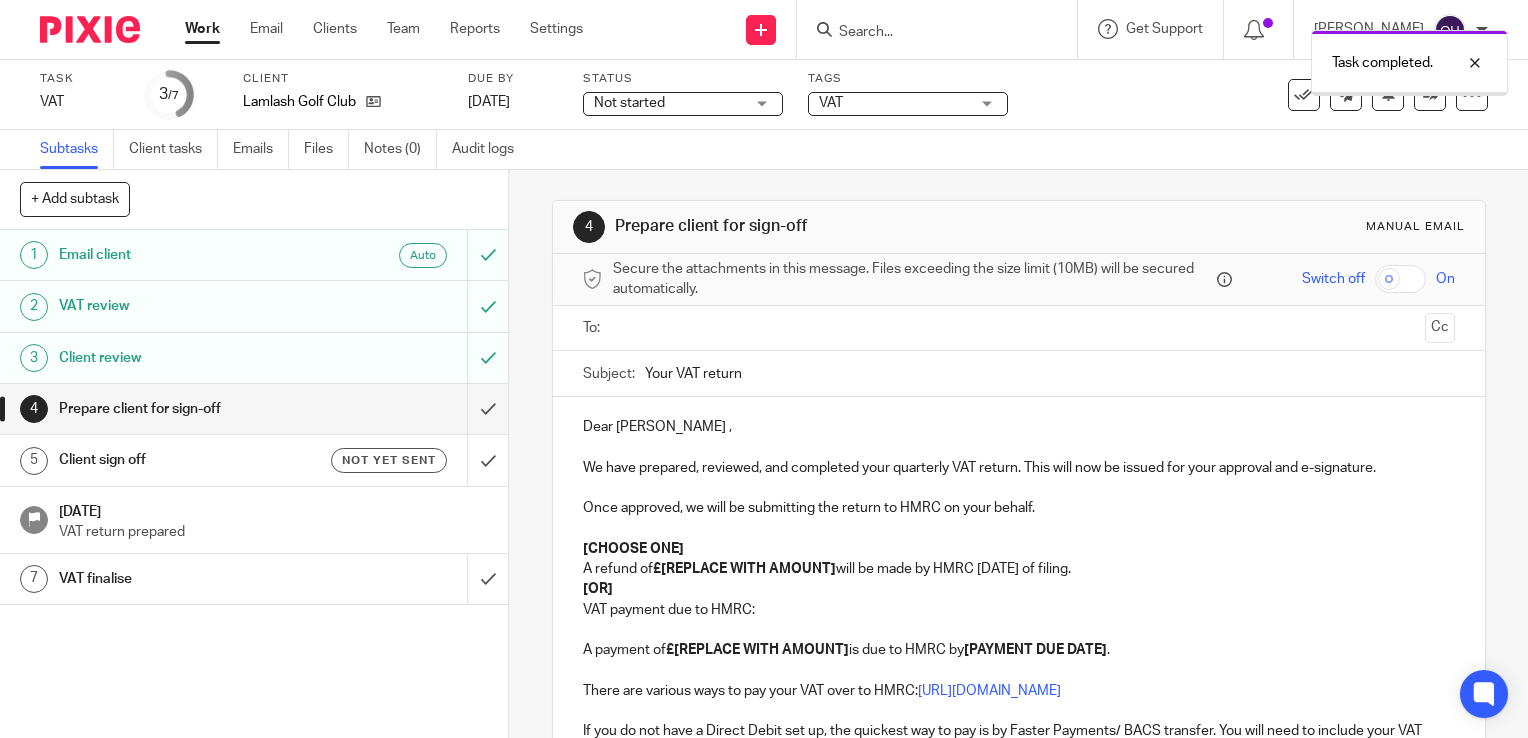 scroll, scrollTop: 0, scrollLeft: 0, axis: both 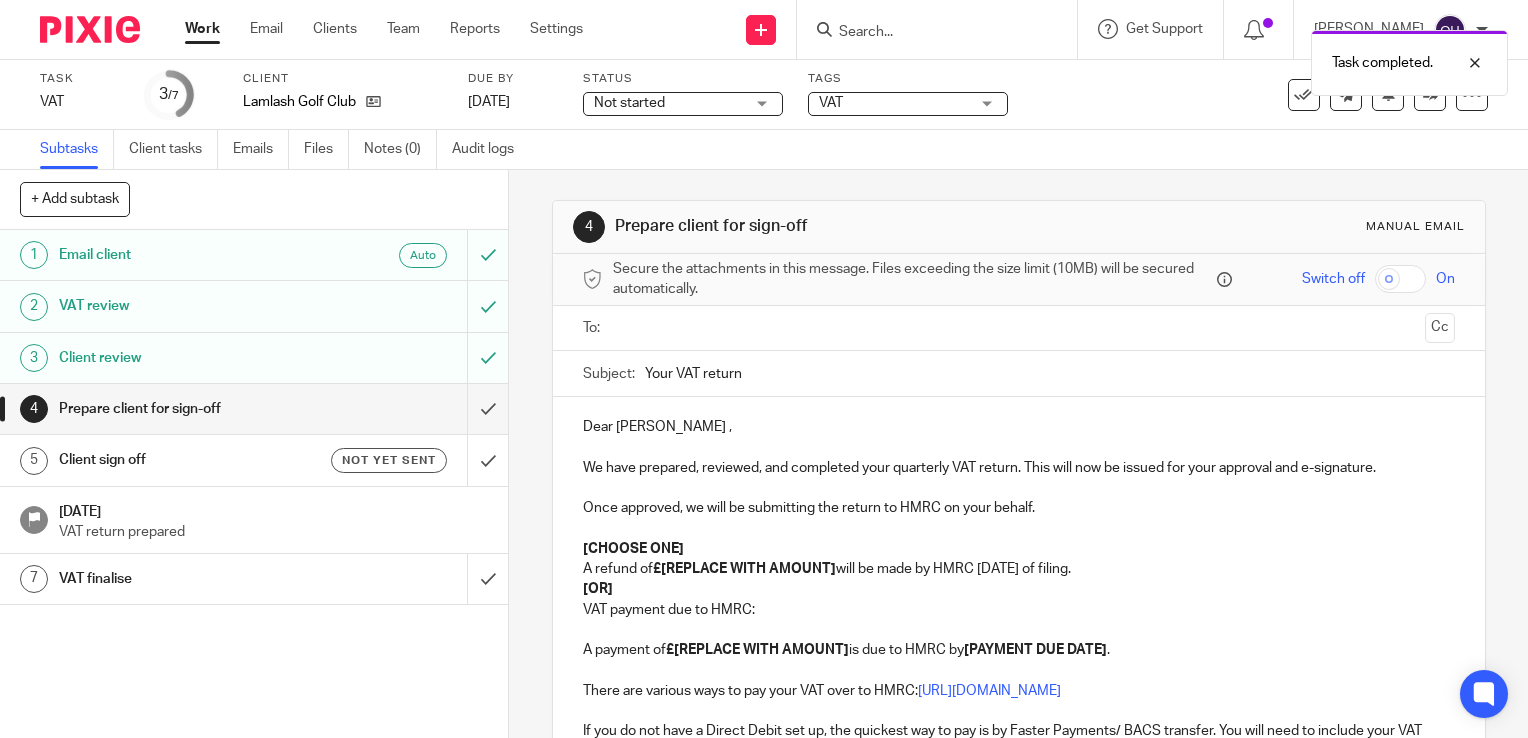 click at bounding box center [1018, 328] 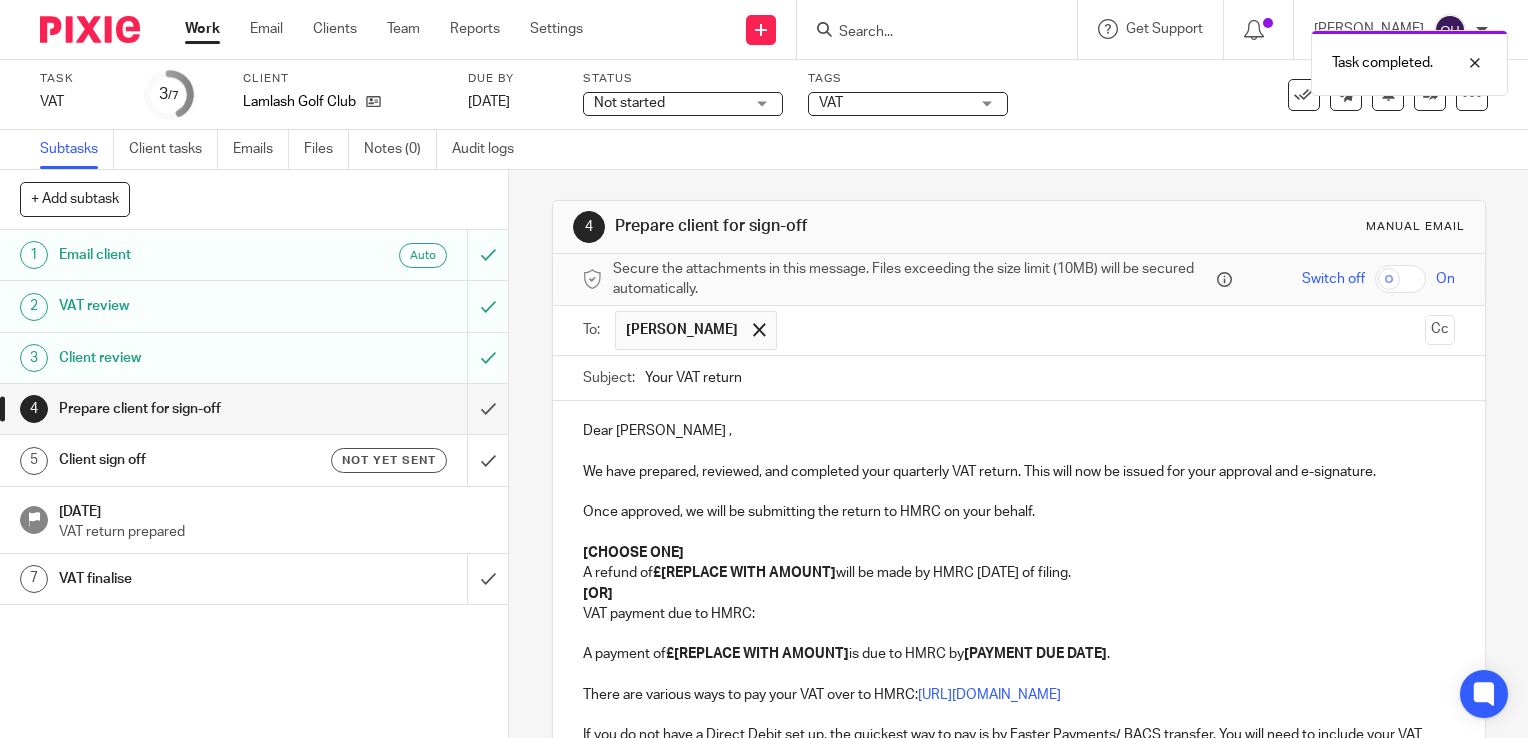 click on "Once approved, we will be submitting the return to HMRC on your behalf." at bounding box center (1019, 512) 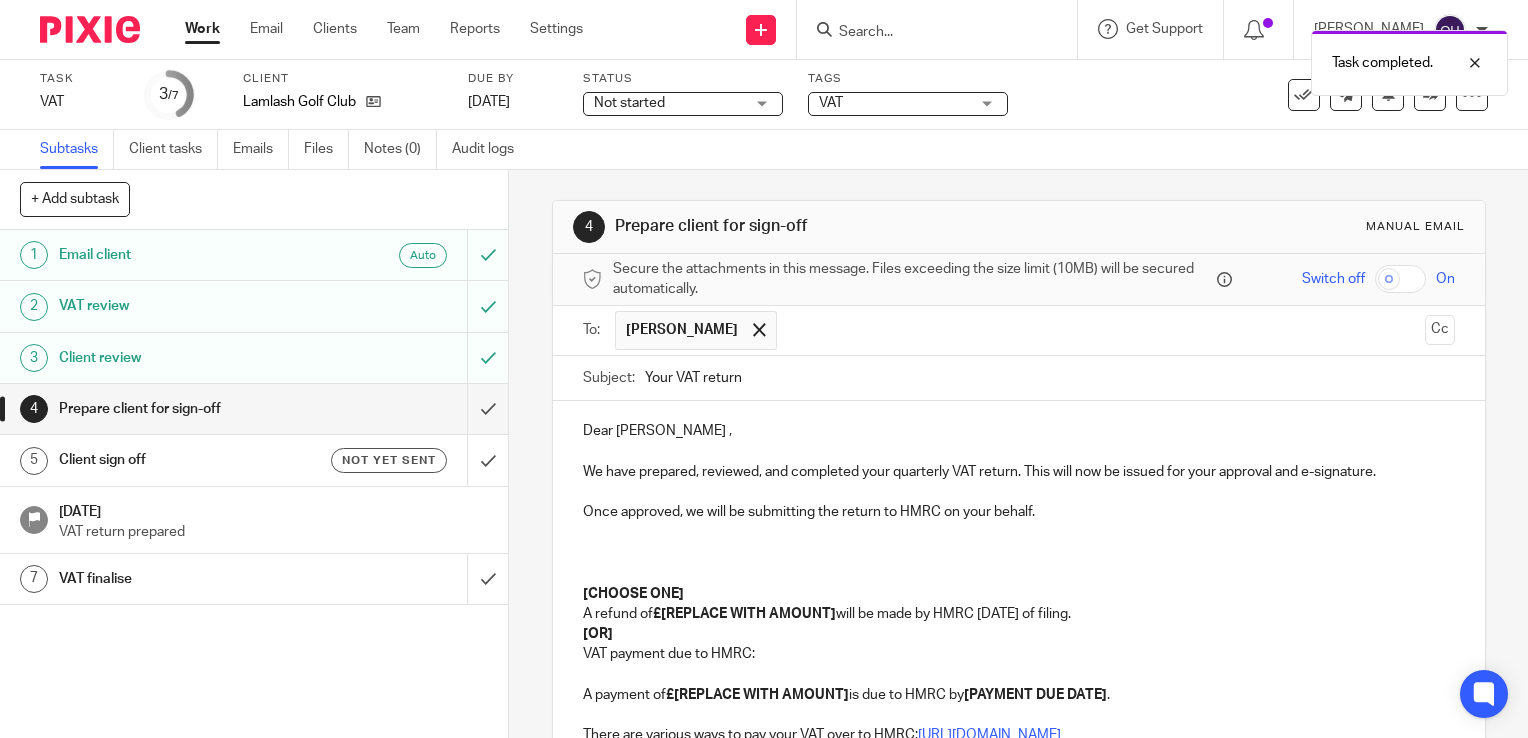 type 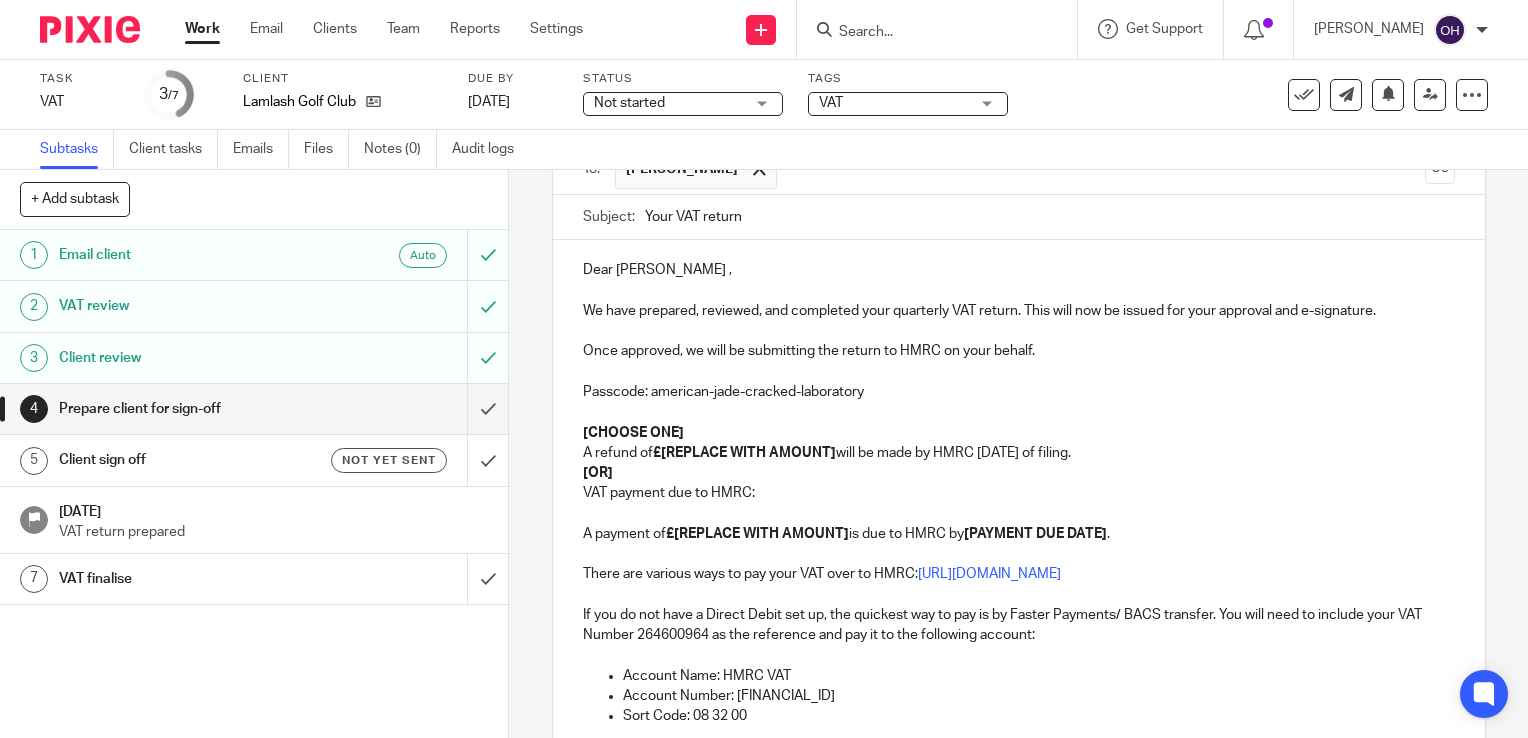 scroll, scrollTop: 200, scrollLeft: 0, axis: vertical 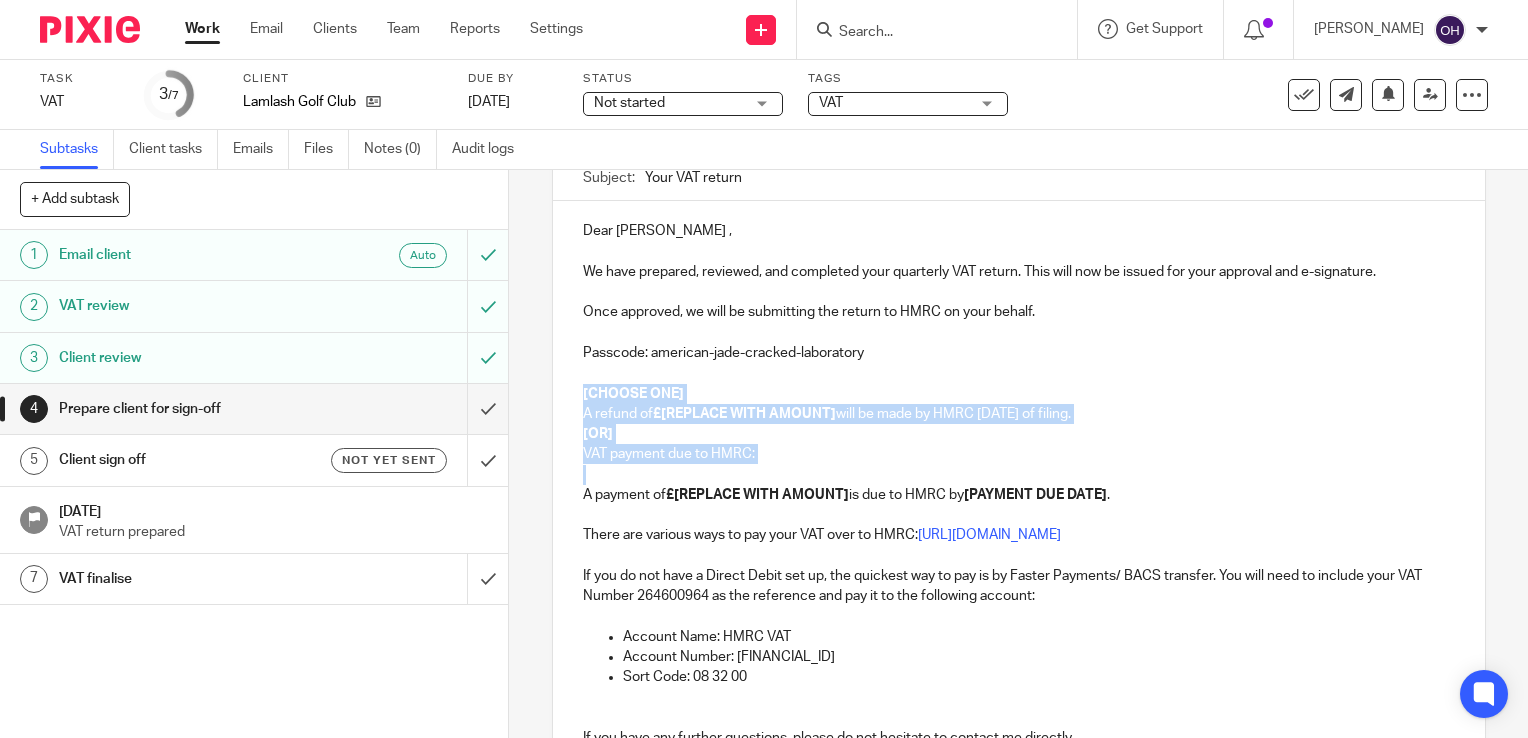 drag, startPoint x: 572, startPoint y: 388, endPoint x: 860, endPoint y: 470, distance: 299.44617 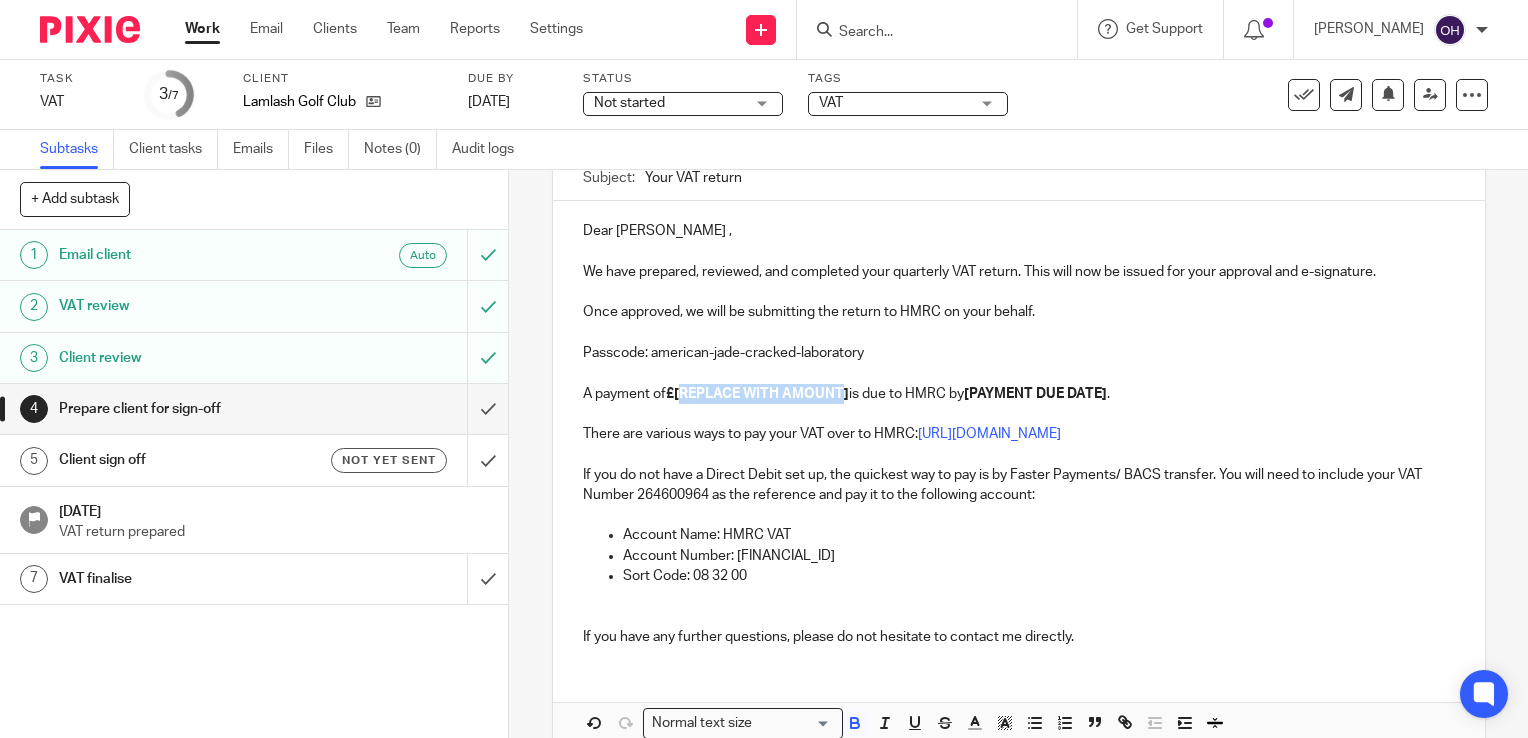 drag, startPoint x: 841, startPoint y: 391, endPoint x: 678, endPoint y: 391, distance: 163 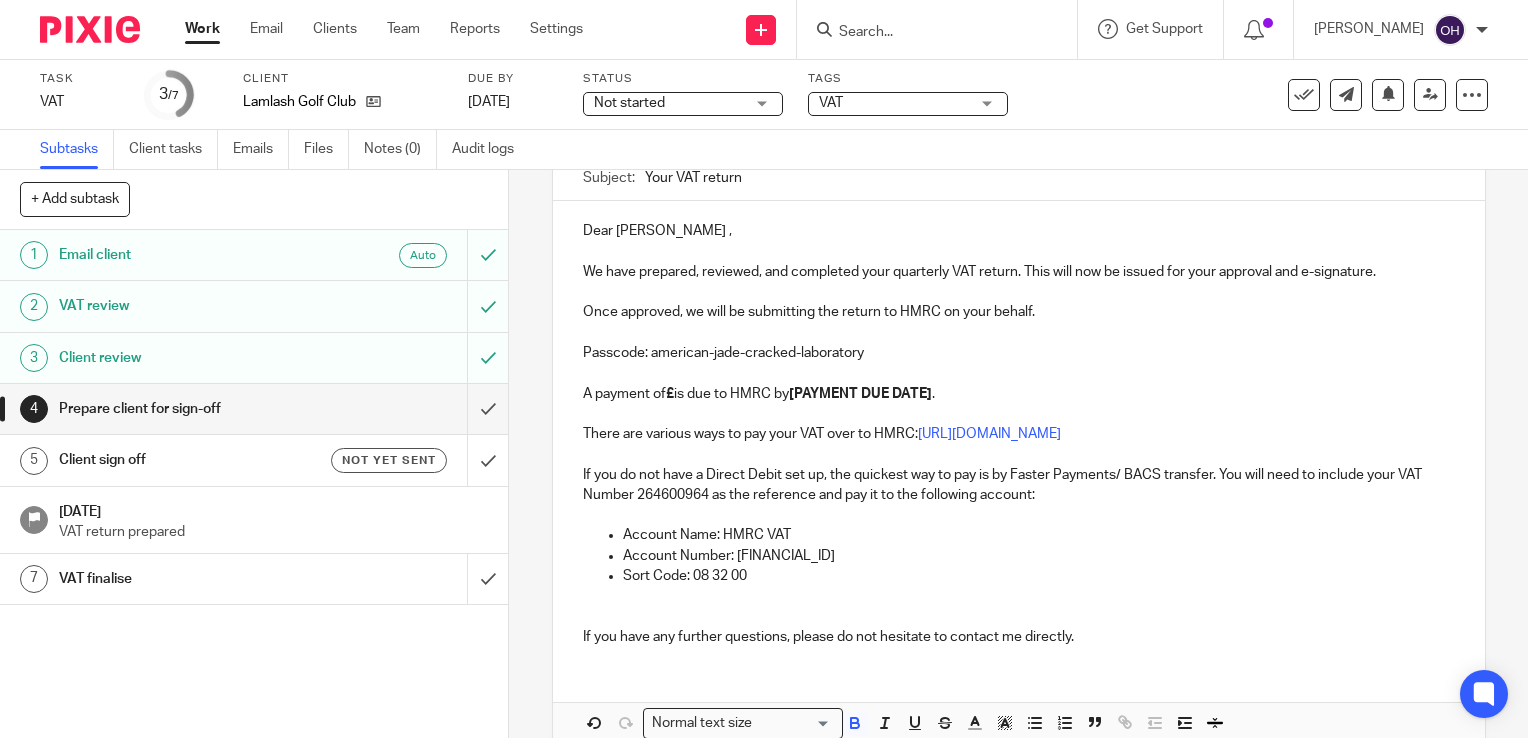 click on "£" at bounding box center (670, 394) 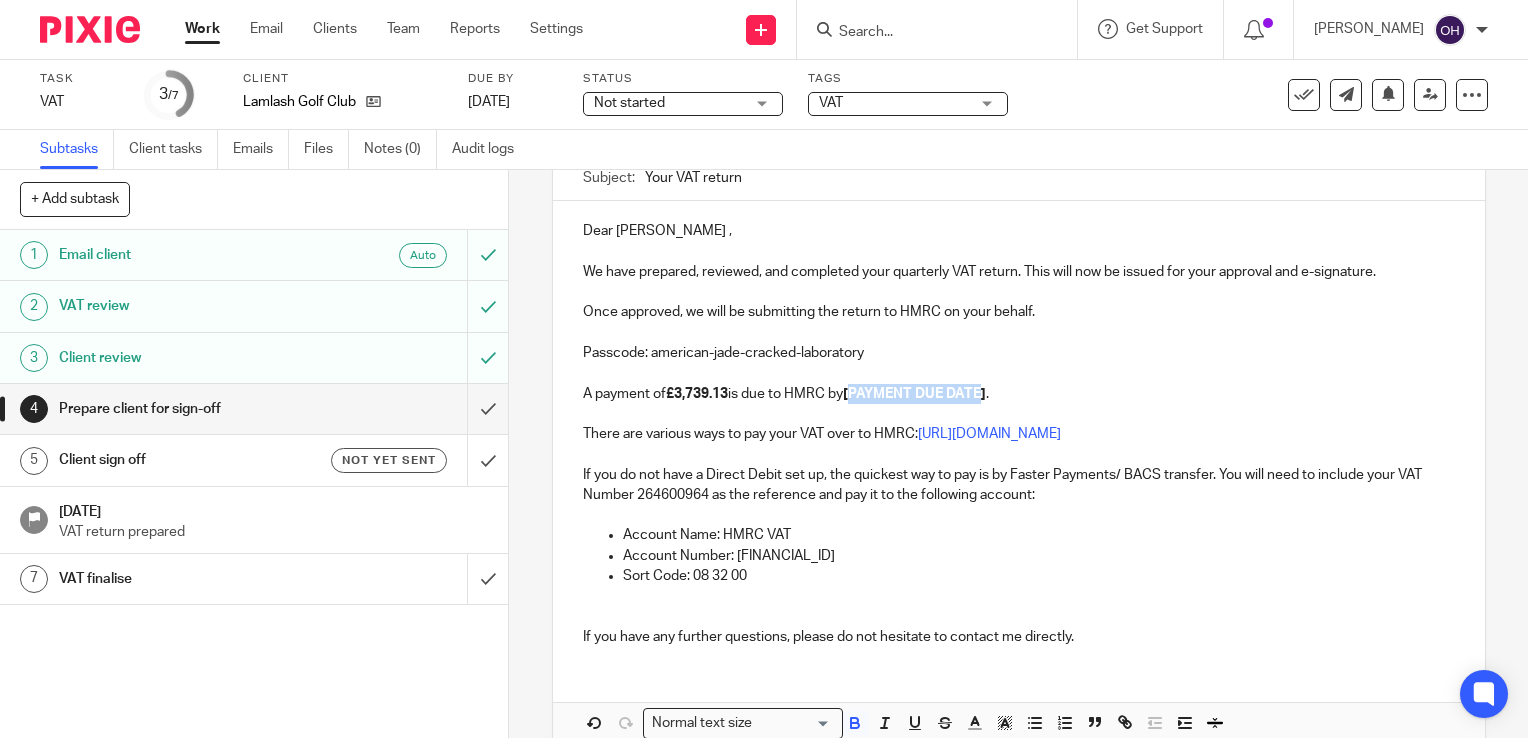 drag, startPoint x: 984, startPoint y: 394, endPoint x: 855, endPoint y: 390, distance: 129.062 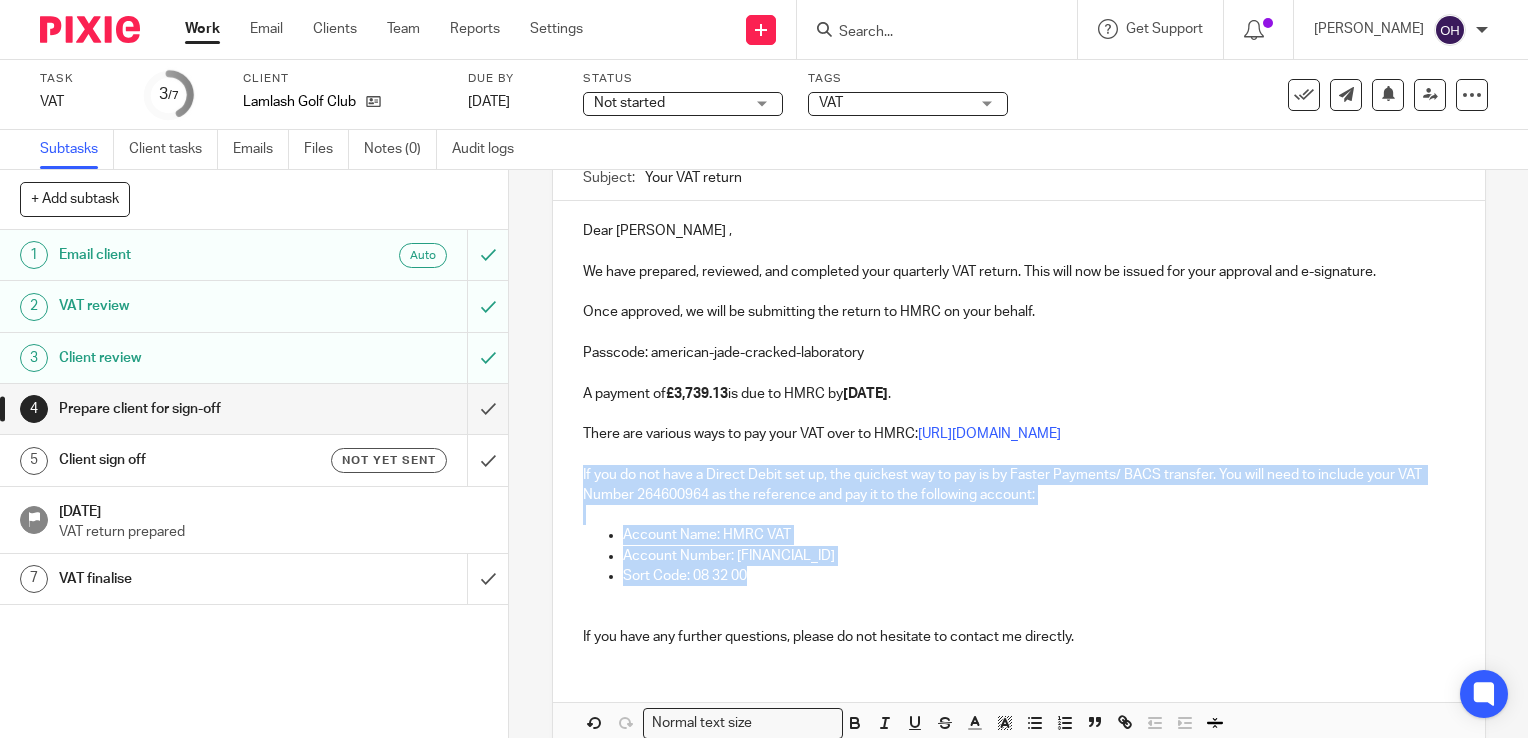 drag, startPoint x: 748, startPoint y: 576, endPoint x: 574, endPoint y: 472, distance: 202.71162 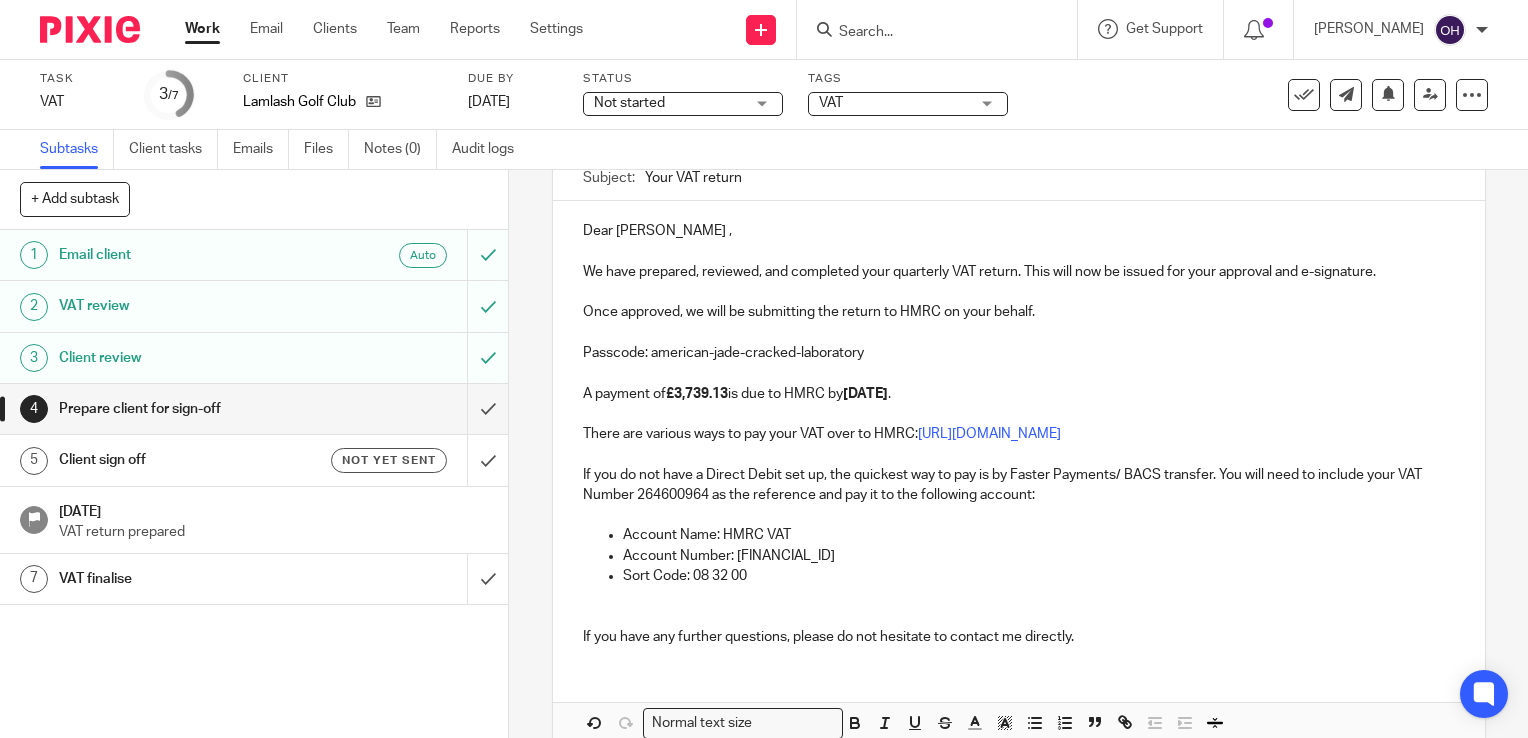scroll, scrollTop: 198, scrollLeft: 0, axis: vertical 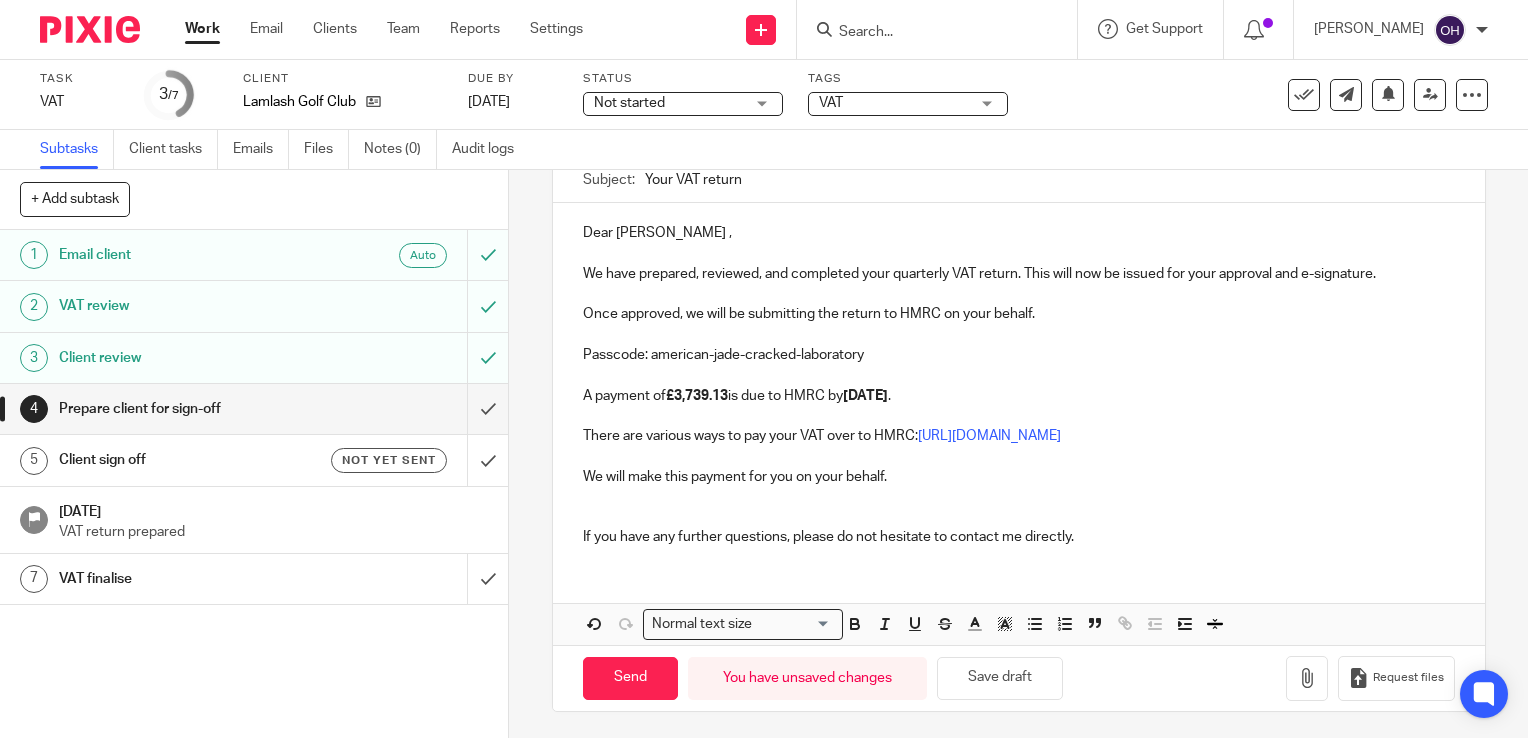 click at bounding box center [1019, 507] 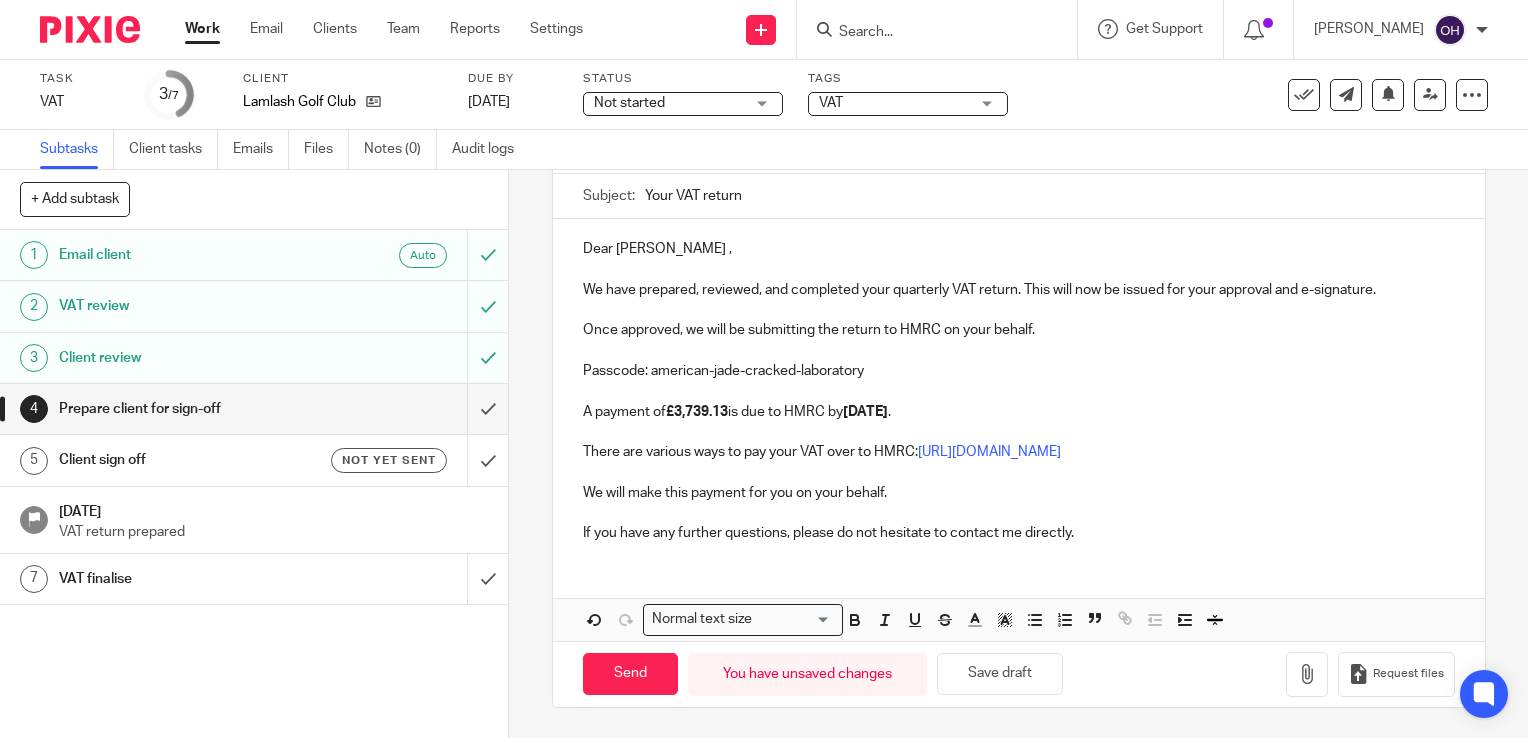 scroll, scrollTop: 178, scrollLeft: 0, axis: vertical 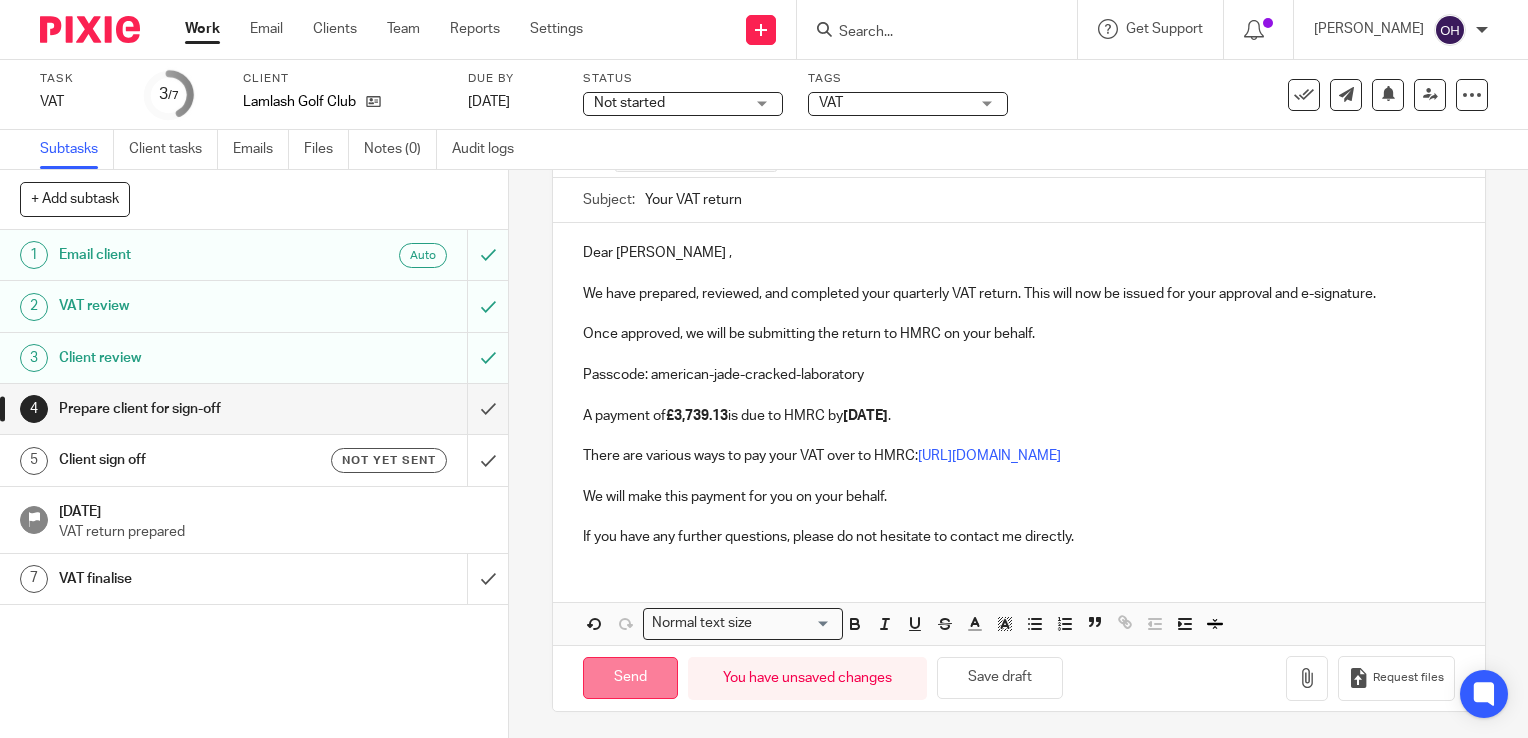 click on "Send" at bounding box center (630, 678) 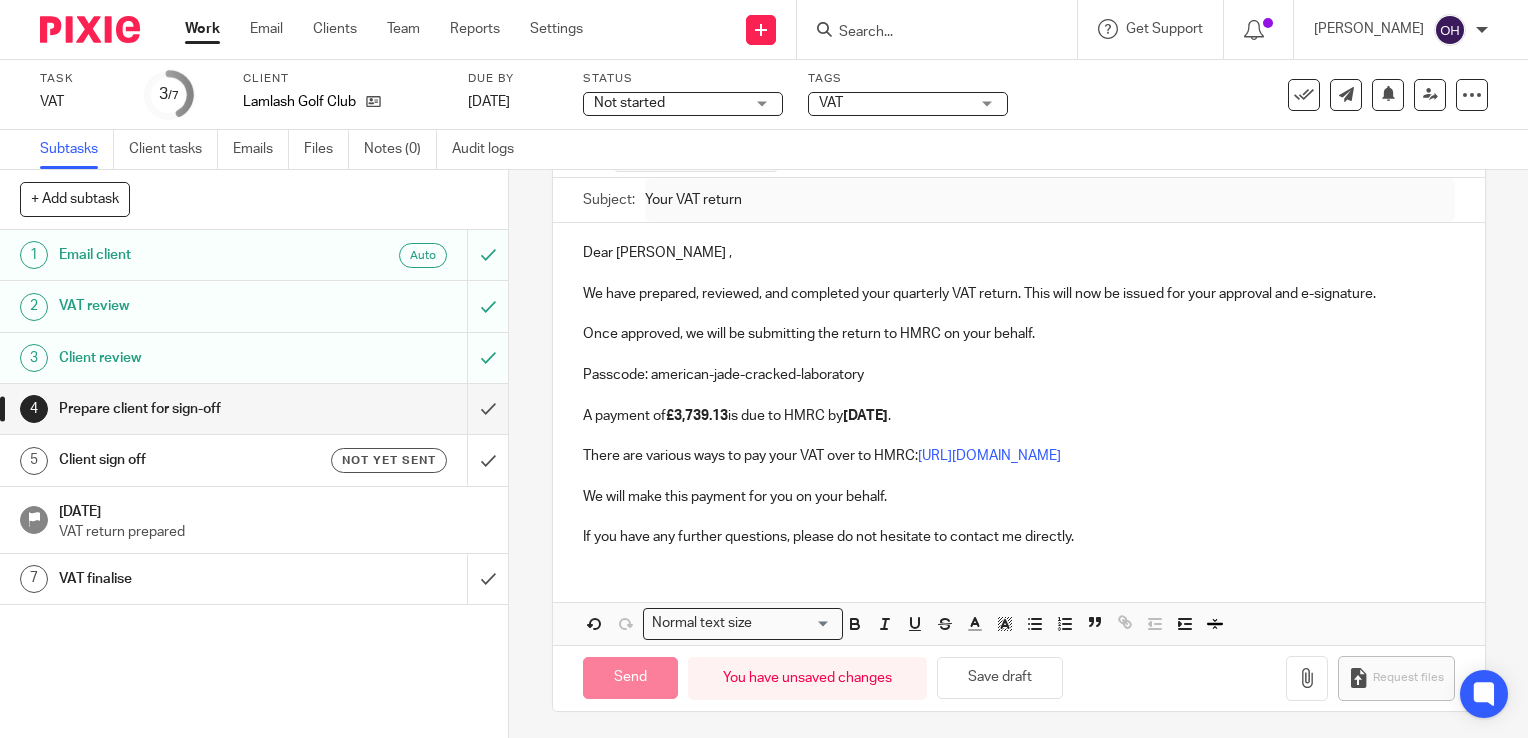 type on "Sent" 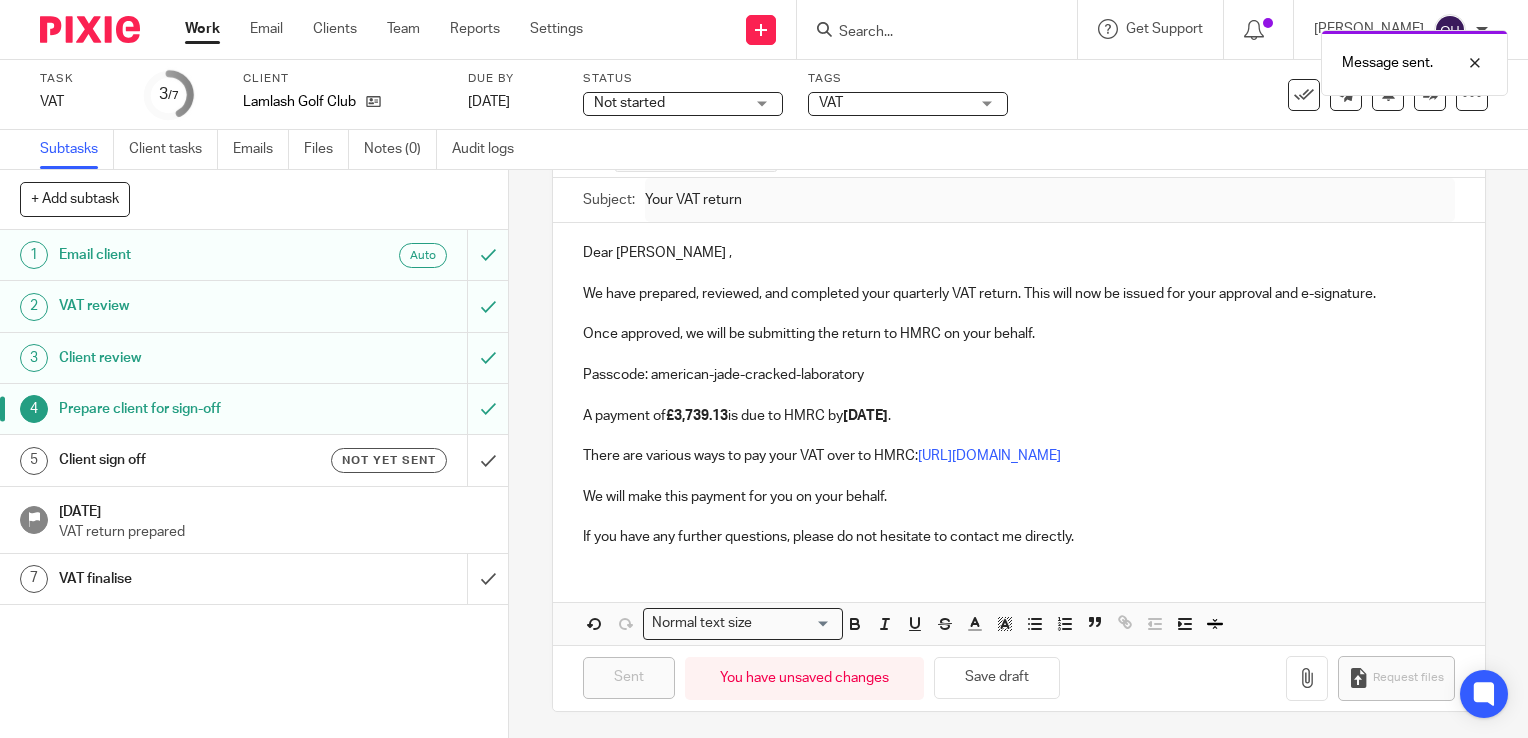 click on "Client sign off" at bounding box center [188, 460] 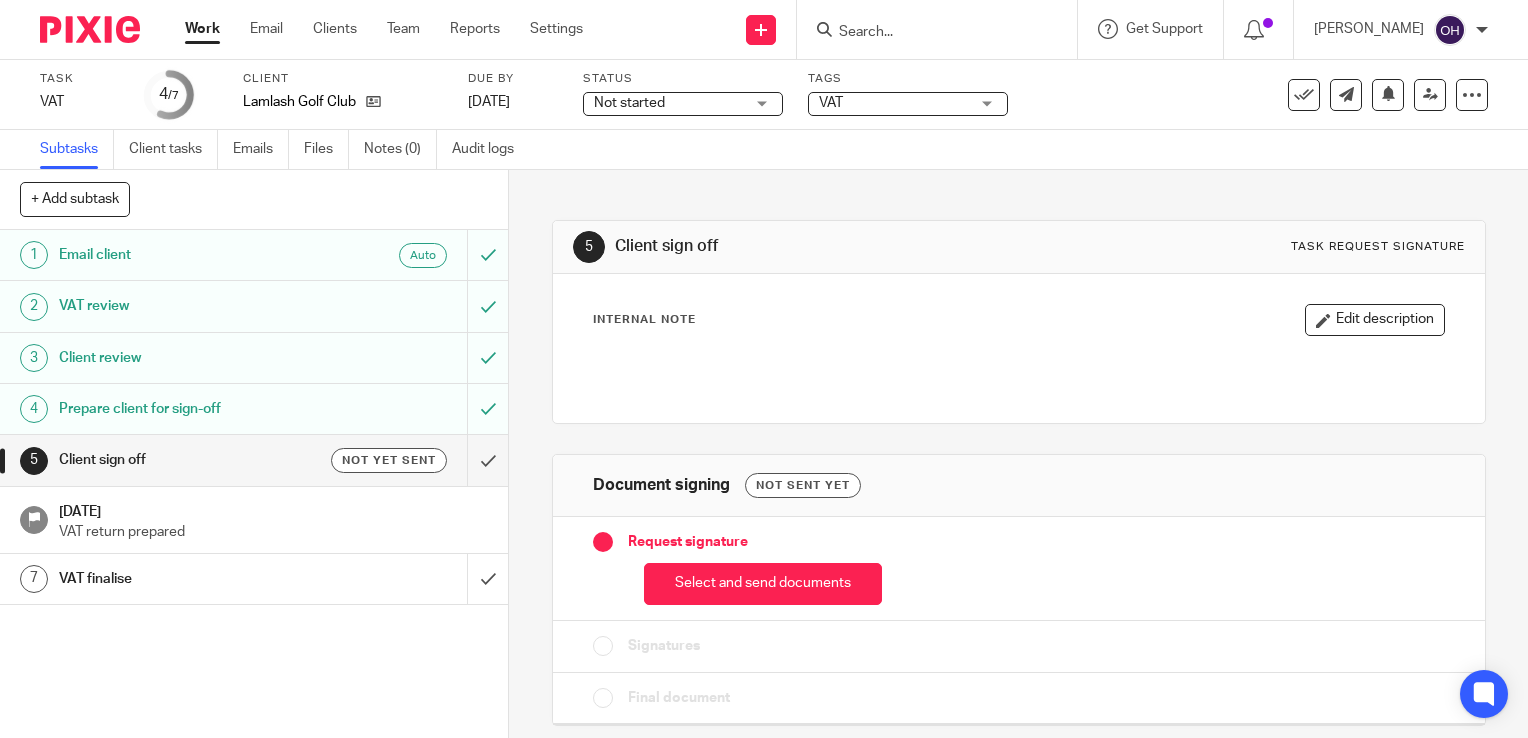 scroll, scrollTop: 0, scrollLeft: 0, axis: both 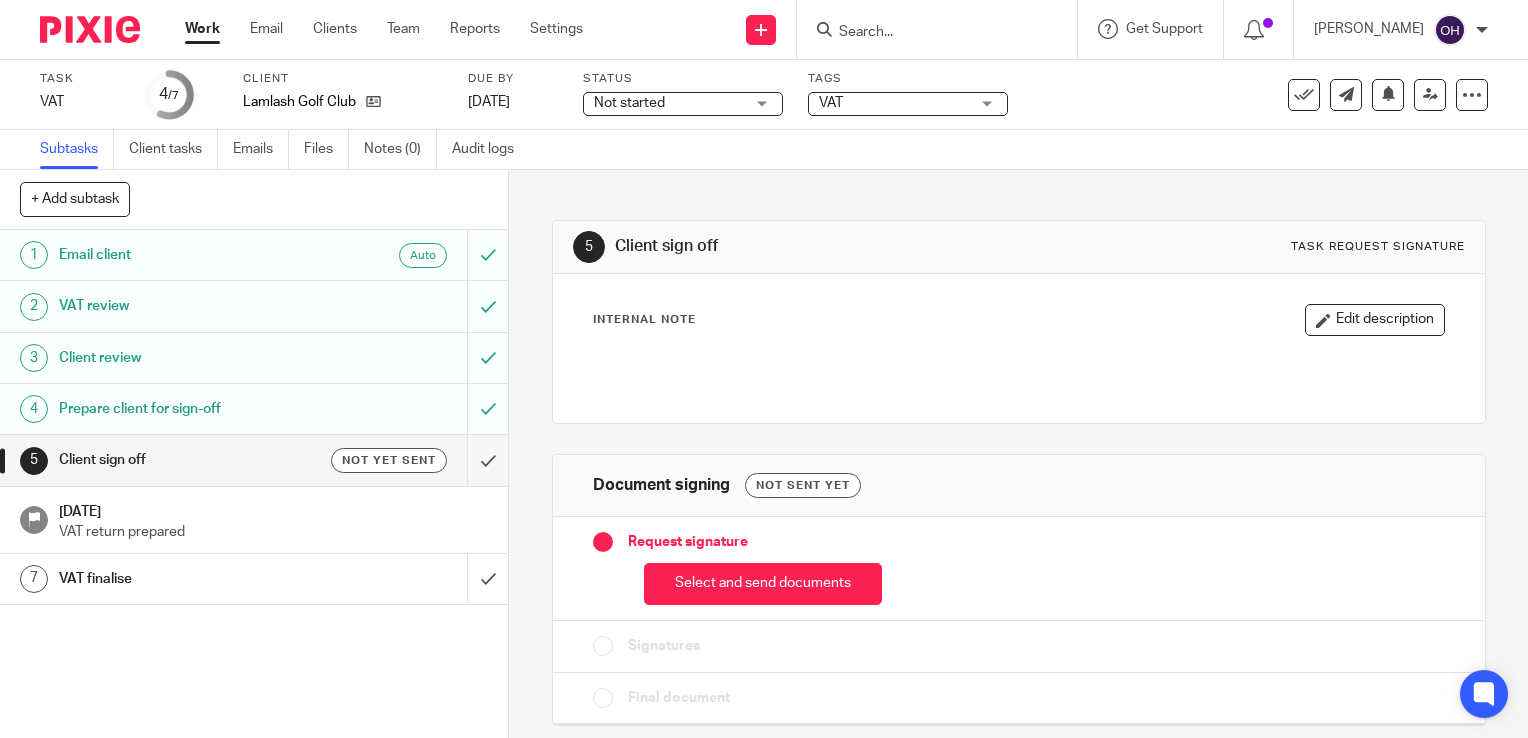 click on "Select and send documents" at bounding box center (763, 584) 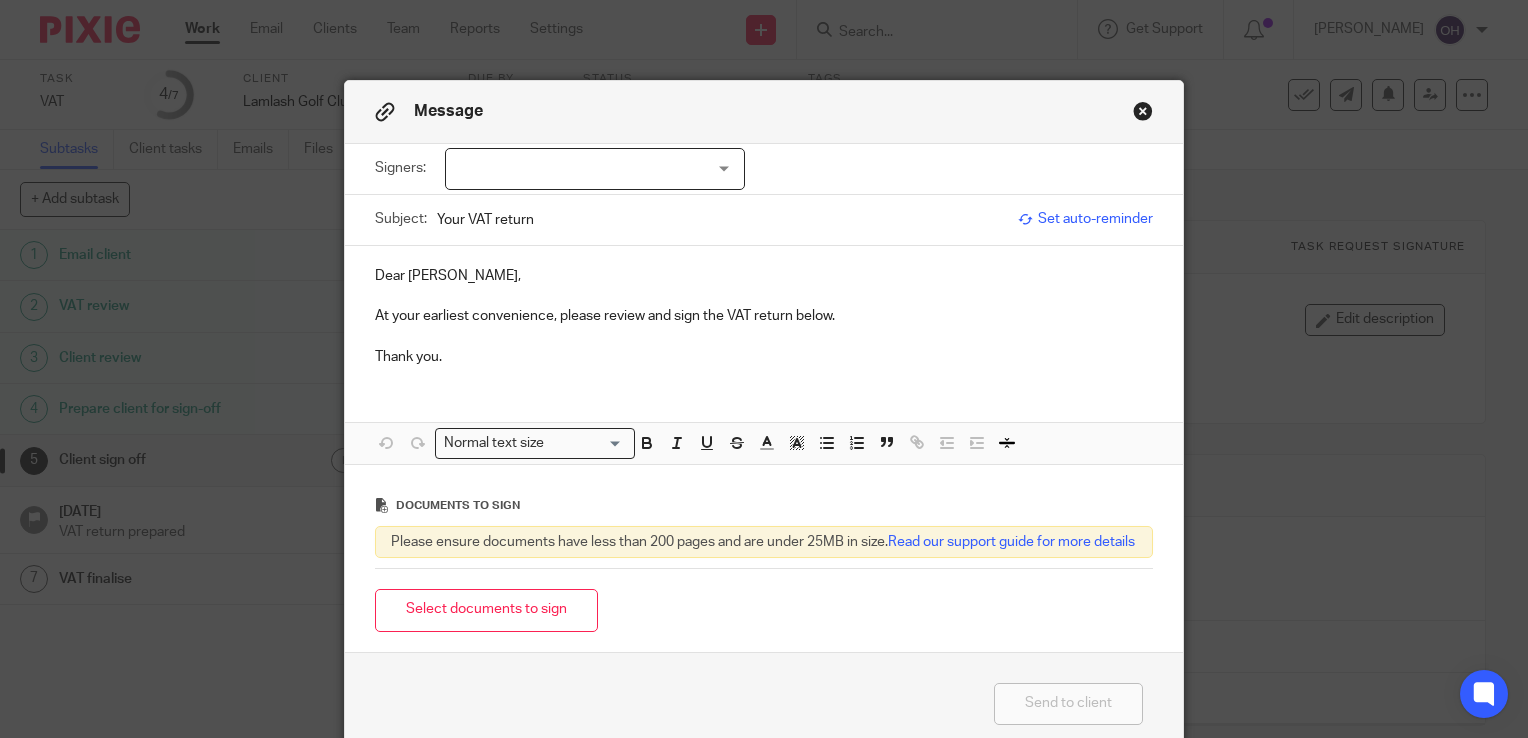 click at bounding box center (595, 169) 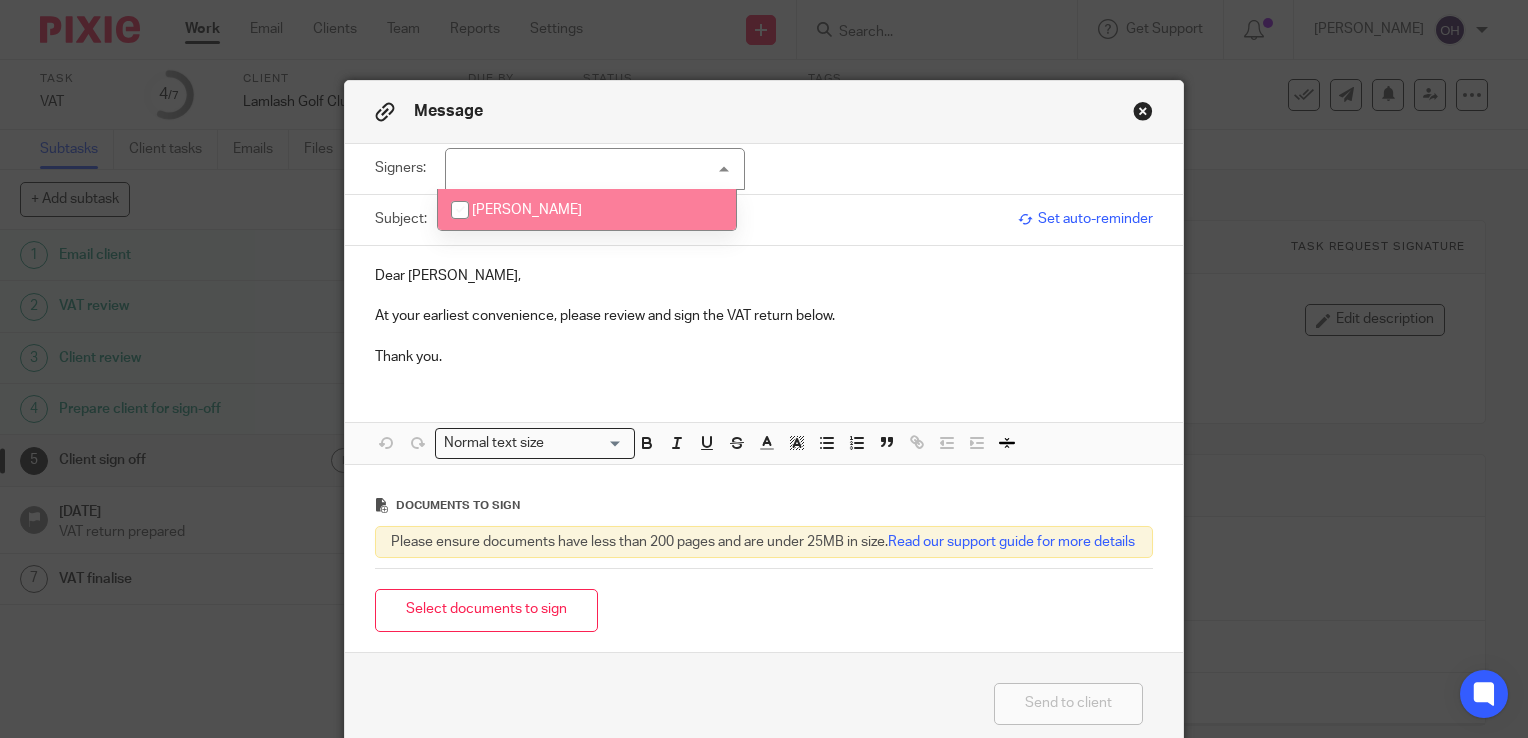 click on "[PERSON_NAME]" at bounding box center (527, 210) 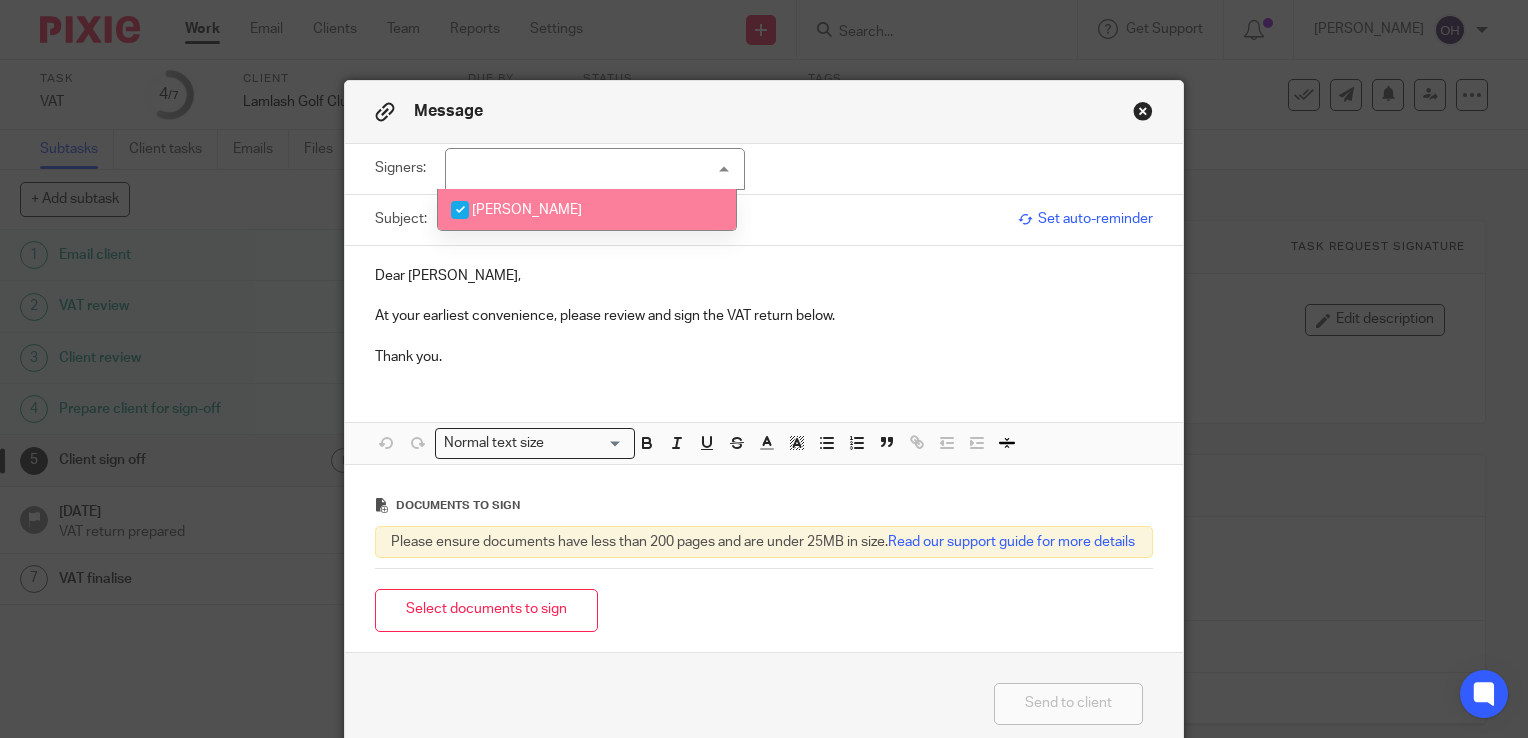 checkbox on "true" 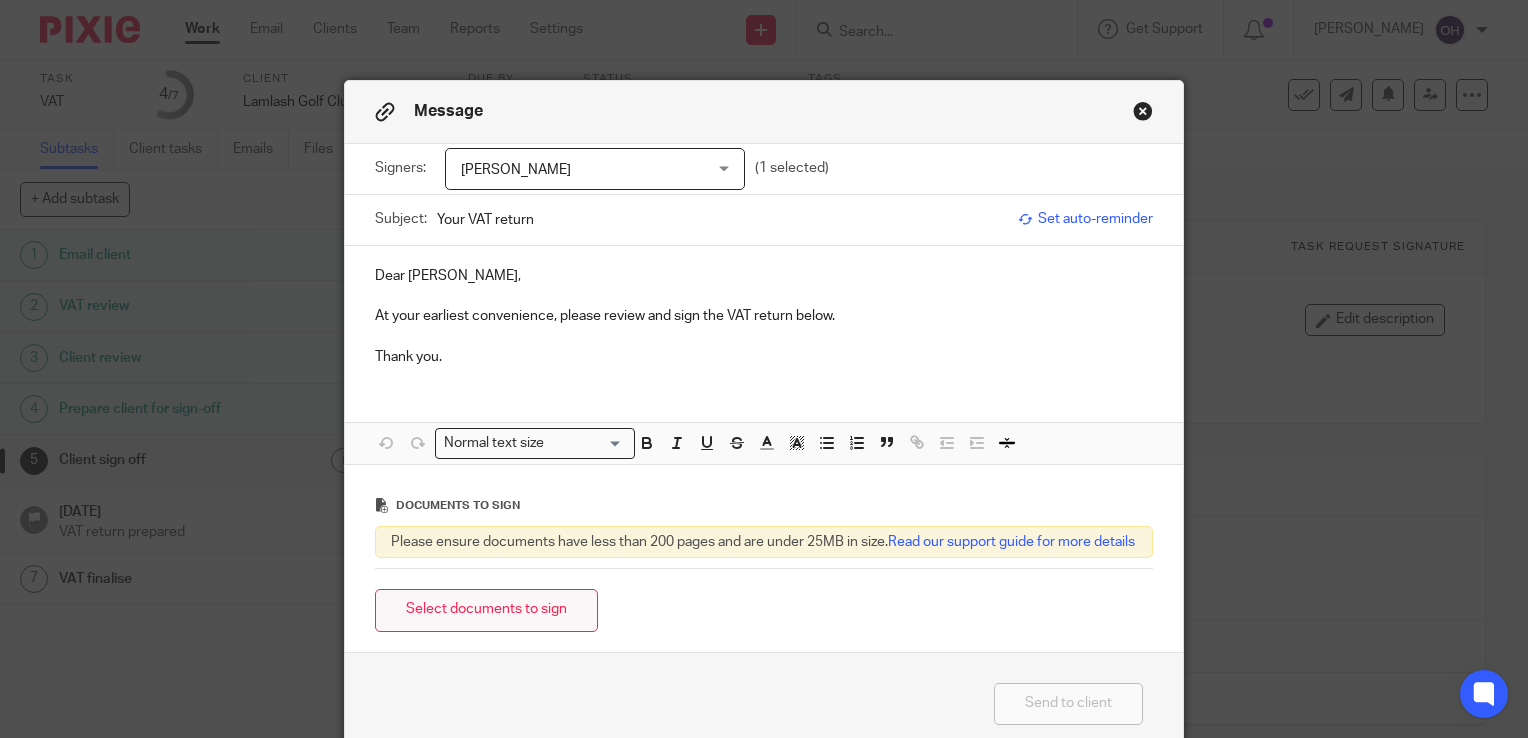 click on "Select documents to sign" at bounding box center [486, 610] 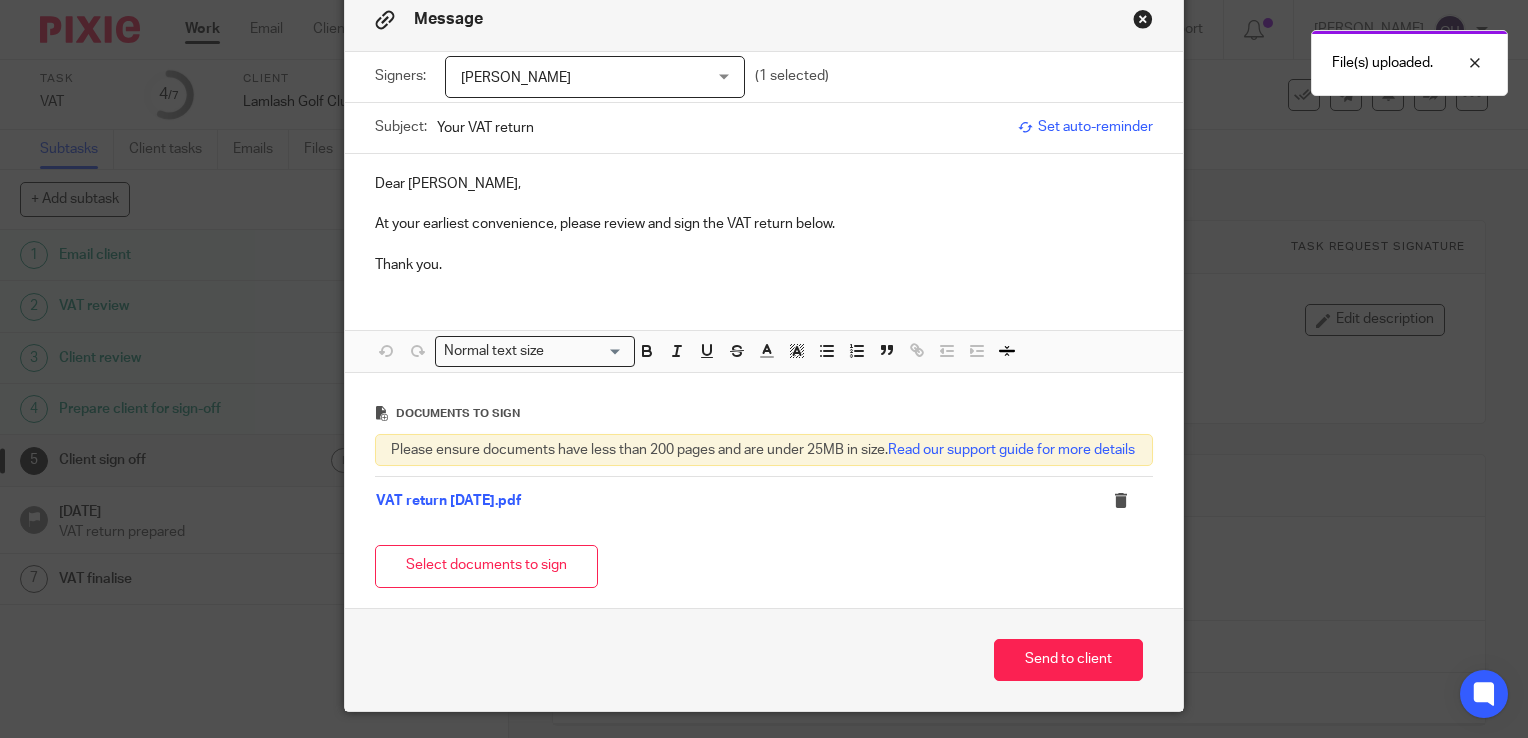 scroll, scrollTop: 100, scrollLeft: 0, axis: vertical 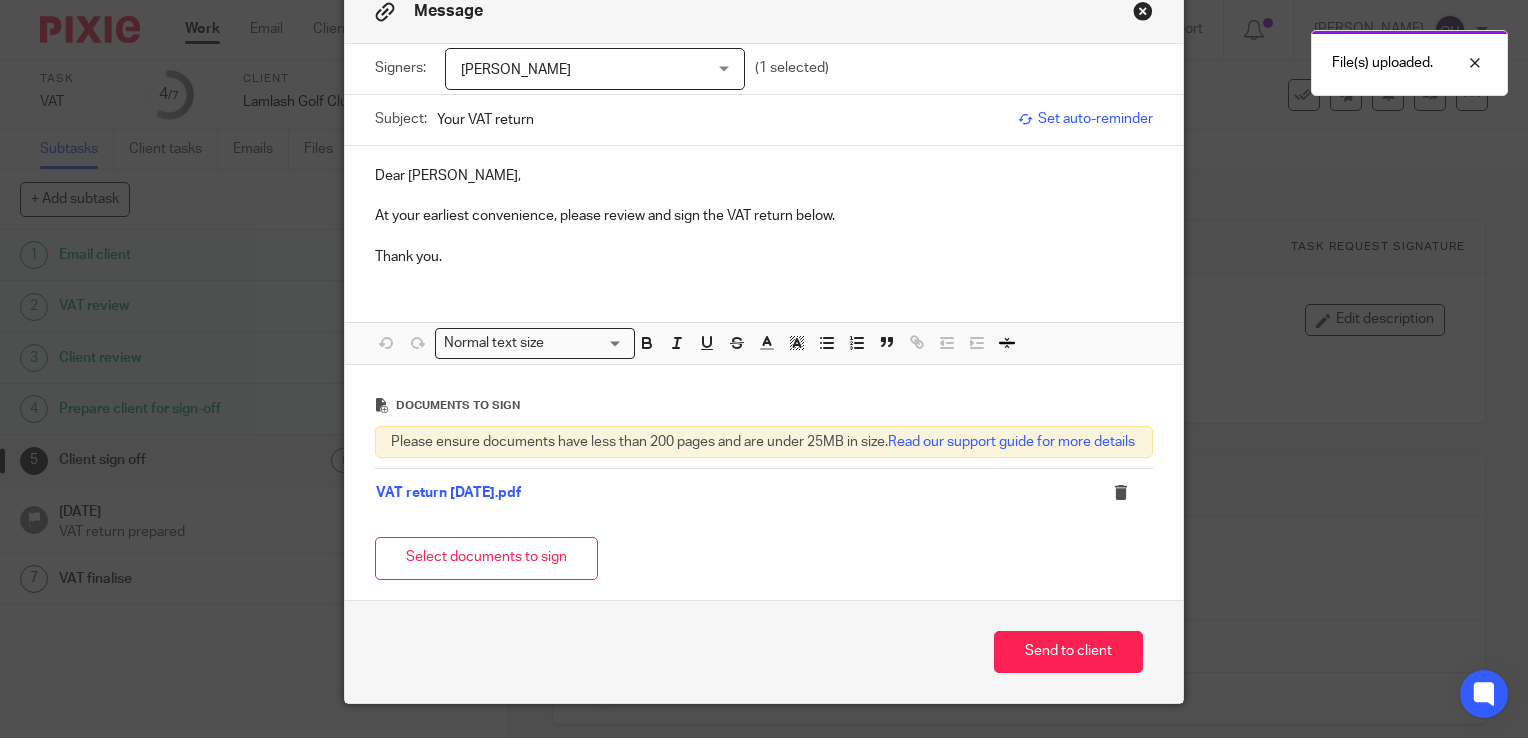 click on "Send to client" at bounding box center [764, 652] 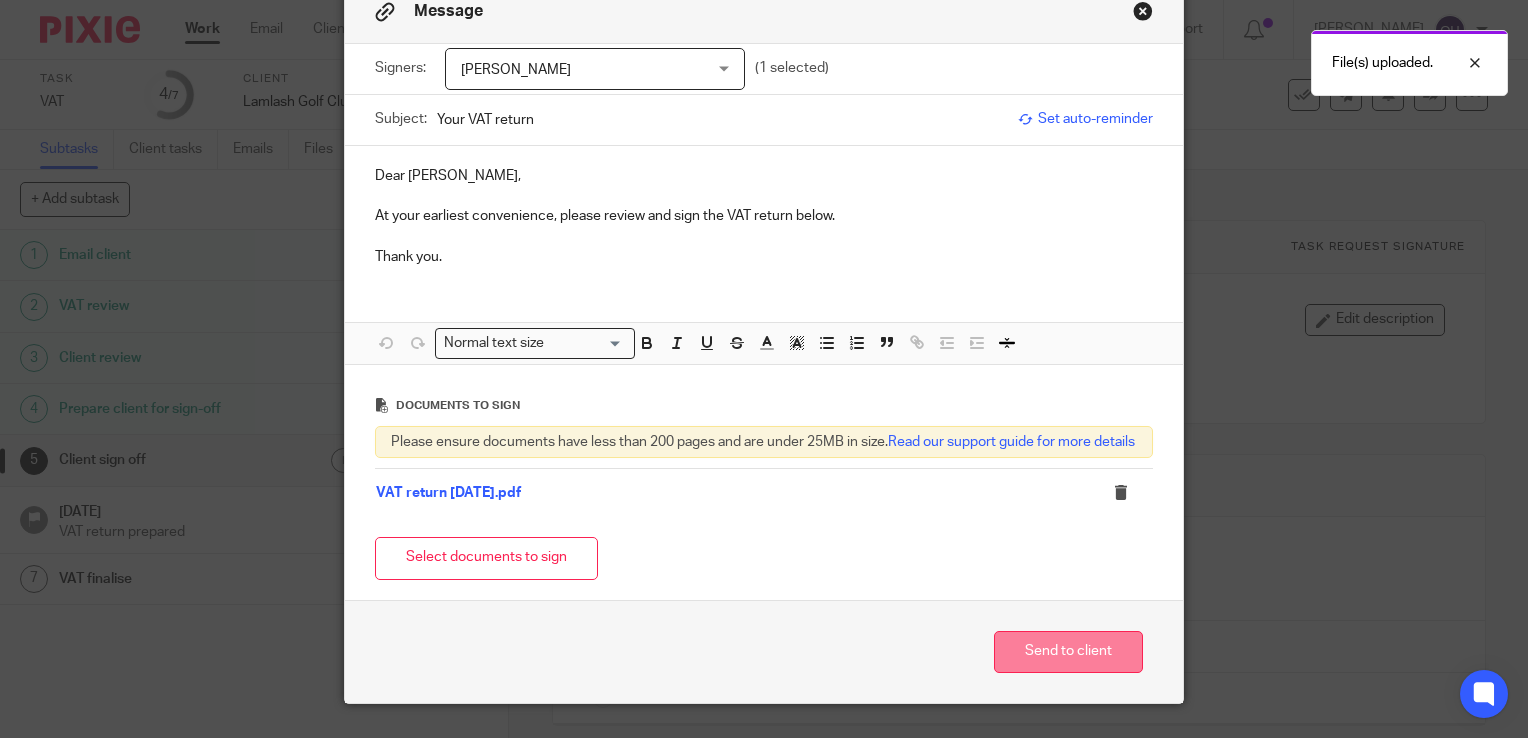 click on "Send to client" at bounding box center (1068, 652) 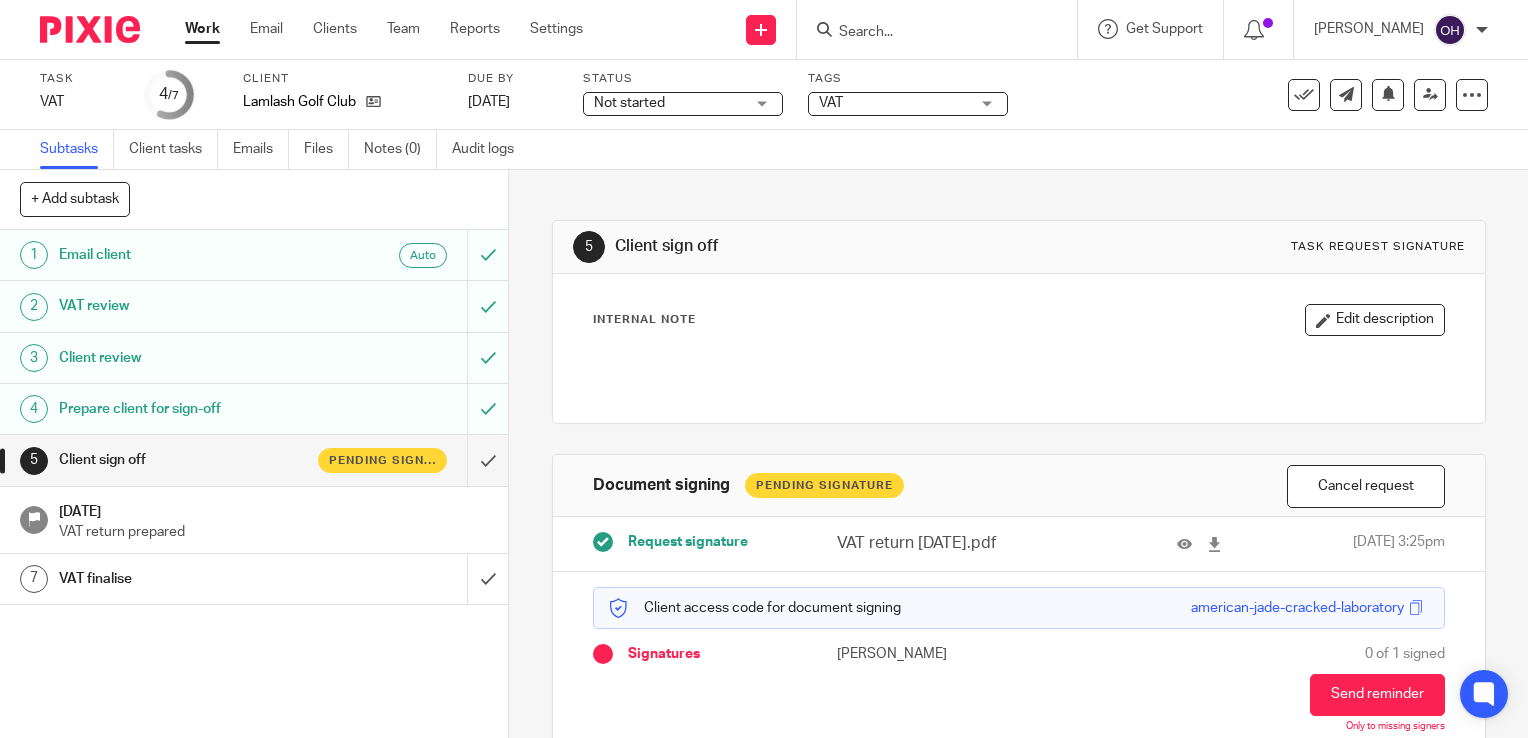 scroll, scrollTop: 0, scrollLeft: 0, axis: both 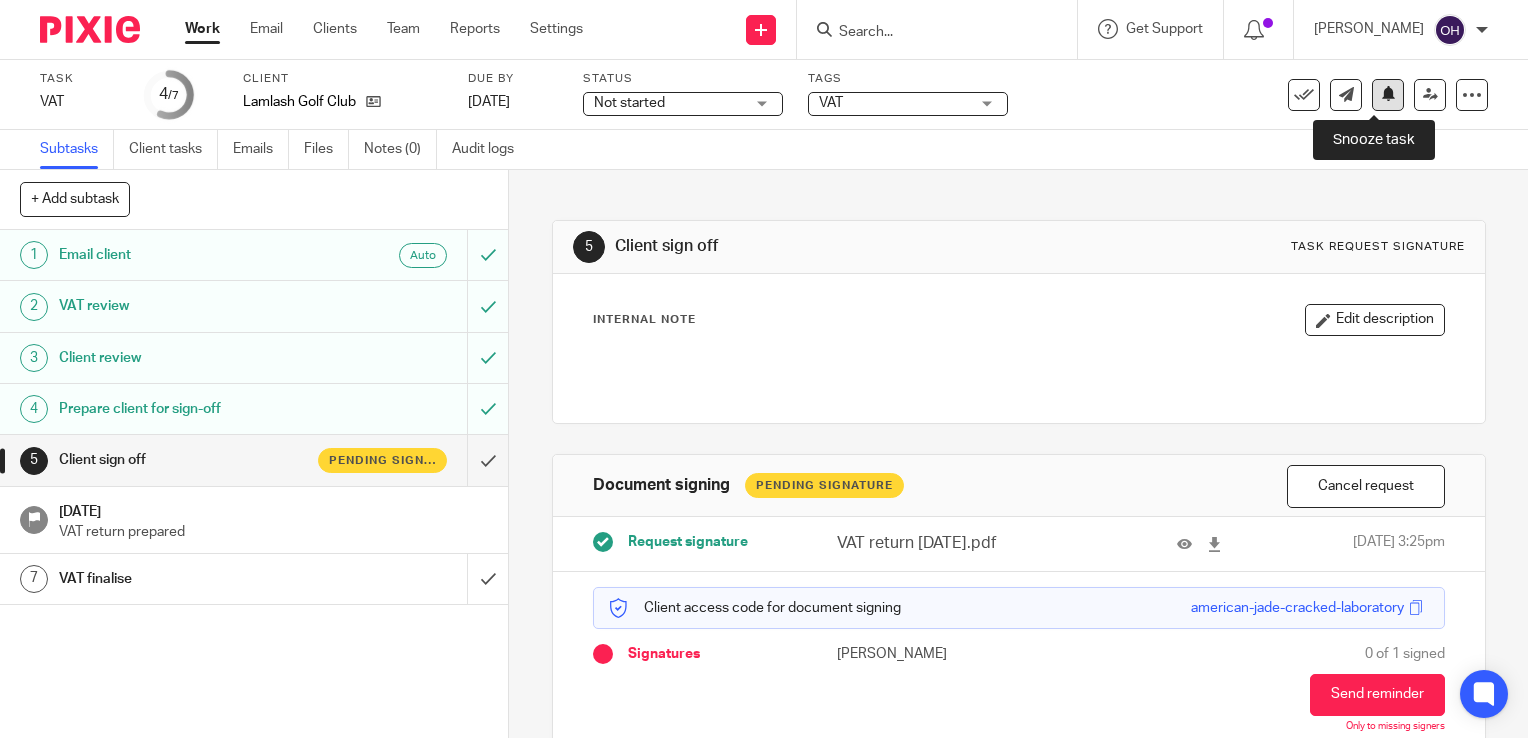 click at bounding box center [1388, 95] 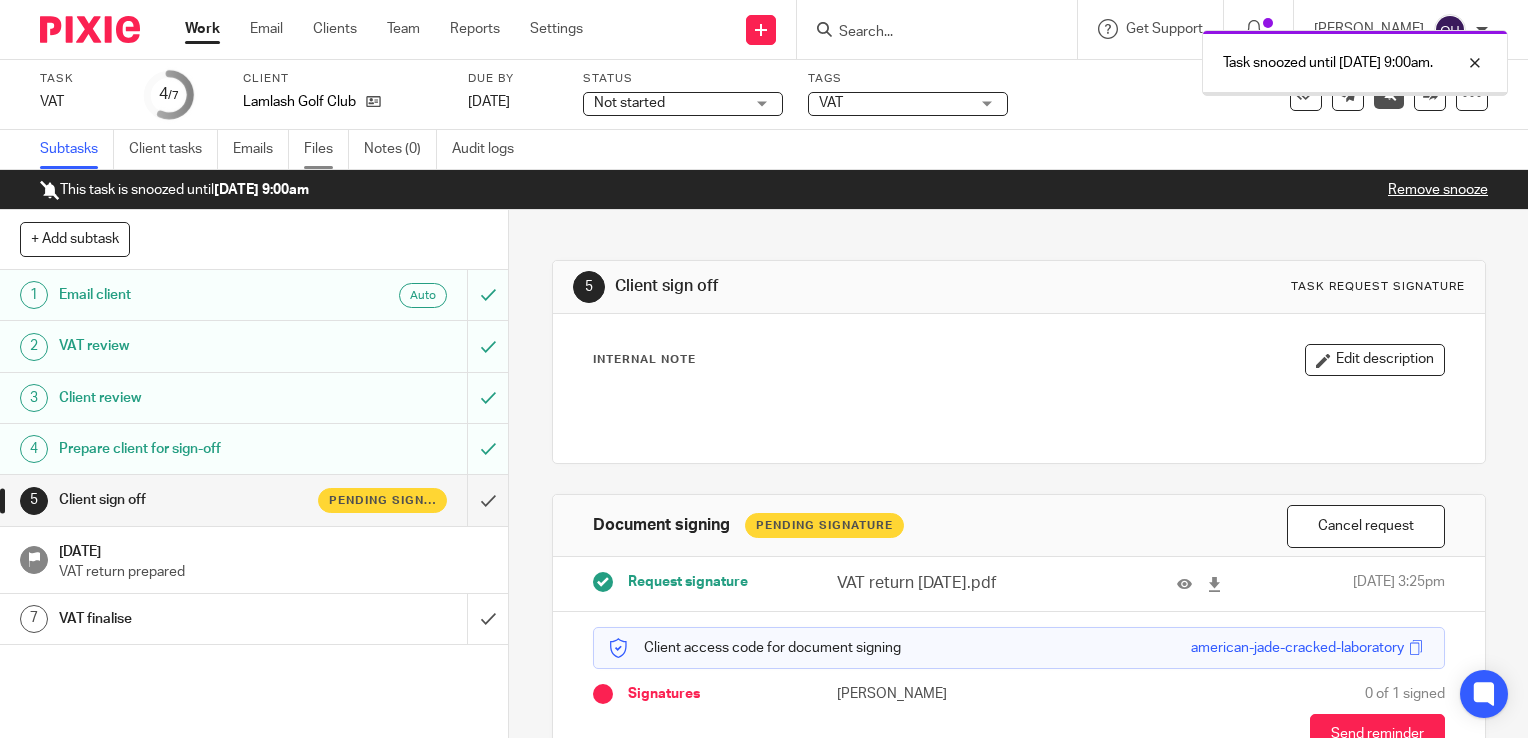 scroll, scrollTop: 0, scrollLeft: 0, axis: both 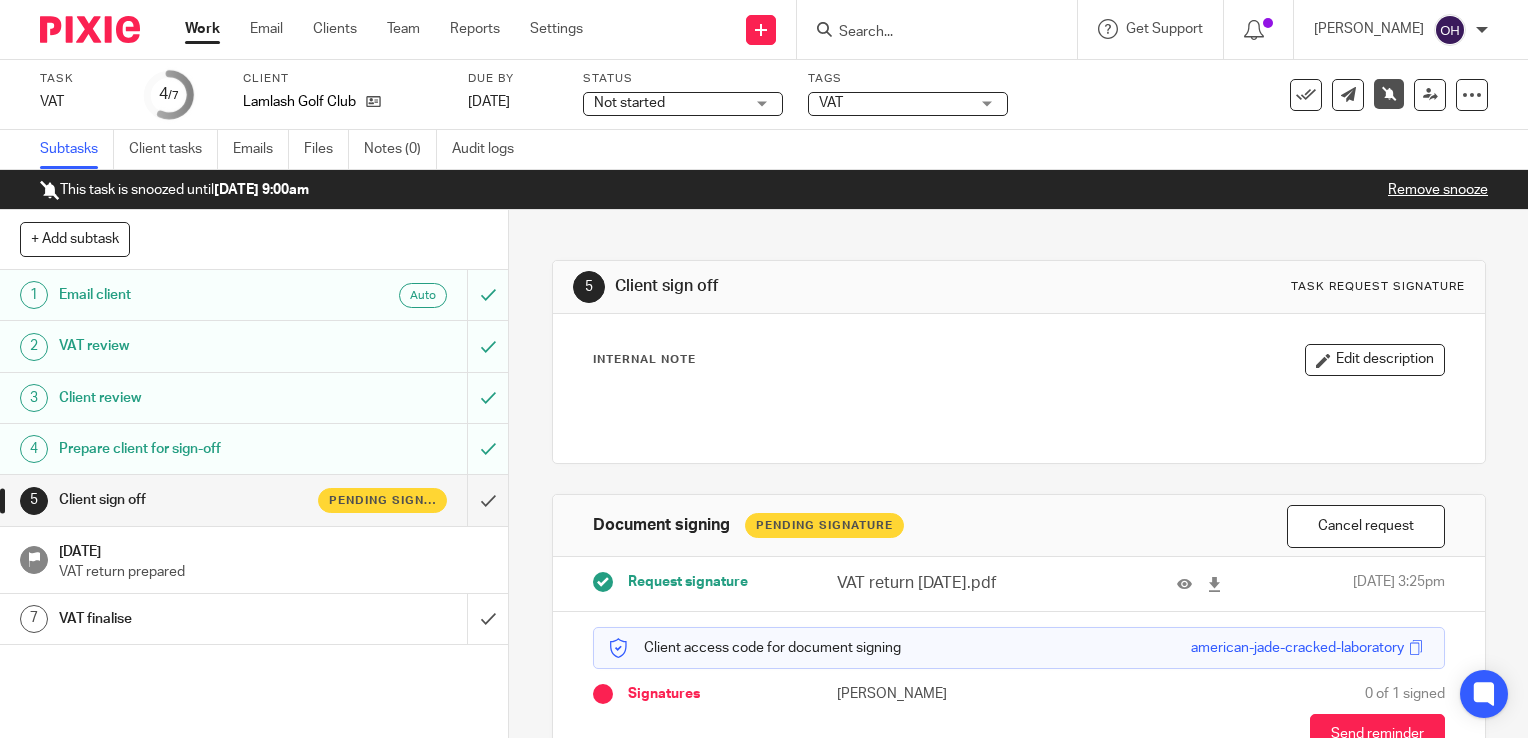 click at bounding box center (927, 33) 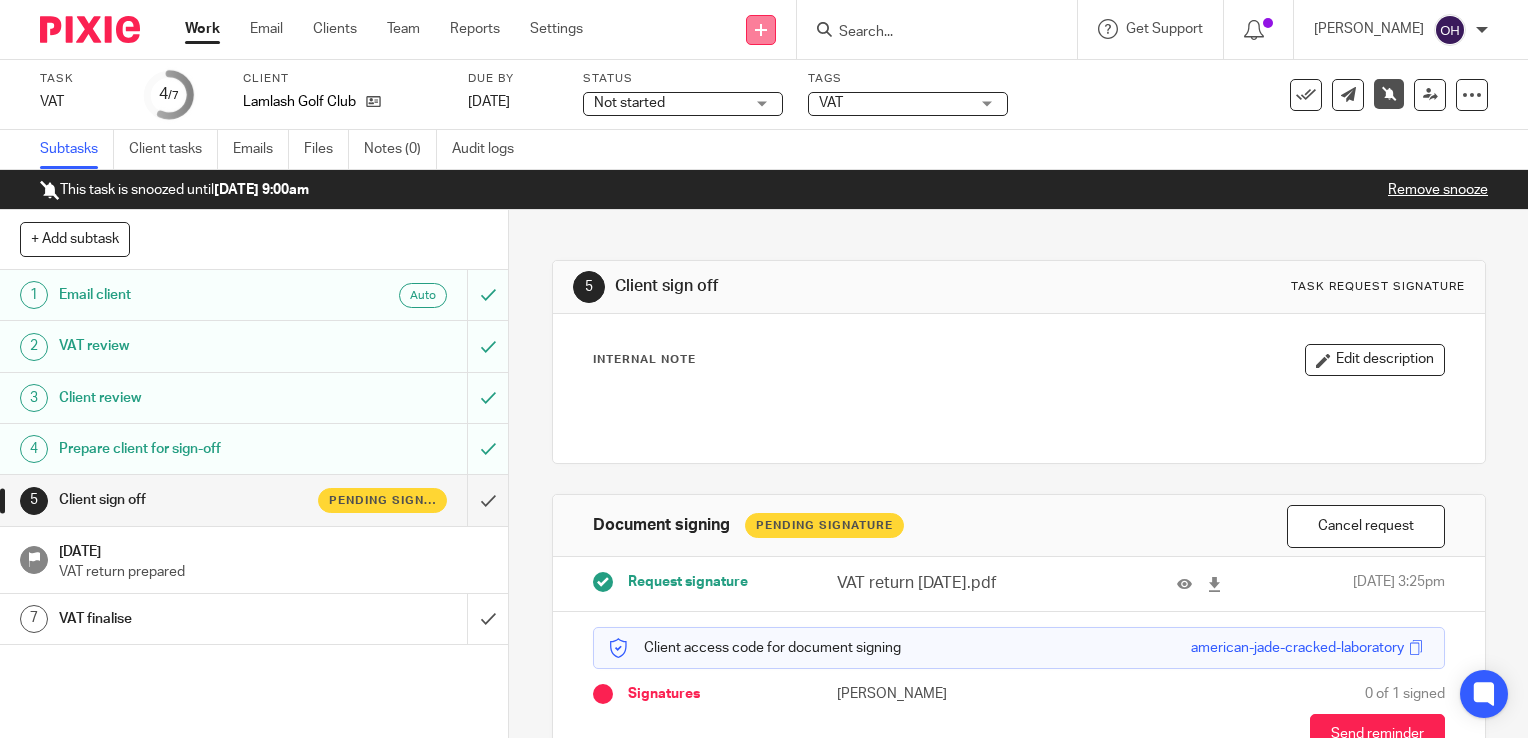 click at bounding box center [761, 30] 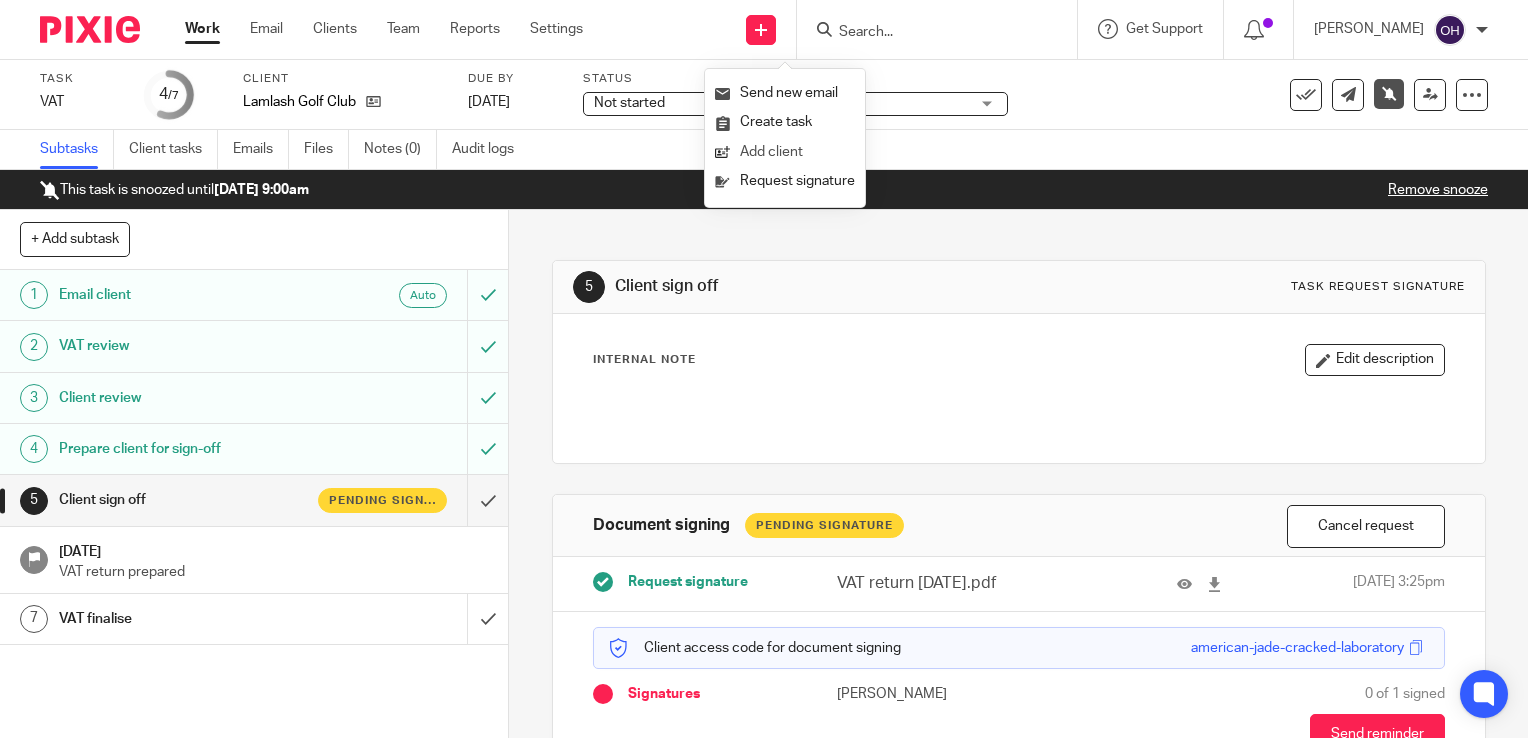 click on "Add client" at bounding box center [785, 152] 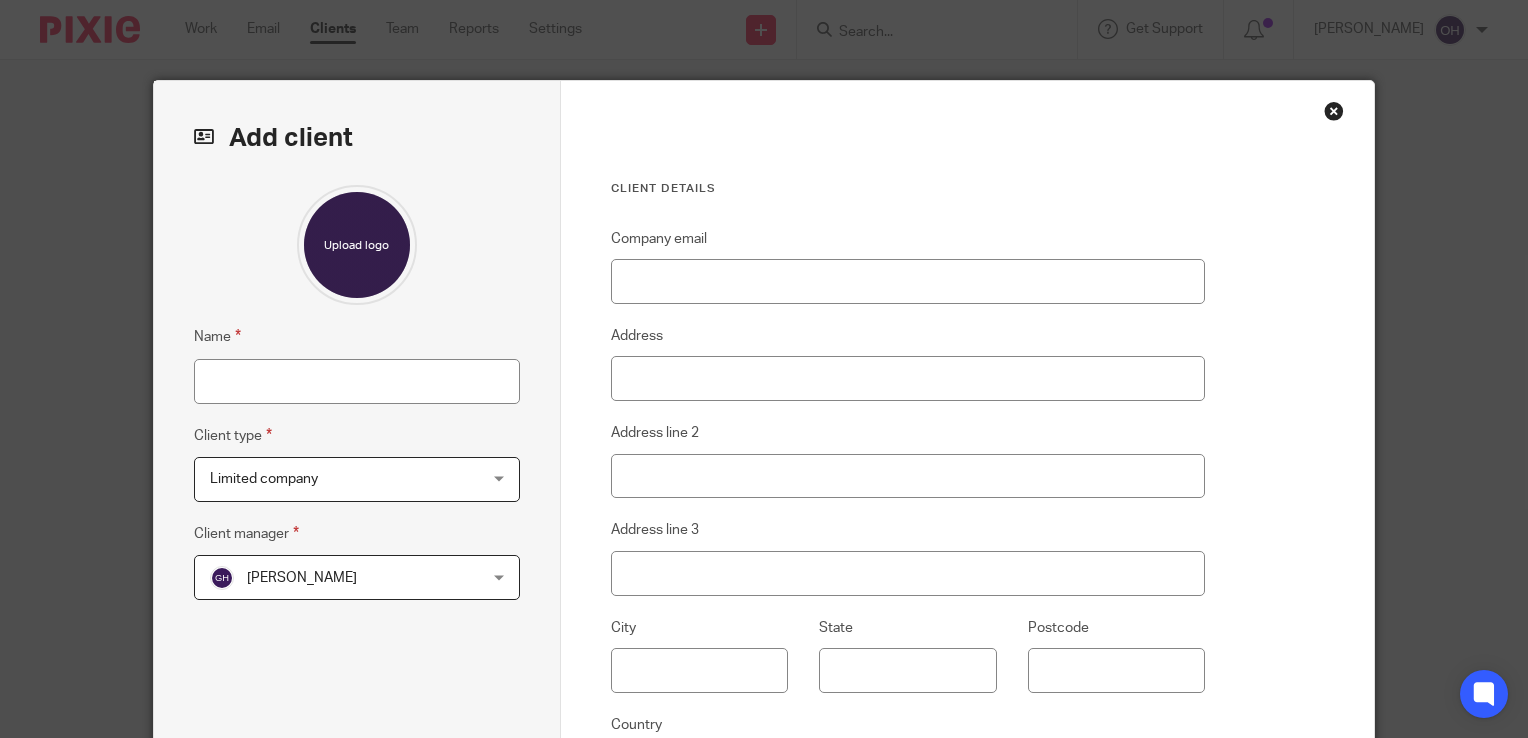 scroll, scrollTop: 0, scrollLeft: 0, axis: both 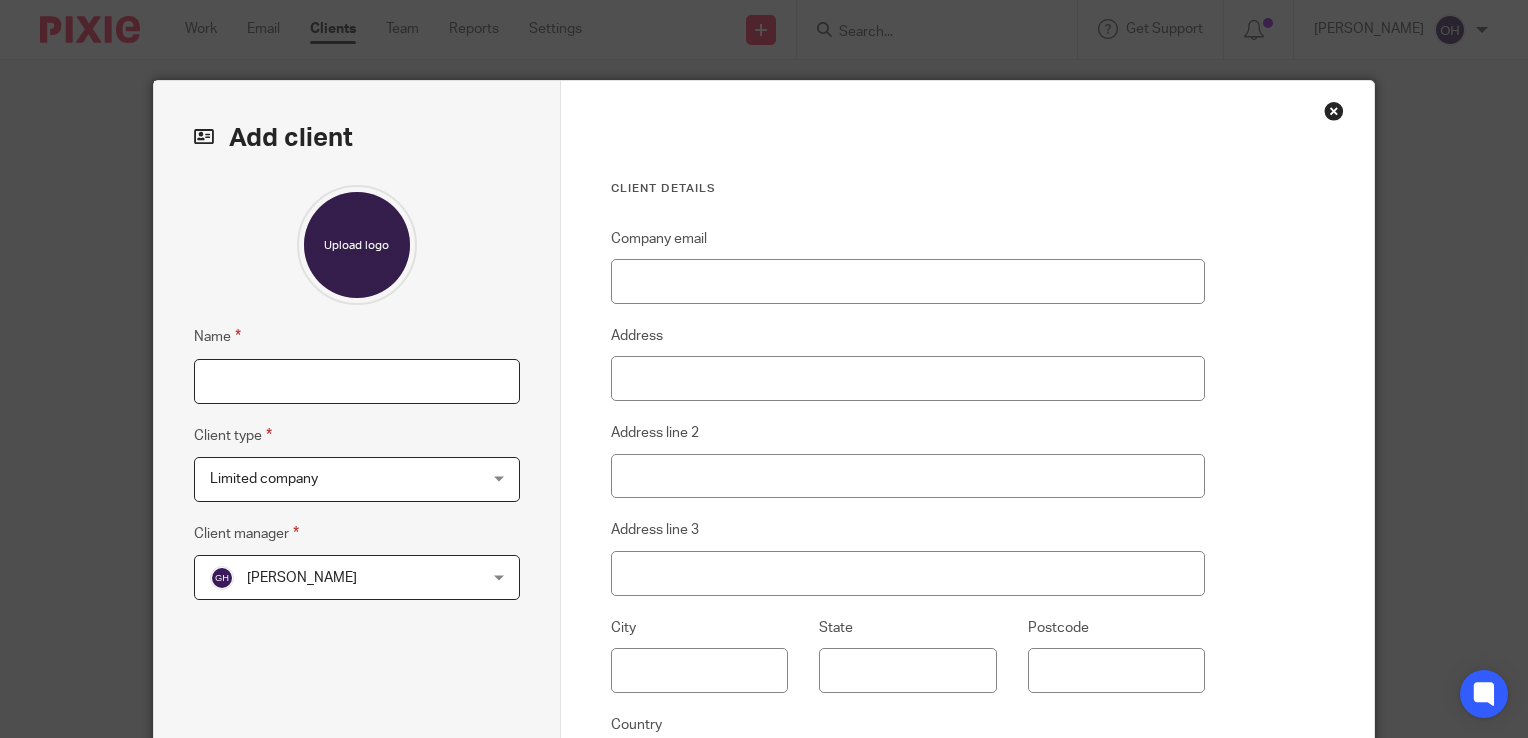 click on "Name" at bounding box center (357, 381) 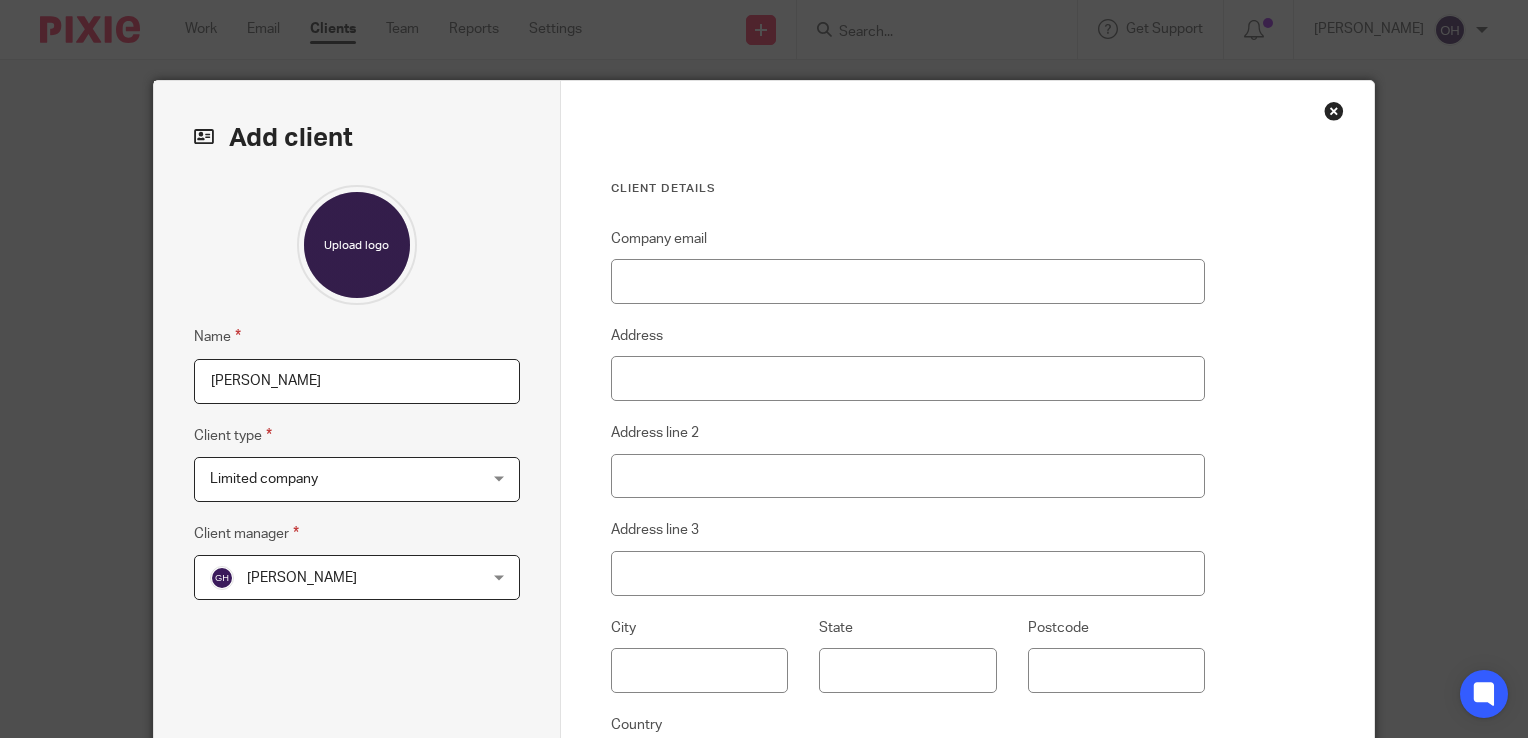 type on "[PERSON_NAME]" 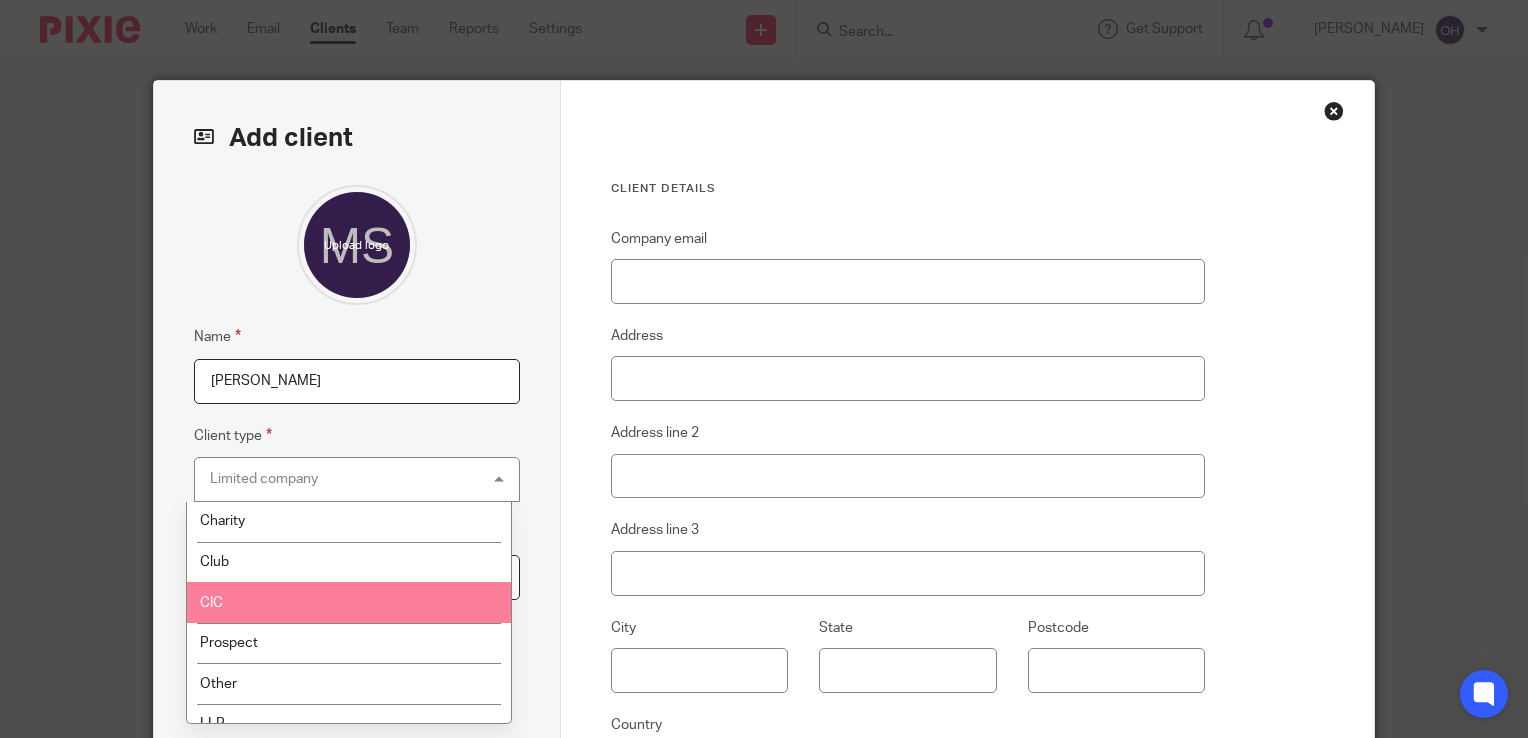 scroll, scrollTop: 300, scrollLeft: 0, axis: vertical 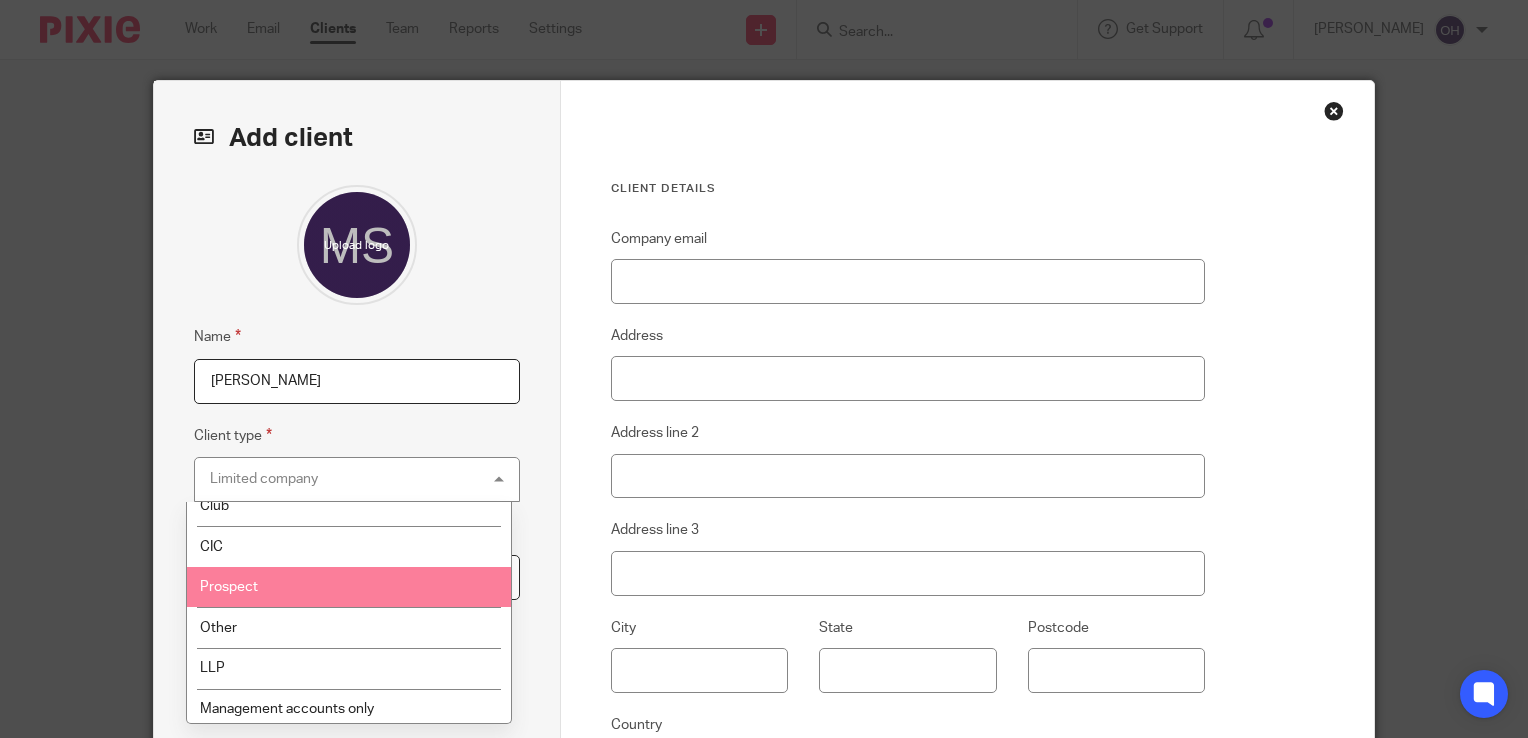 click on "Prospect" at bounding box center [229, 587] 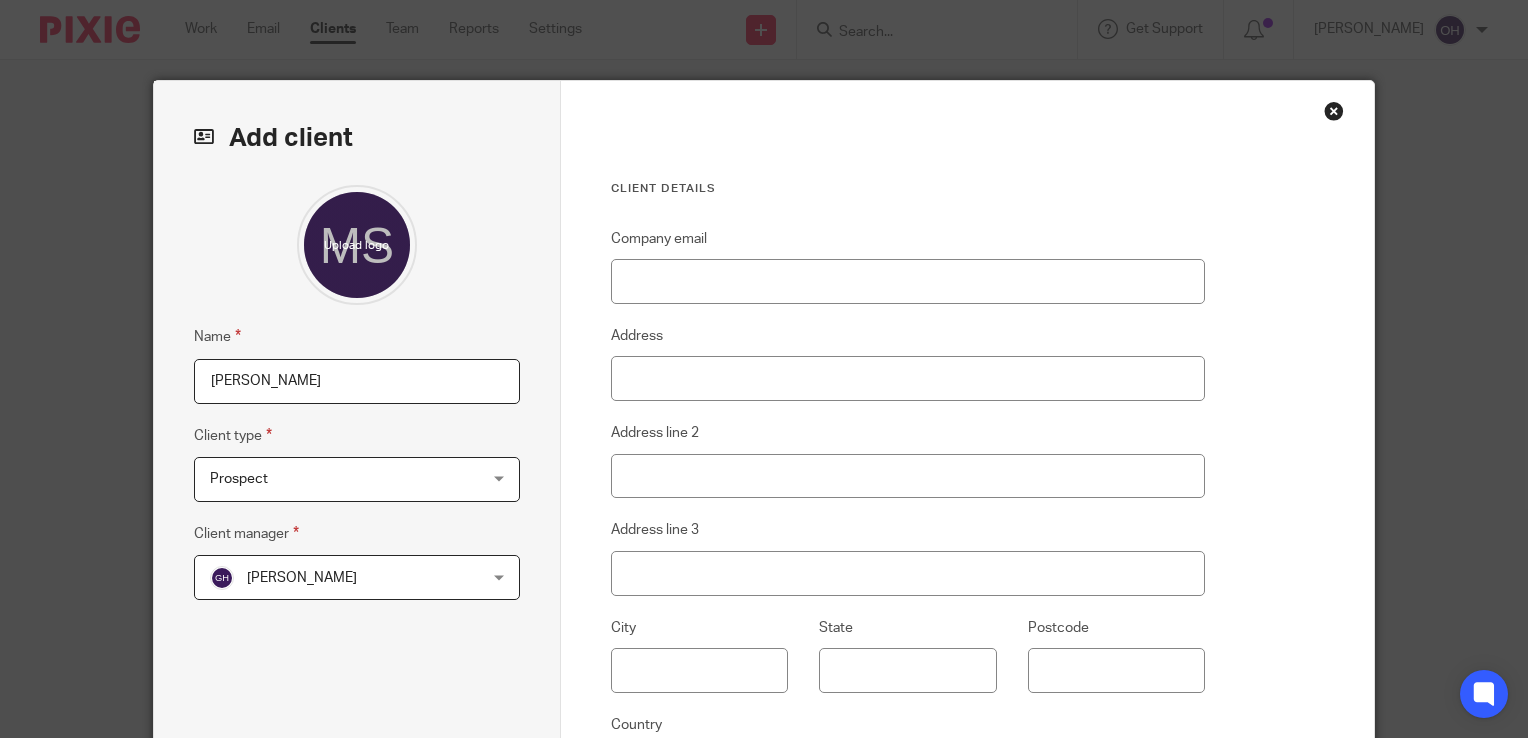 click on "[PERSON_NAME]" at bounding box center (302, 578) 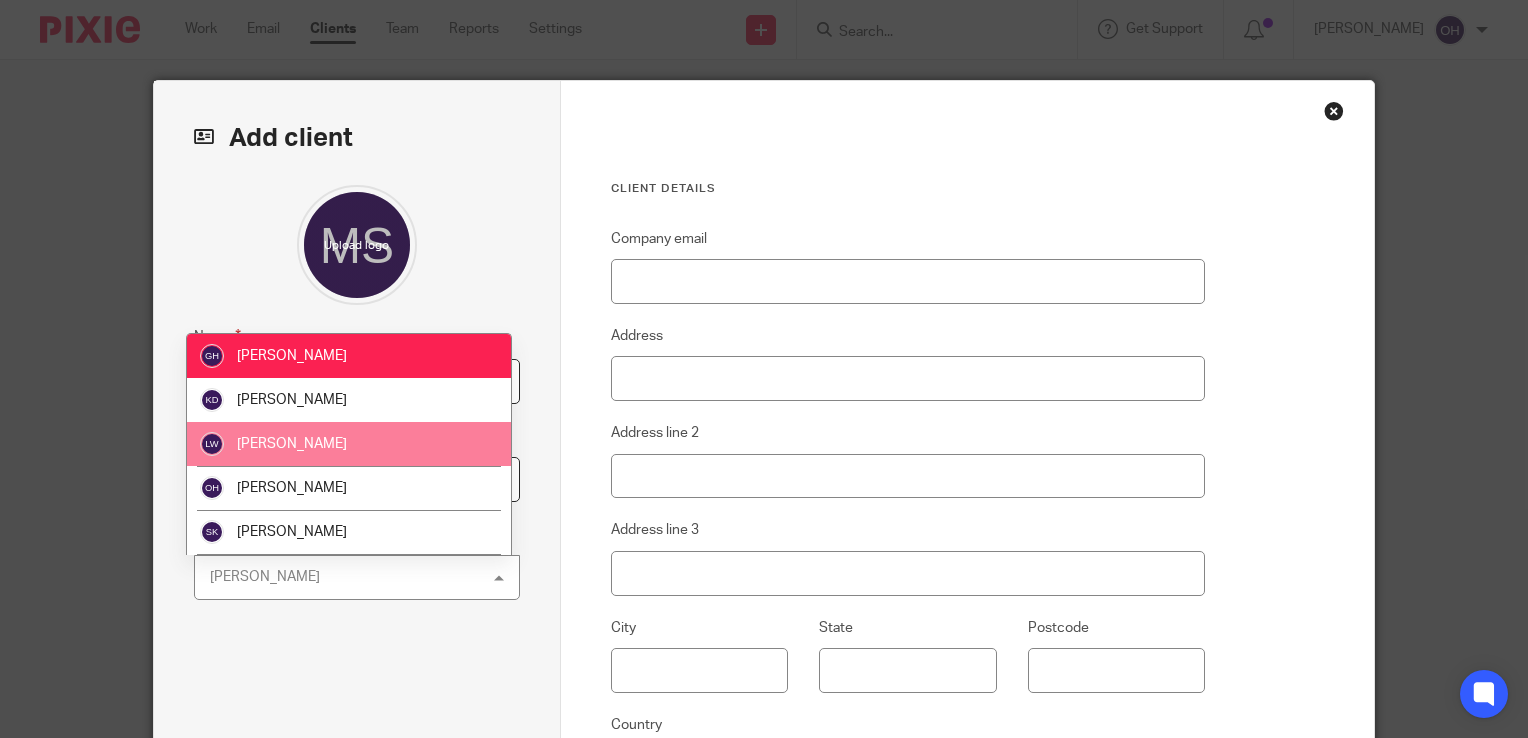 click on "[PERSON_NAME]" at bounding box center (292, 444) 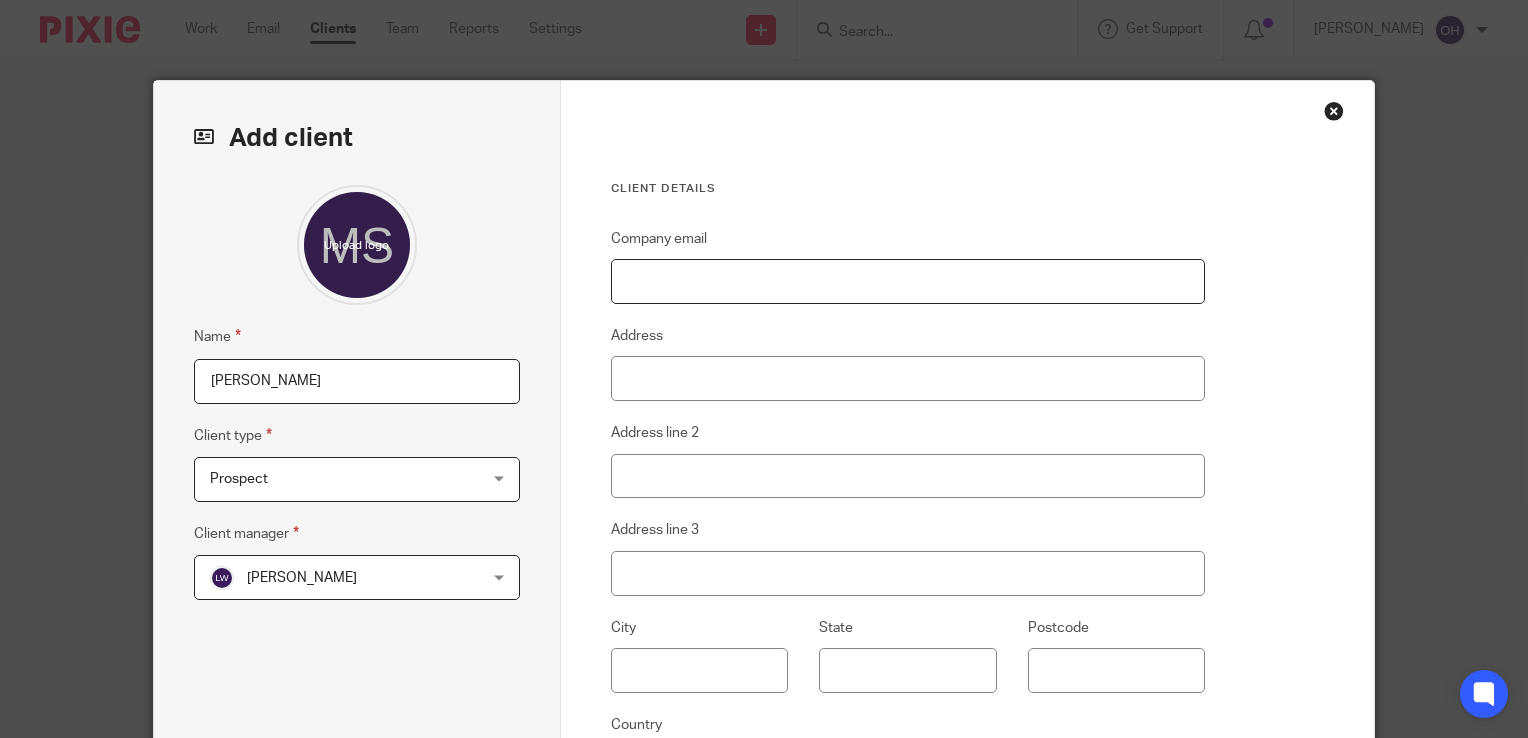 click on "Company email" at bounding box center (908, 281) 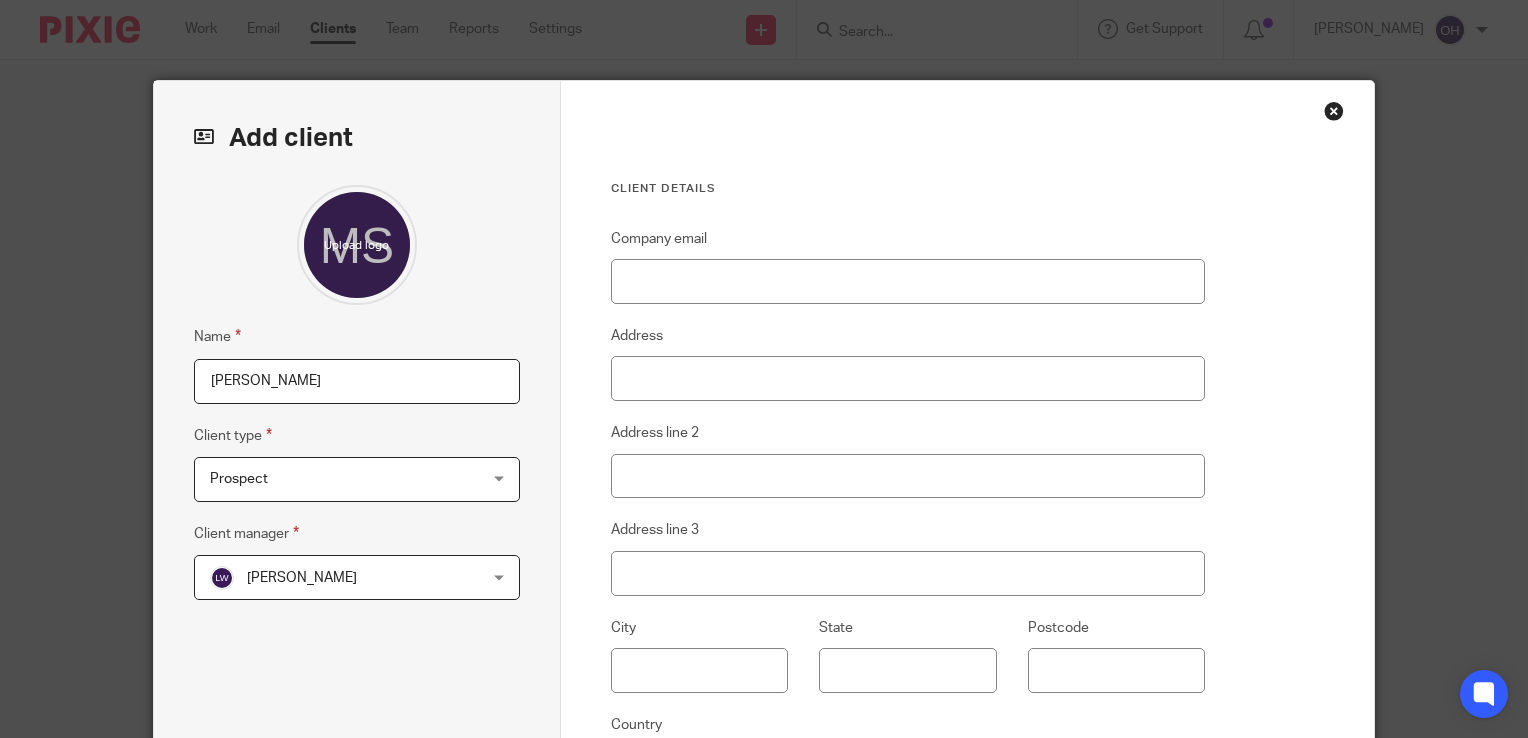 click on "Client details" at bounding box center [908, 189] 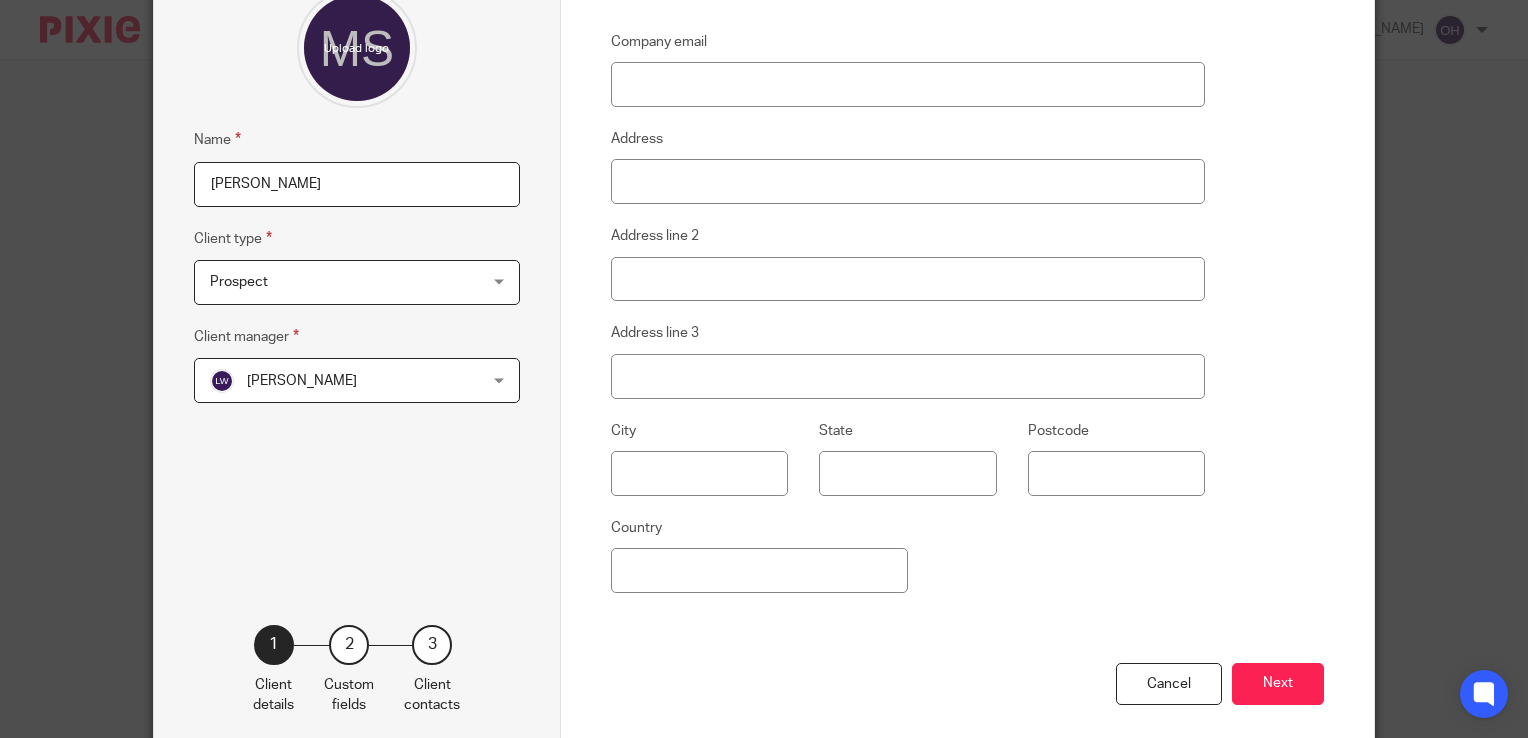 scroll, scrollTop: 200, scrollLeft: 0, axis: vertical 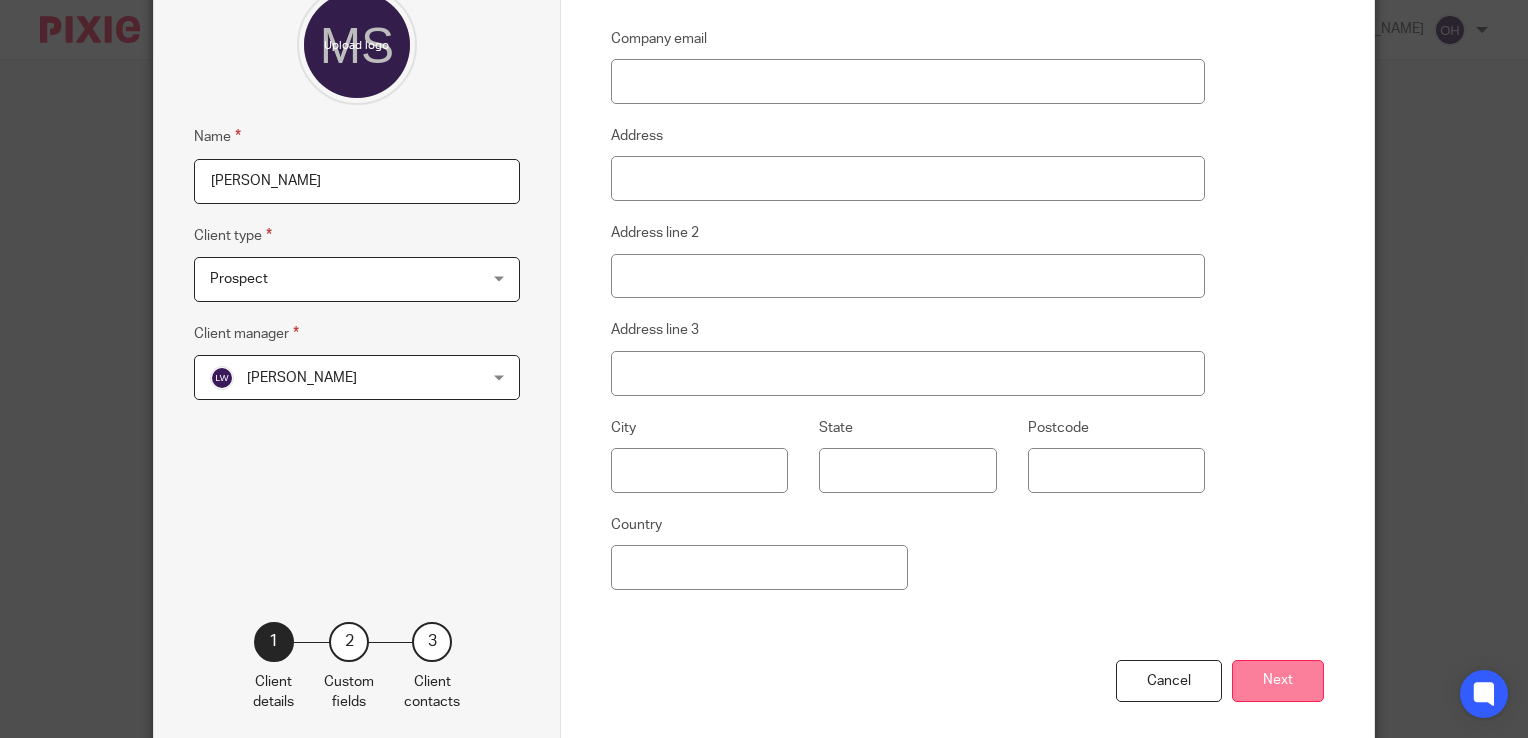 click on "Next" at bounding box center (1278, 681) 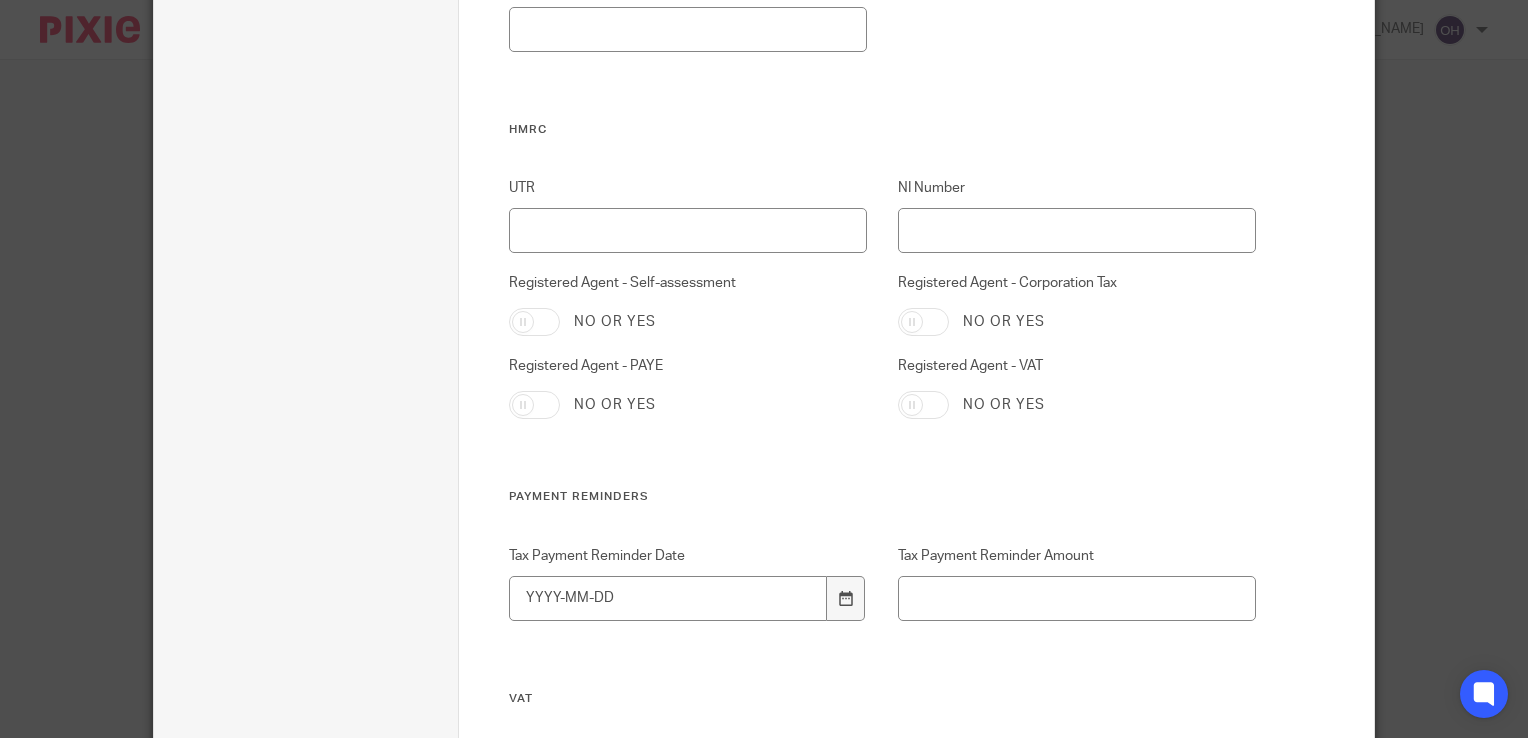 scroll, scrollTop: 800, scrollLeft: 0, axis: vertical 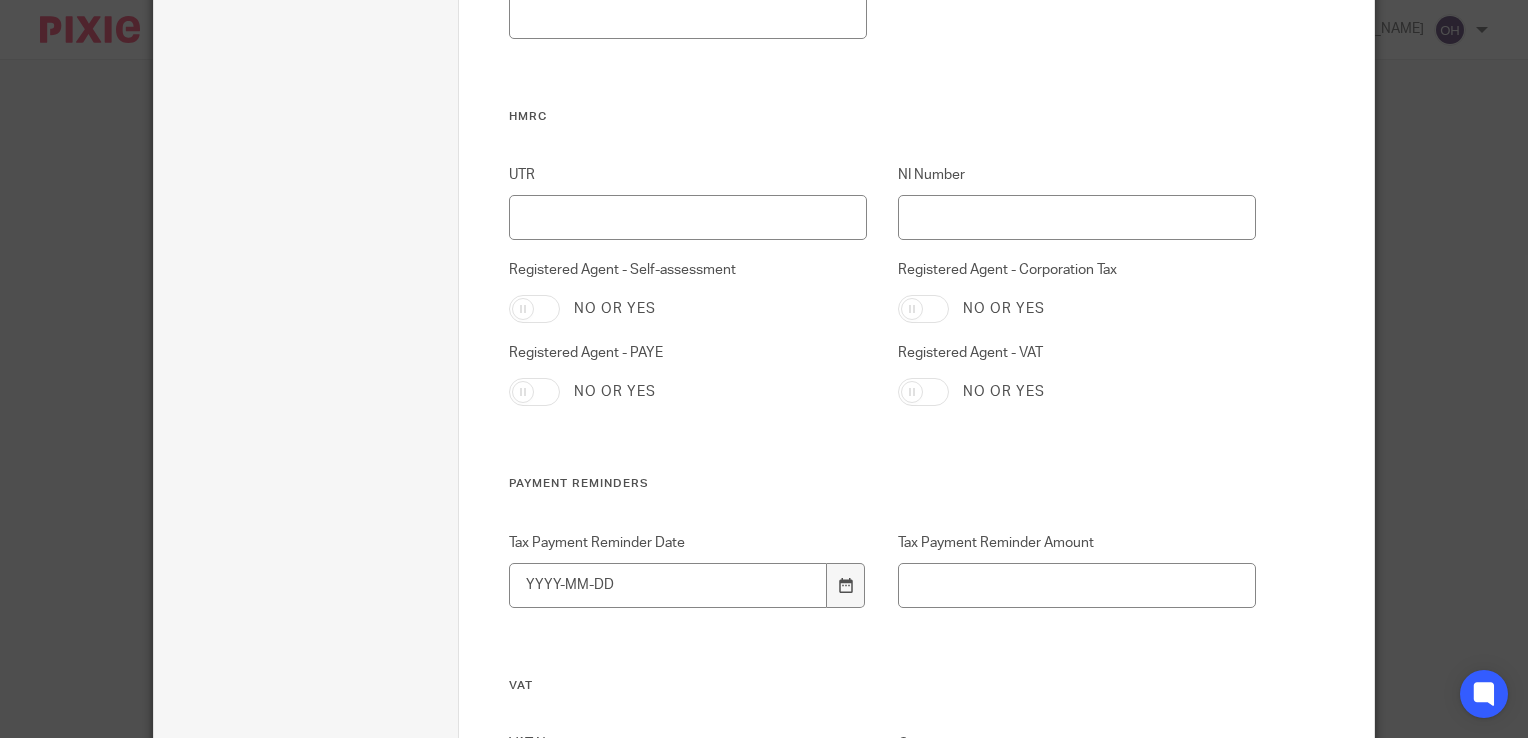 click on "Registered Agent - Self-assessment" at bounding box center [534, 309] 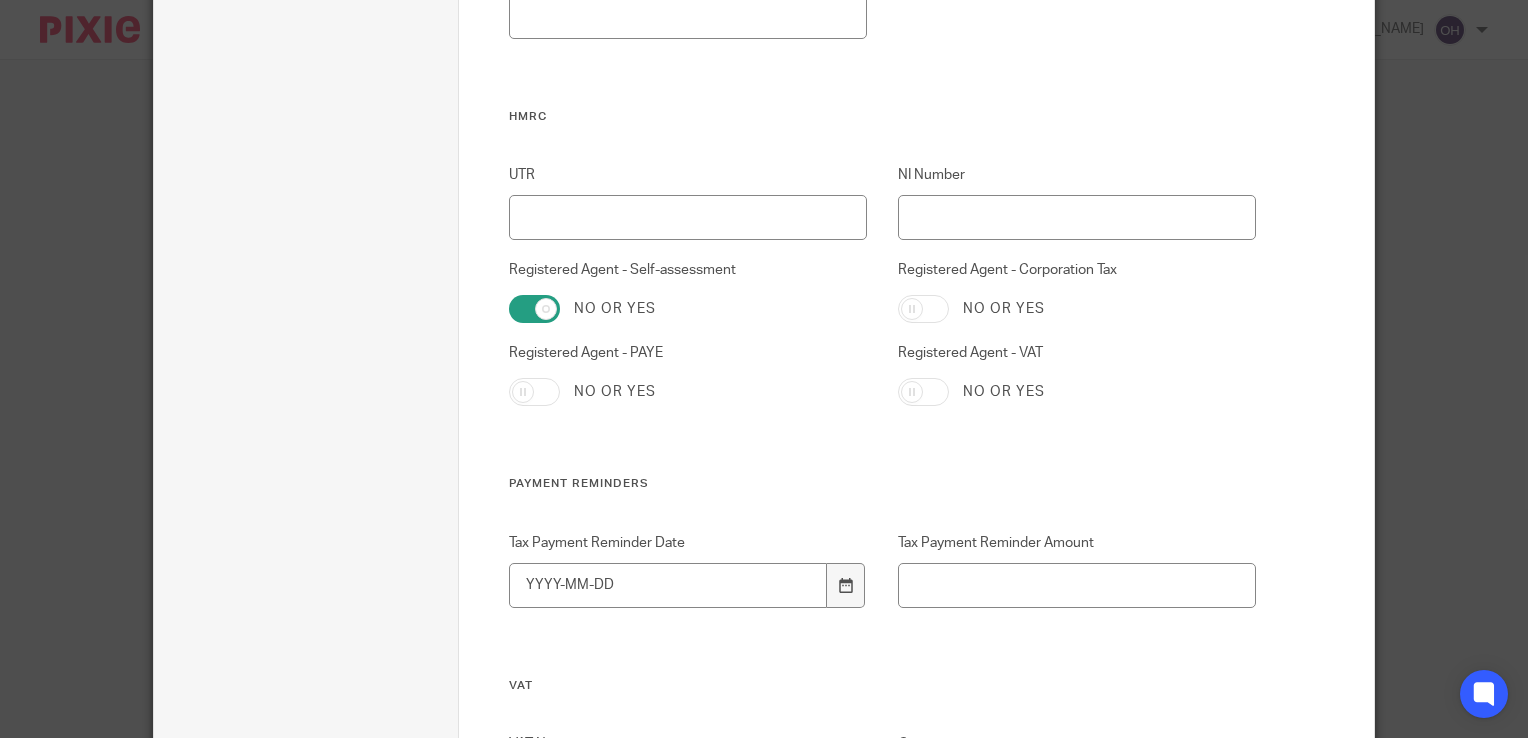 click on "Registered Agent - Self-assessment" at bounding box center (534, 309) 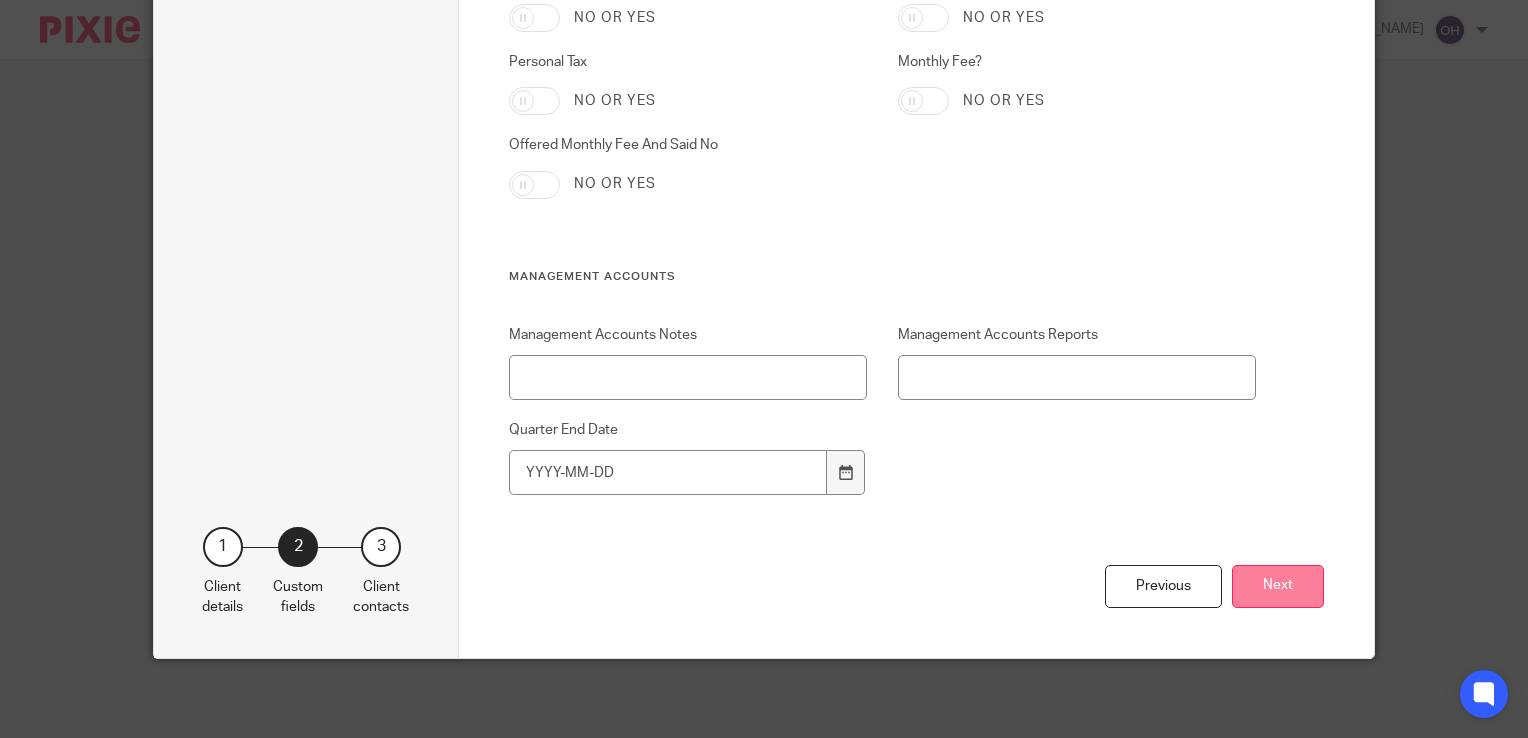 click on "Next" at bounding box center (1278, 586) 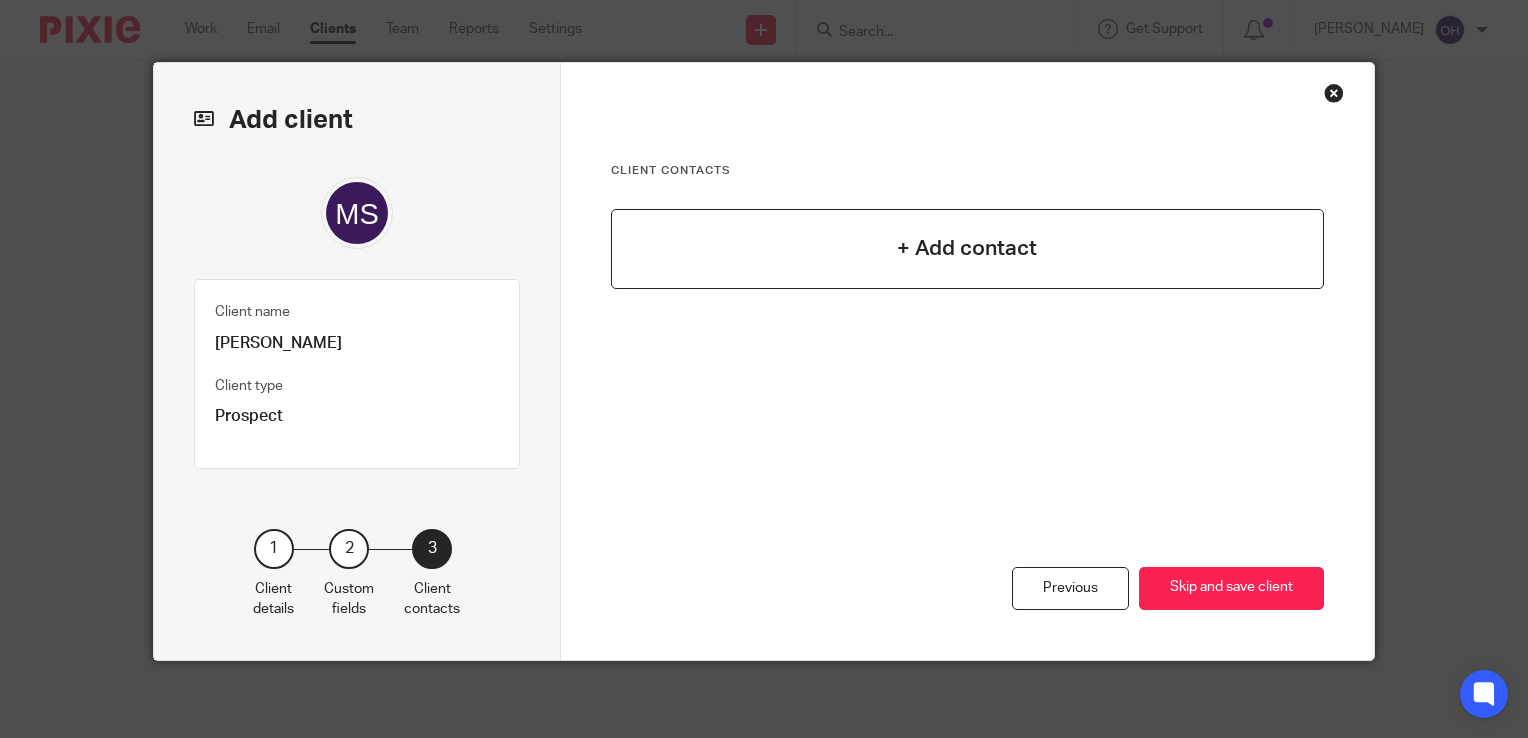 click on "+ Add contact" at bounding box center (967, 248) 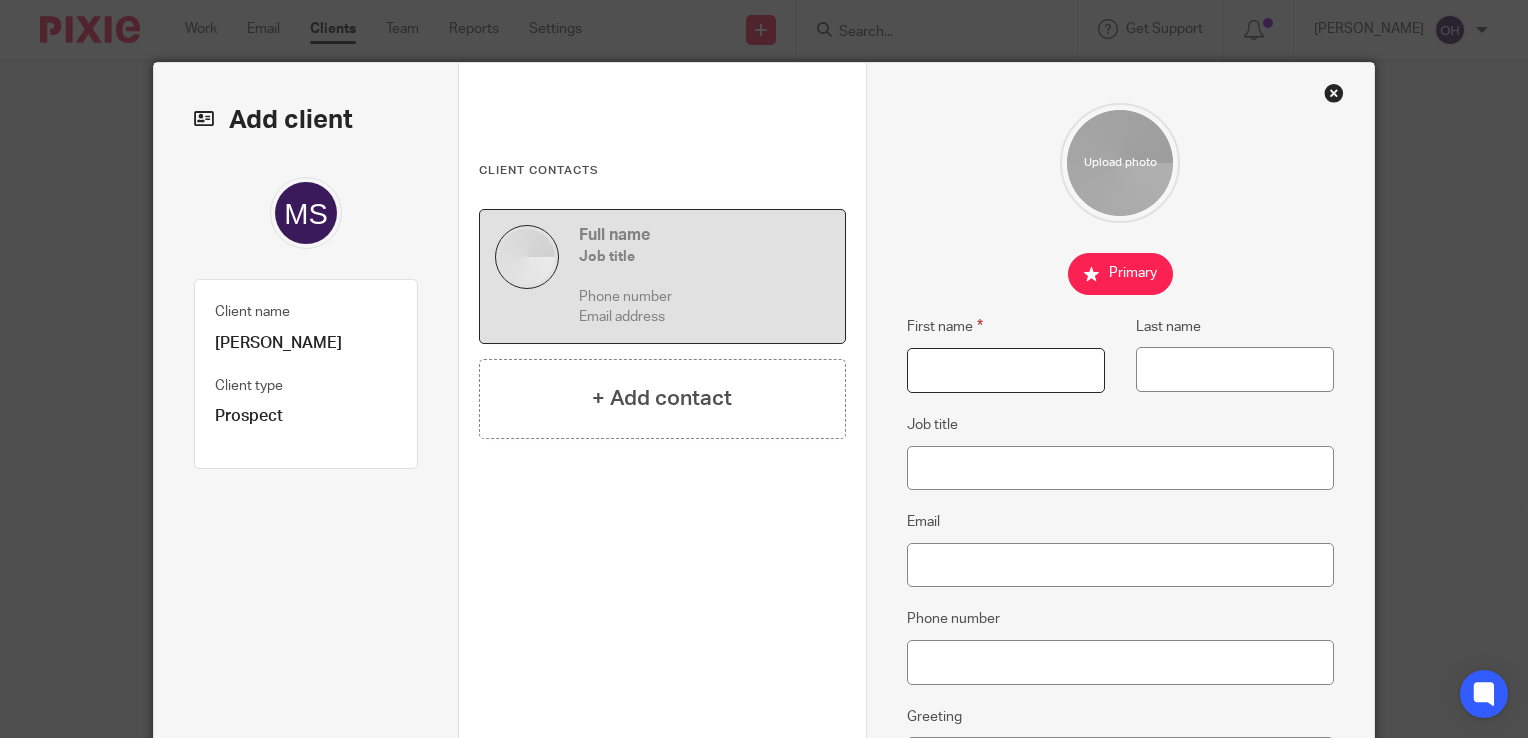 click on "First name" at bounding box center (1006, 370) 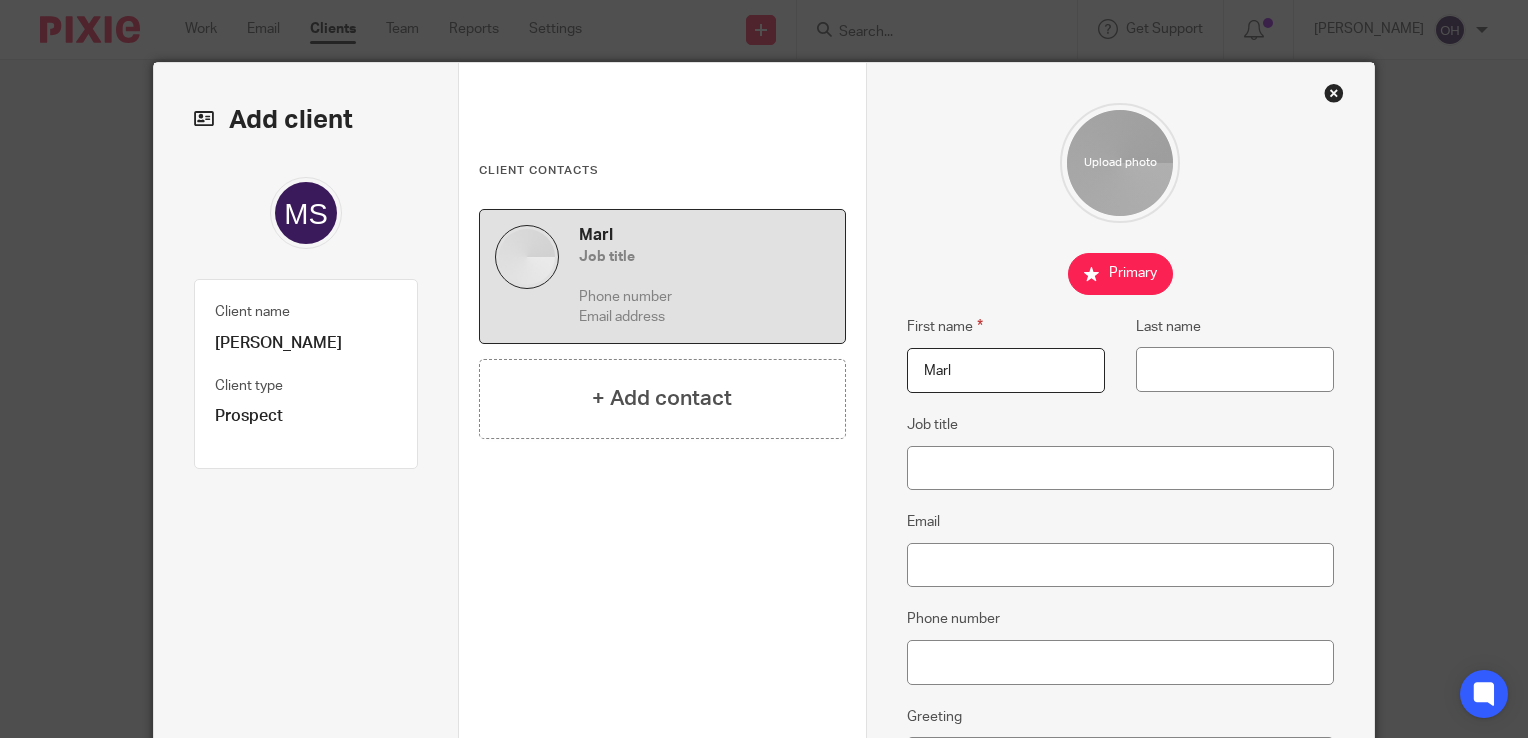 click on "Marl" at bounding box center (1006, 370) 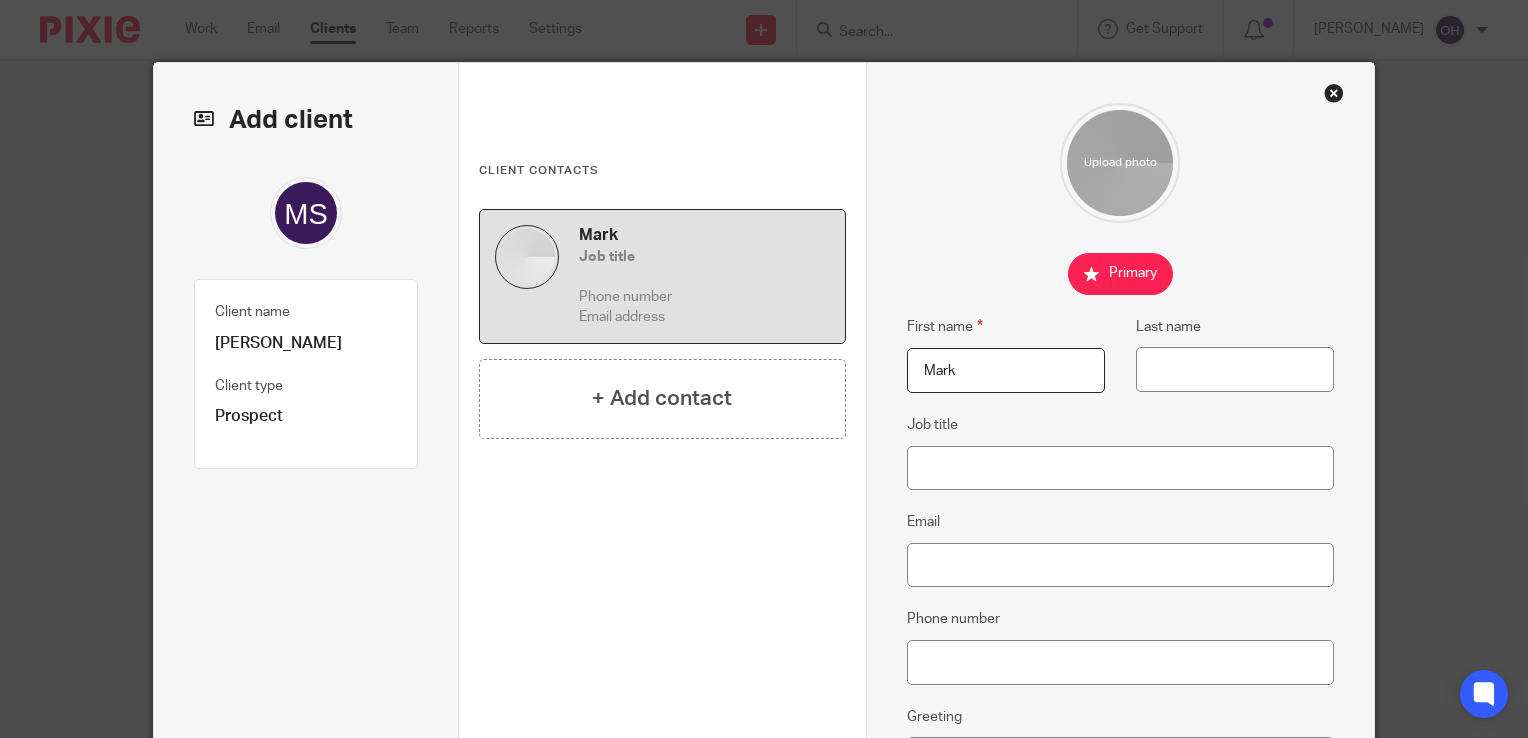 type on "Mark" 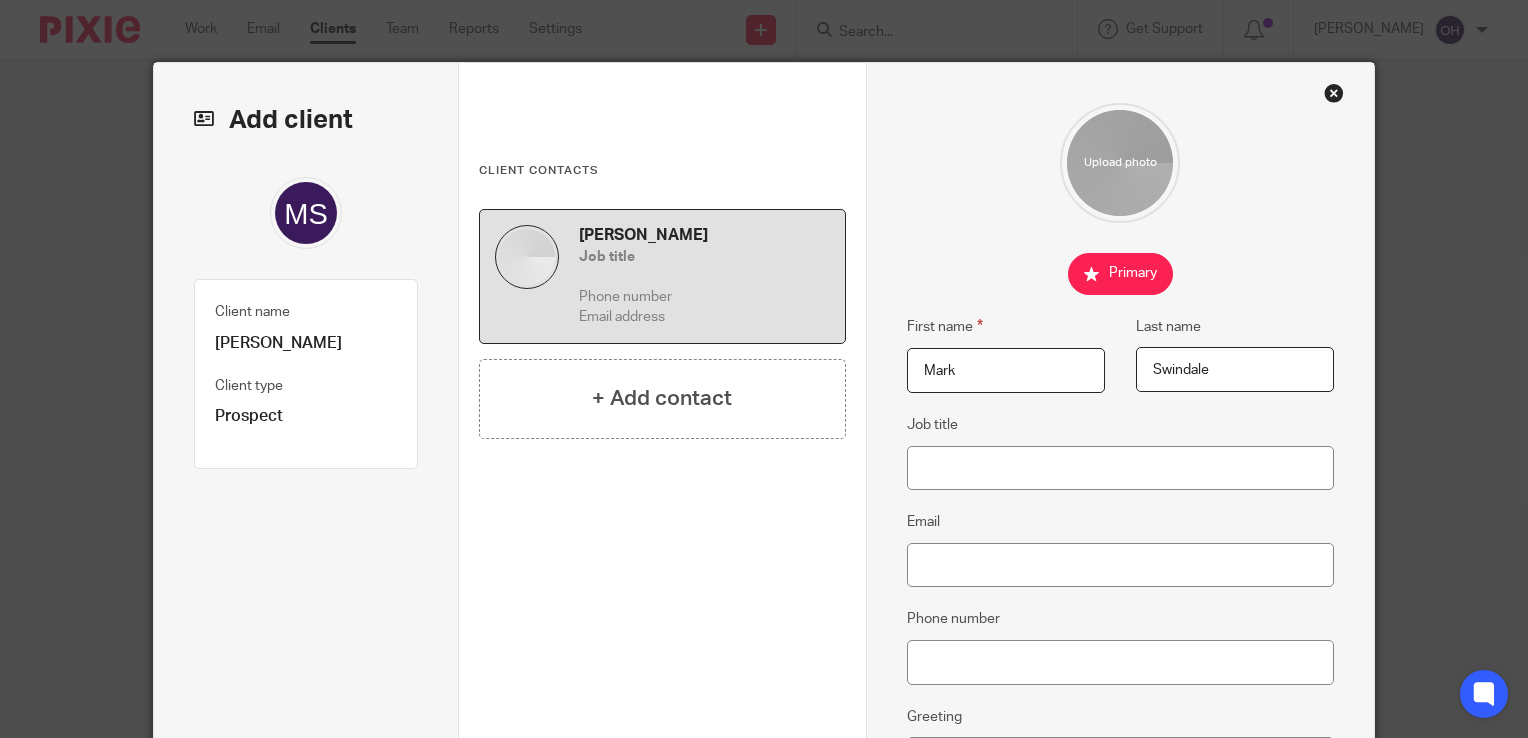 type on "Swindale" 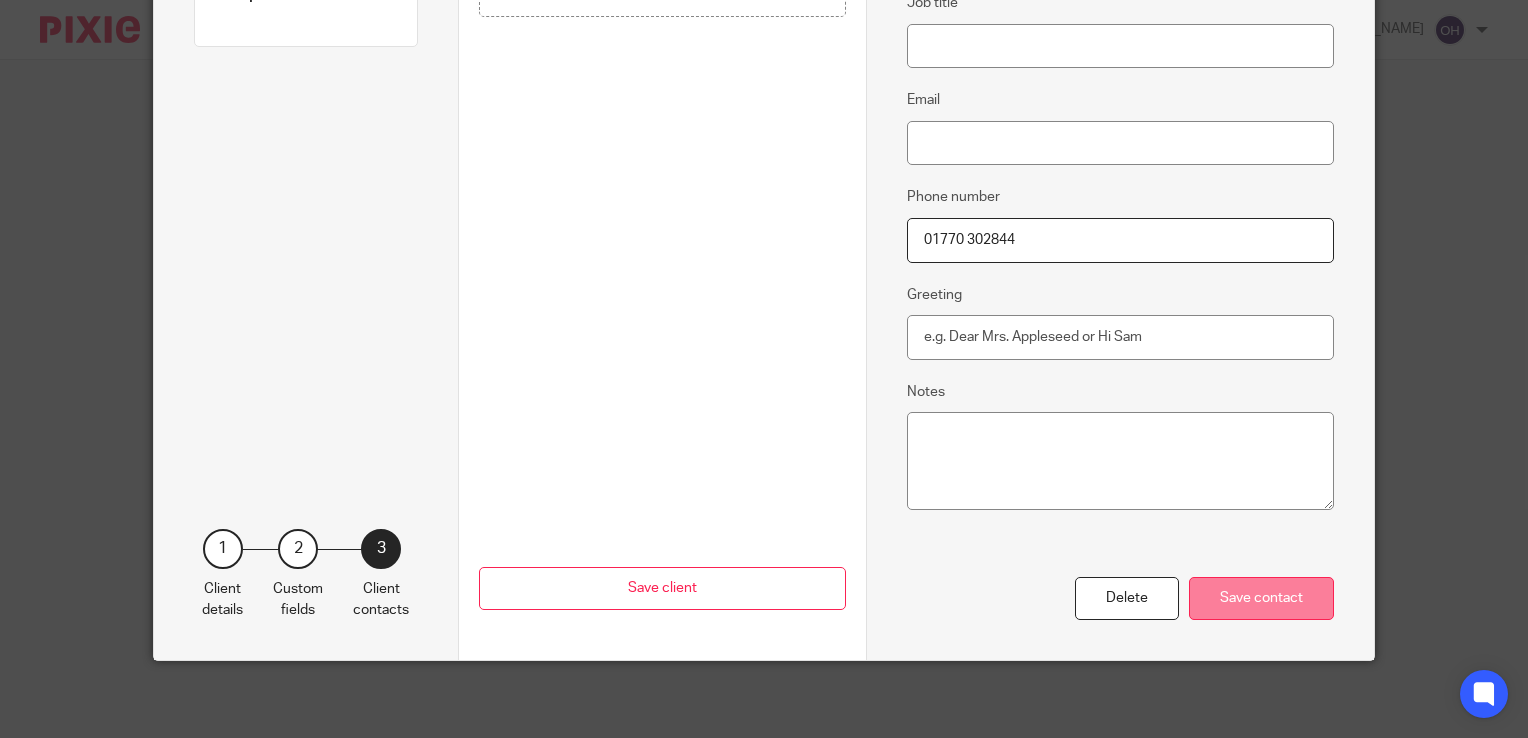 type on "01770 302844" 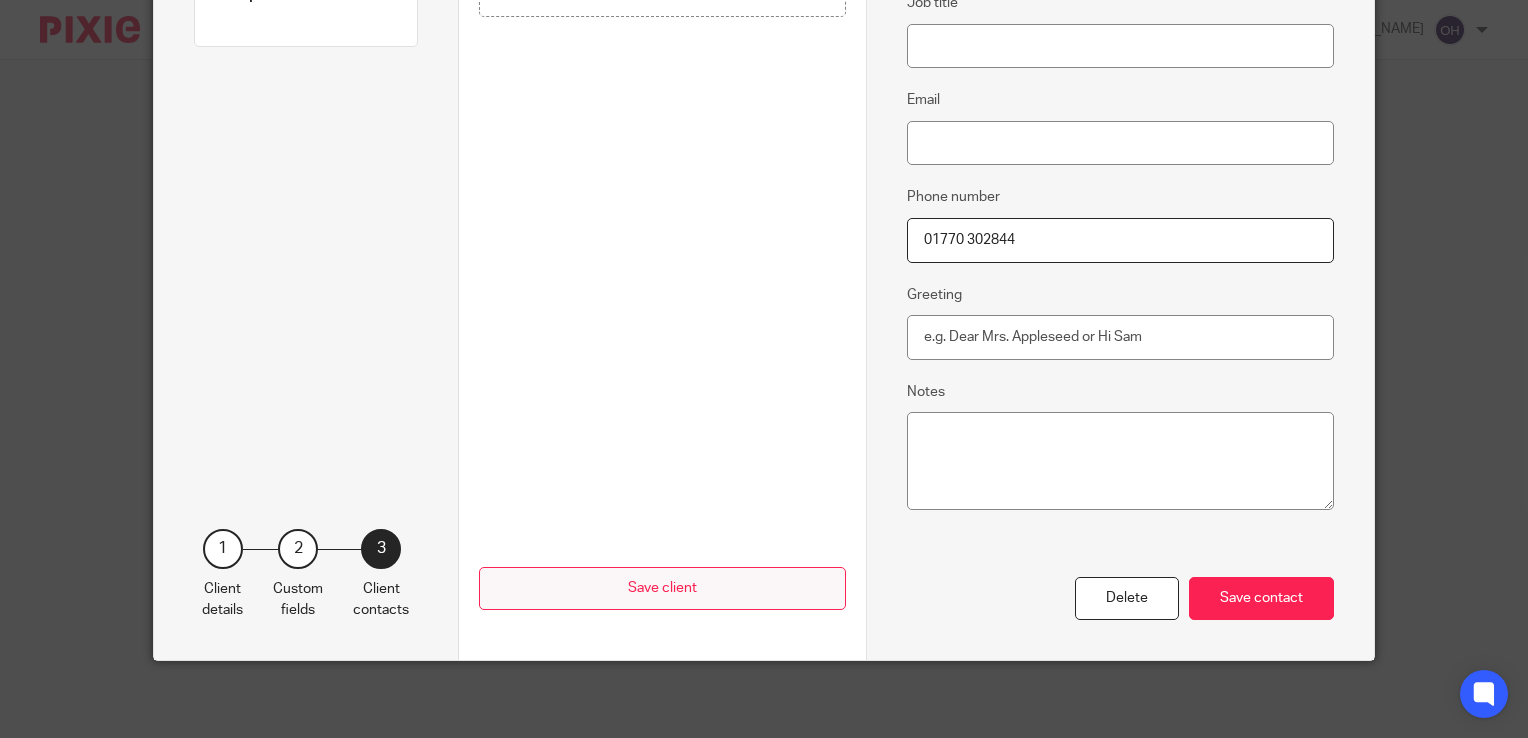 click on "Save contact" at bounding box center (1261, 598) 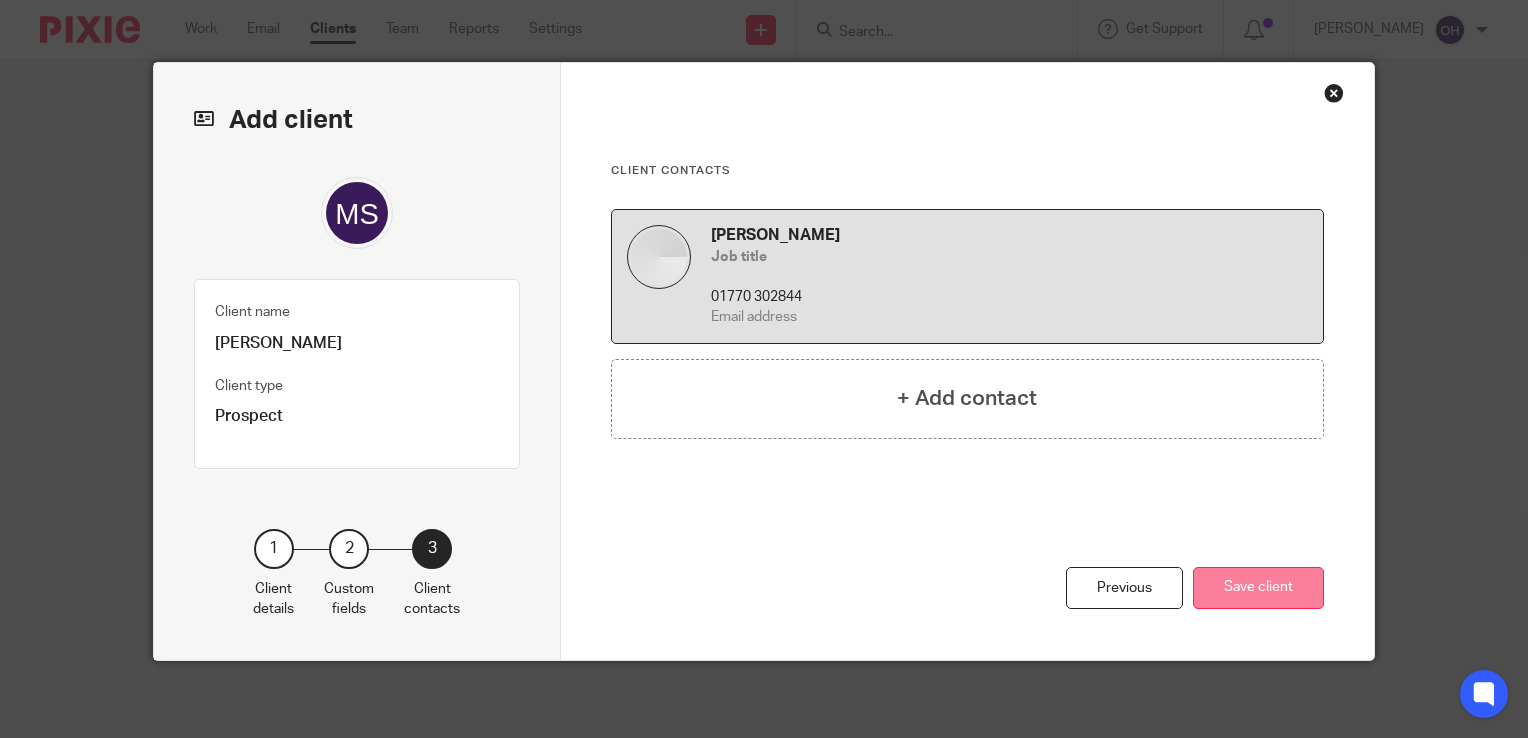 click on "Save client" at bounding box center (1258, 588) 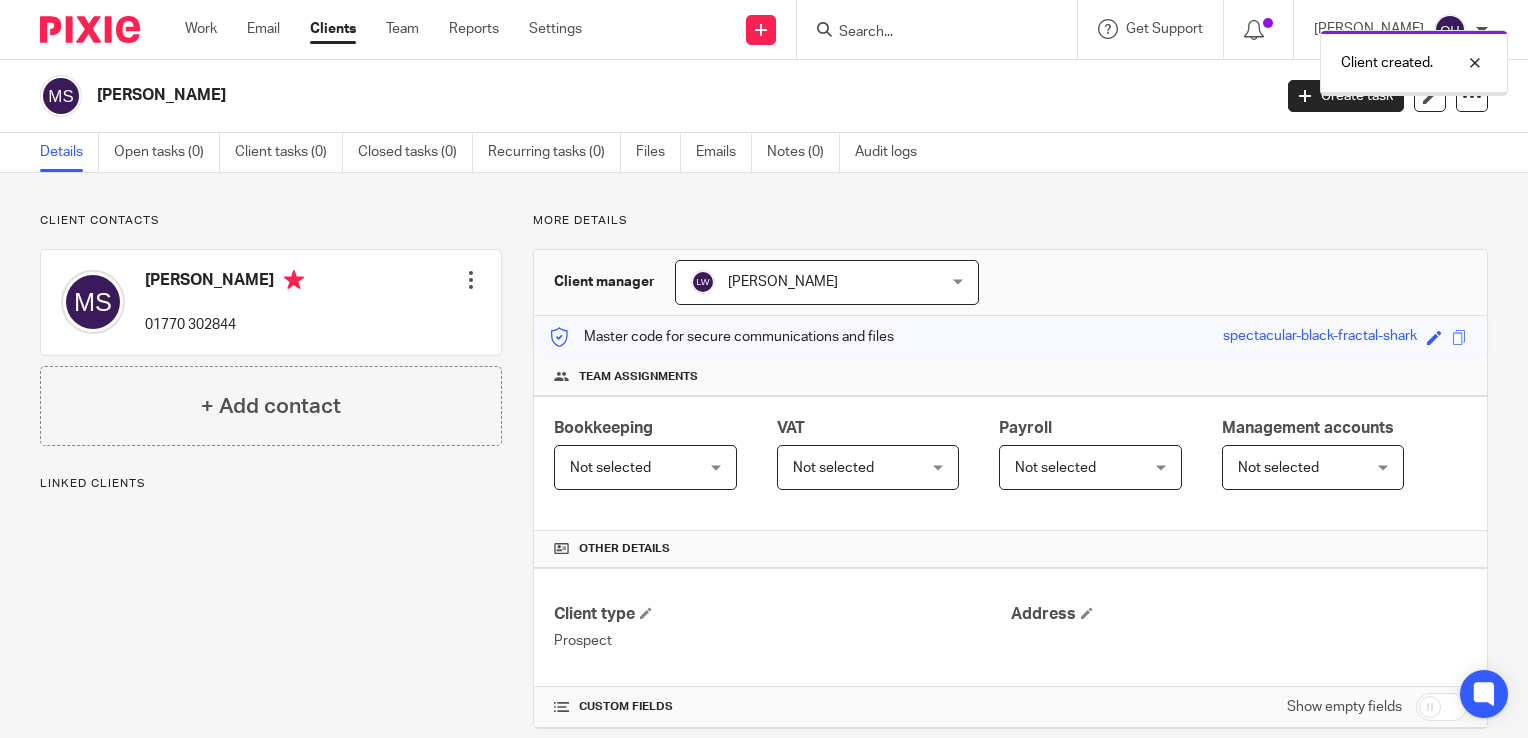 scroll, scrollTop: 0, scrollLeft: 0, axis: both 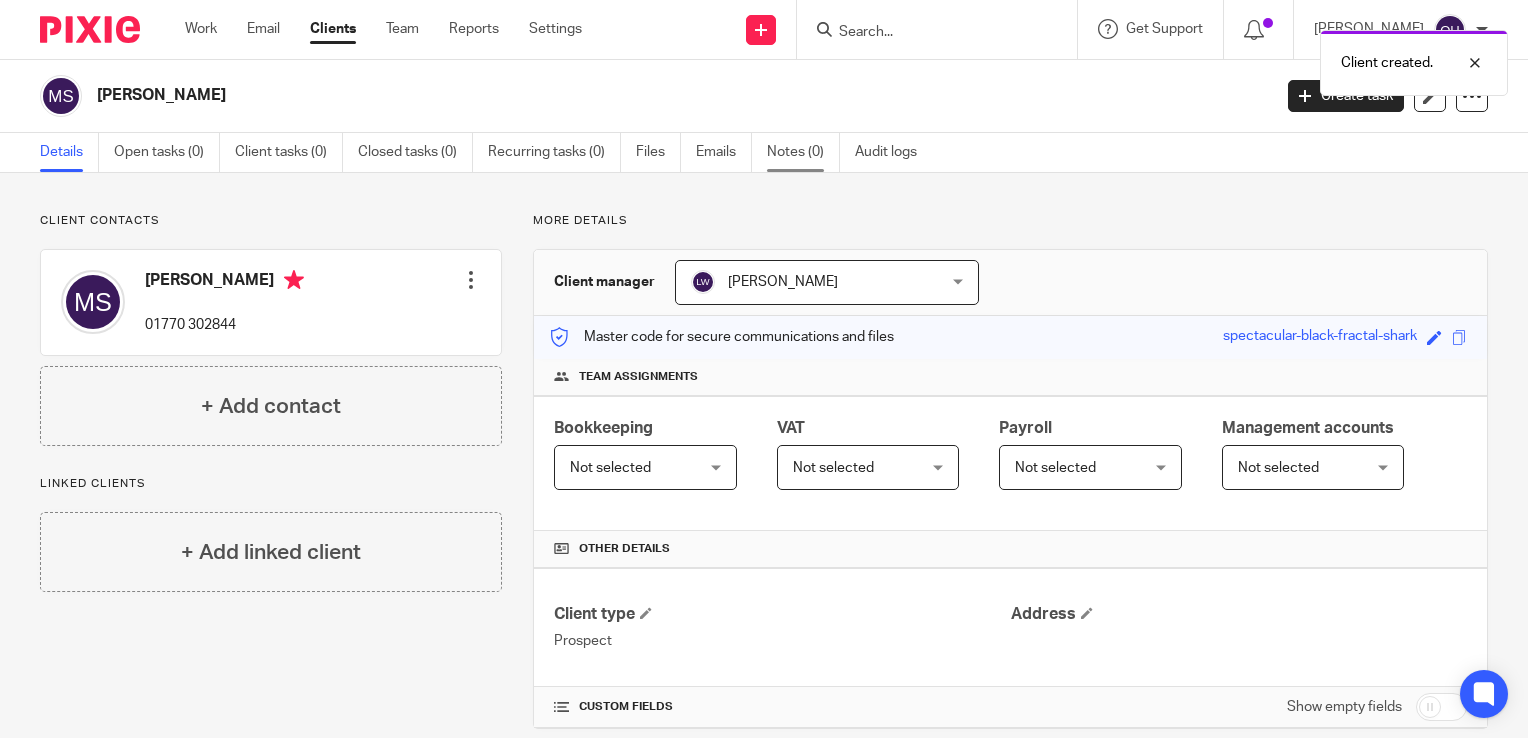 click on "Notes (0)" at bounding box center [803, 152] 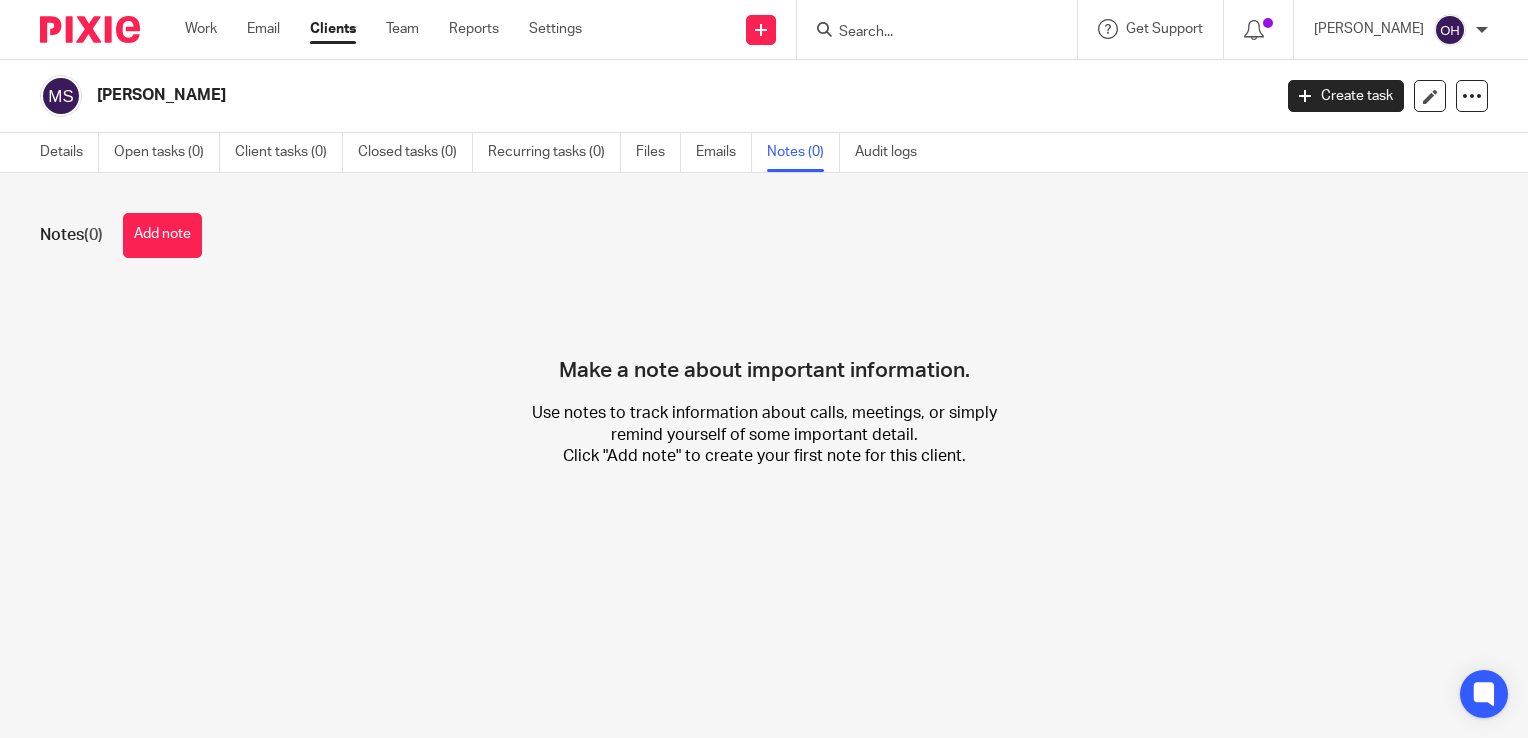 scroll, scrollTop: 0, scrollLeft: 0, axis: both 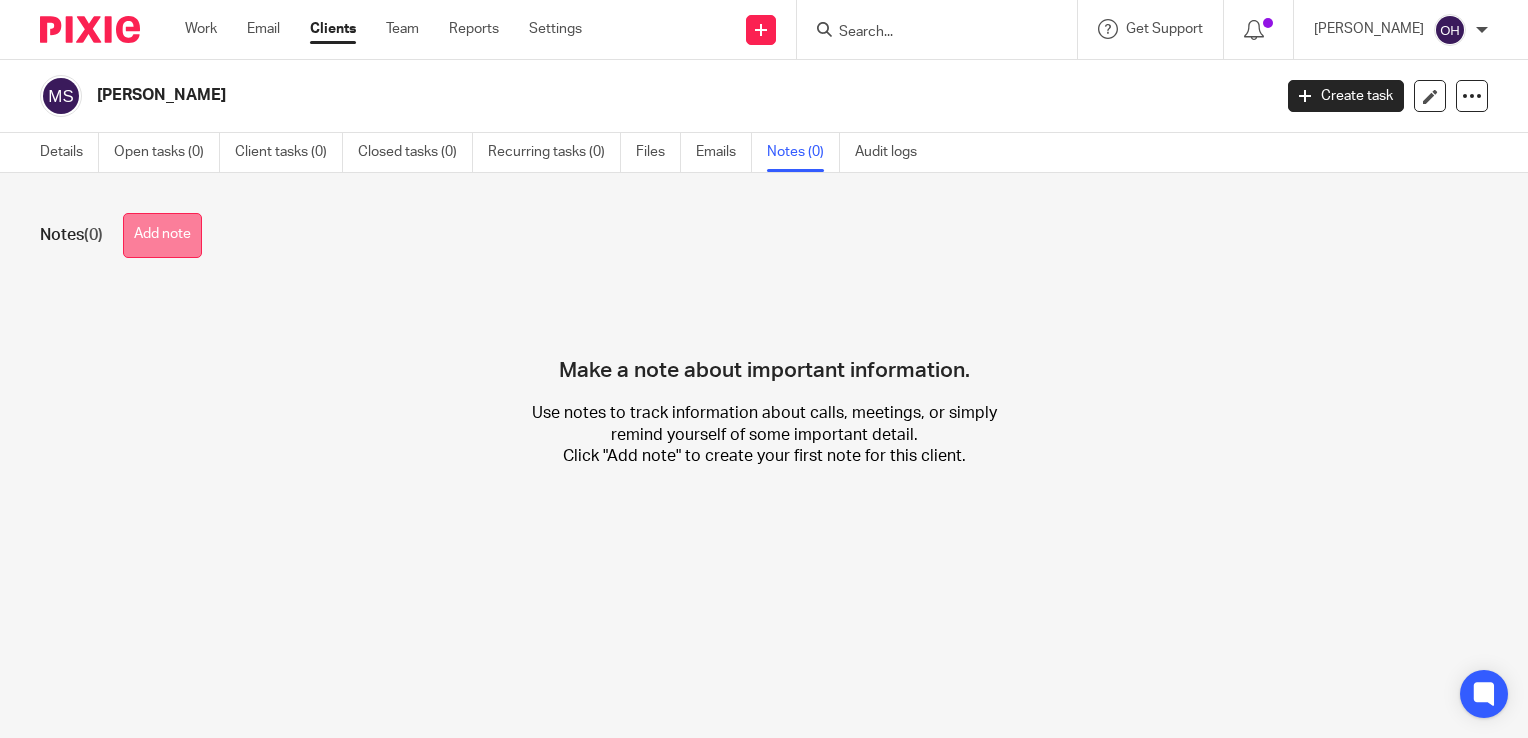 click on "Add note" at bounding box center (162, 235) 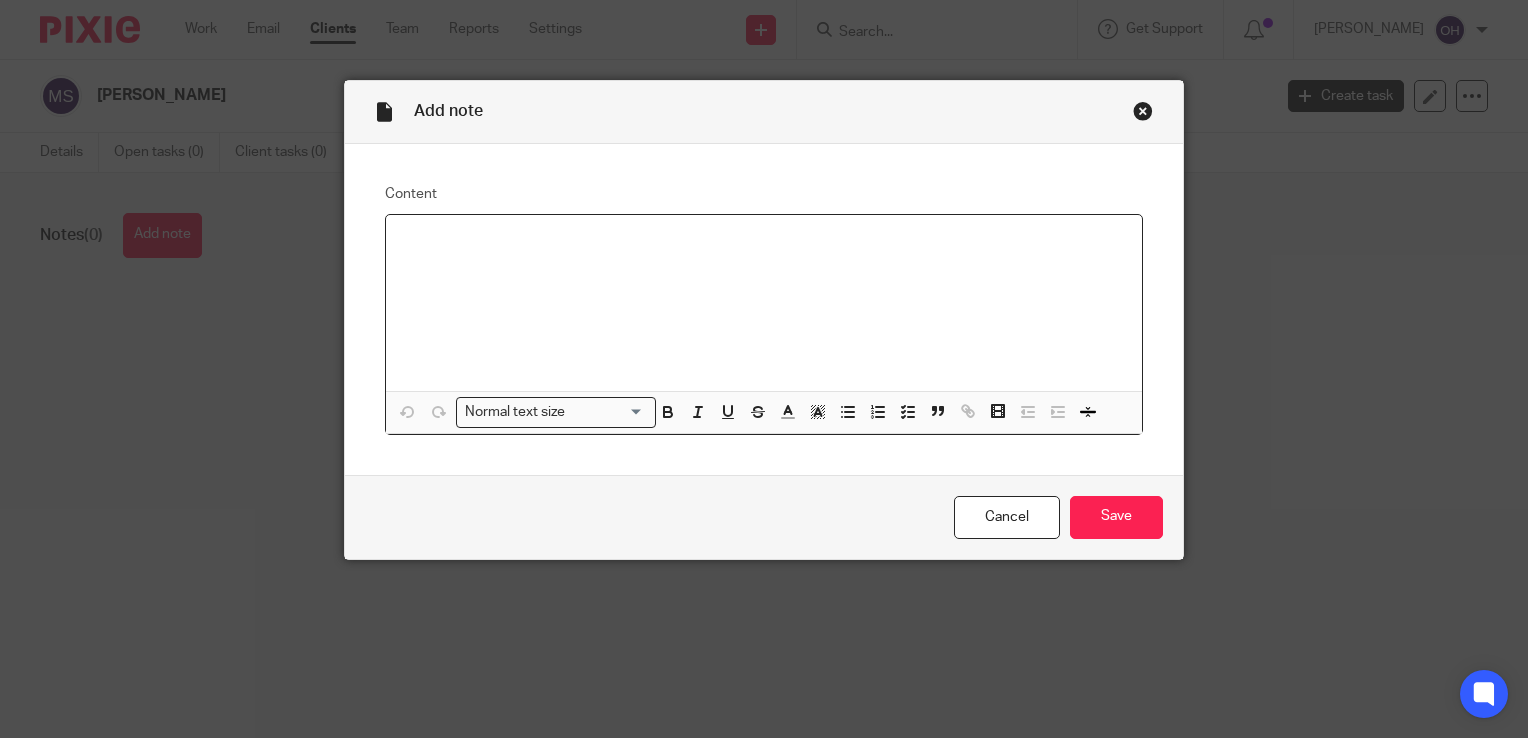 type 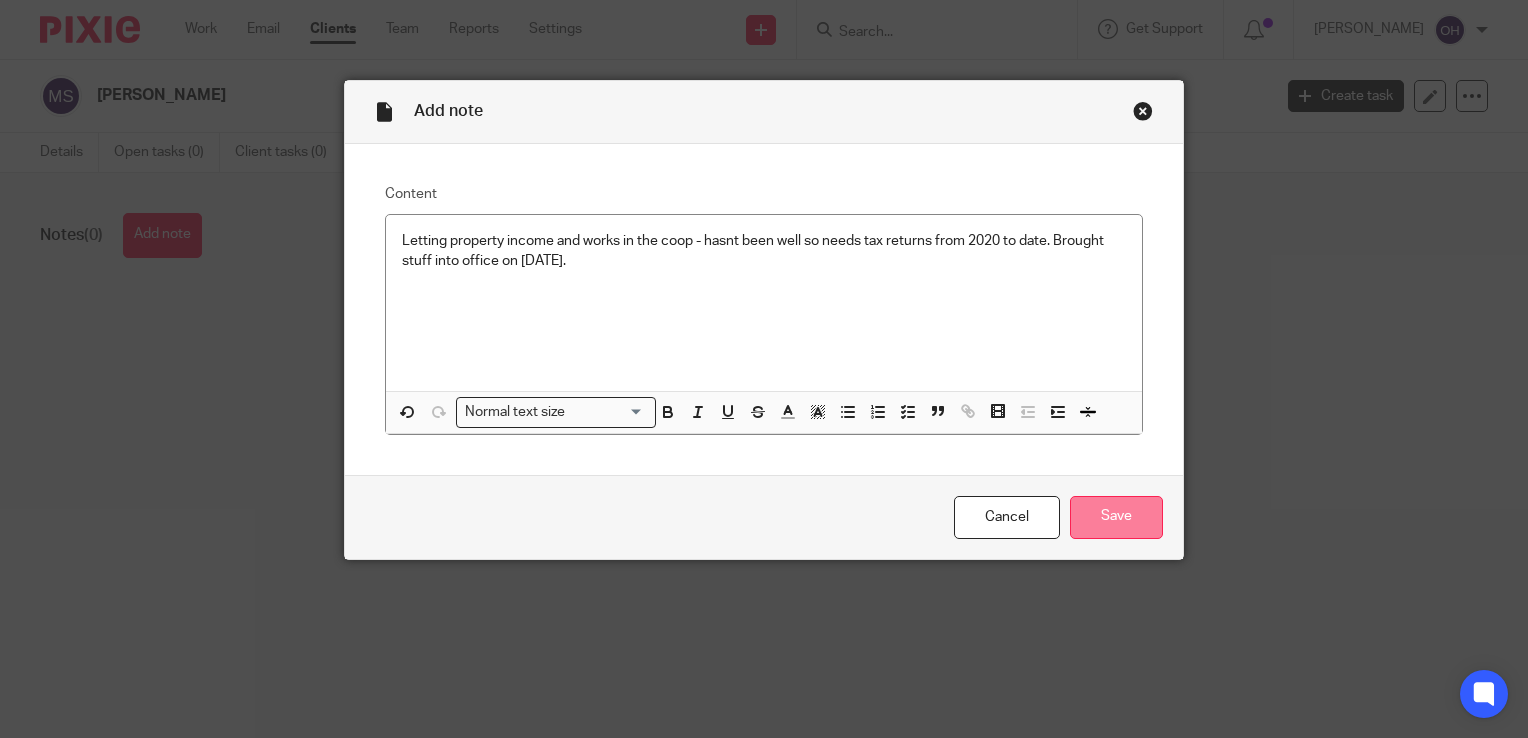 click on "Save" at bounding box center (1116, 517) 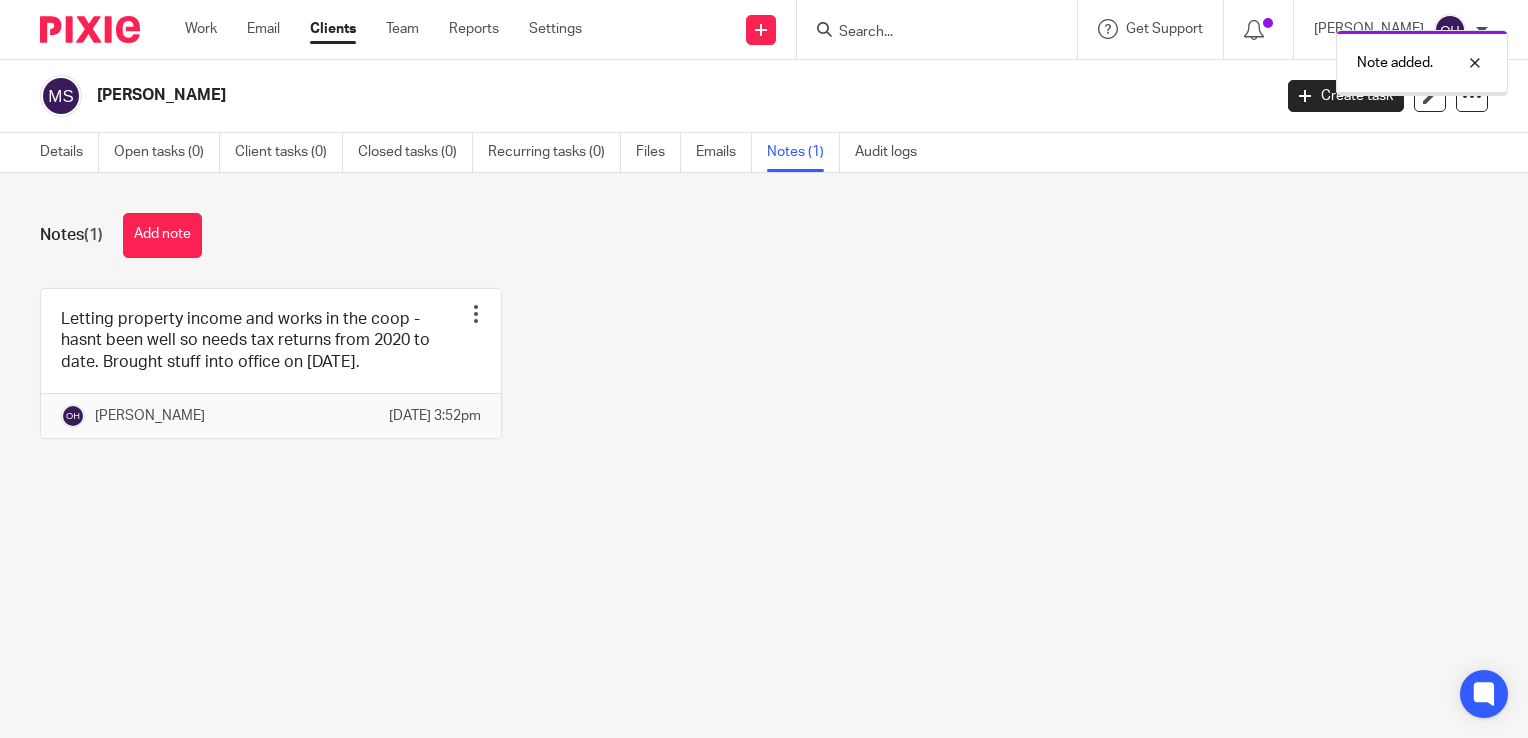 scroll, scrollTop: 0, scrollLeft: 0, axis: both 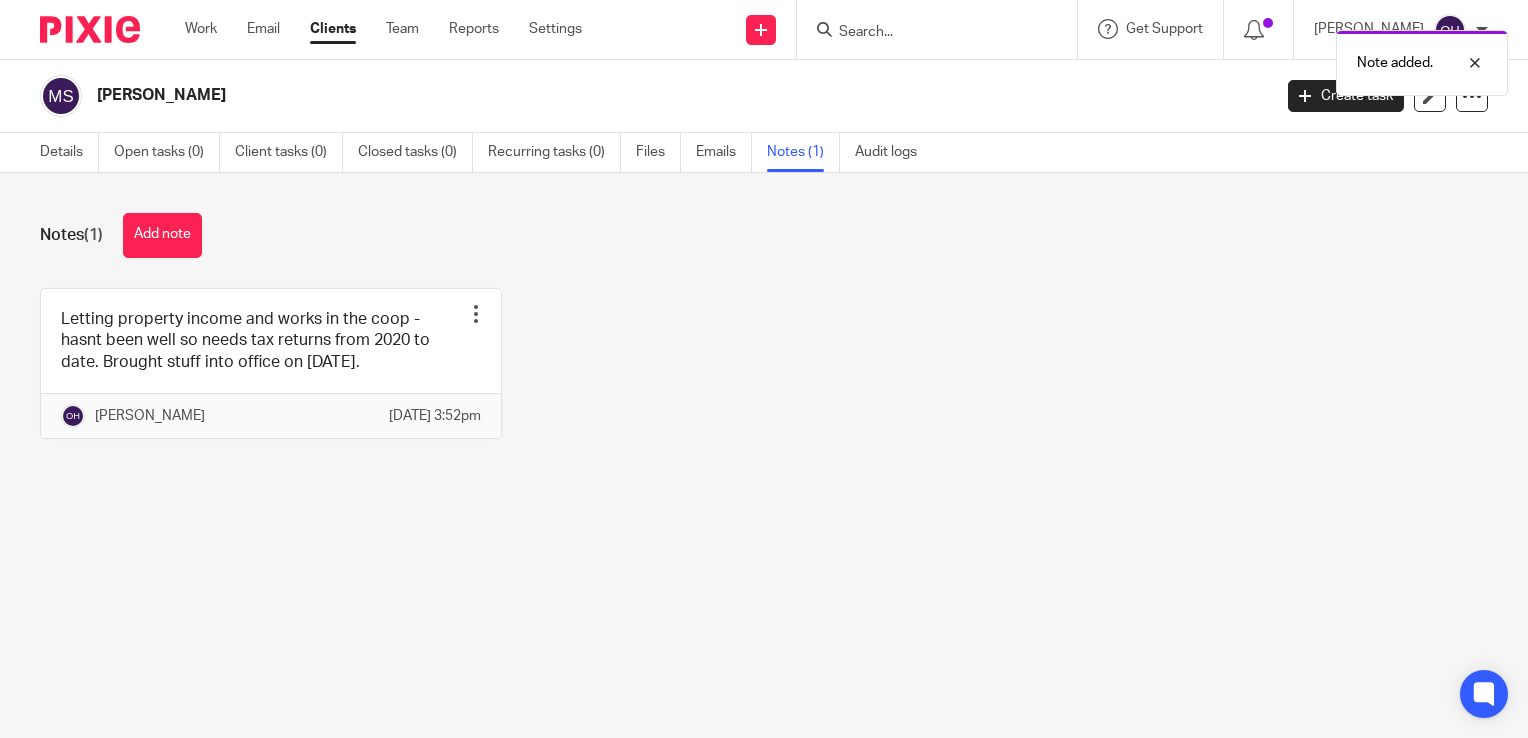 click on "Notes
(1)
Add note" at bounding box center (764, 235) 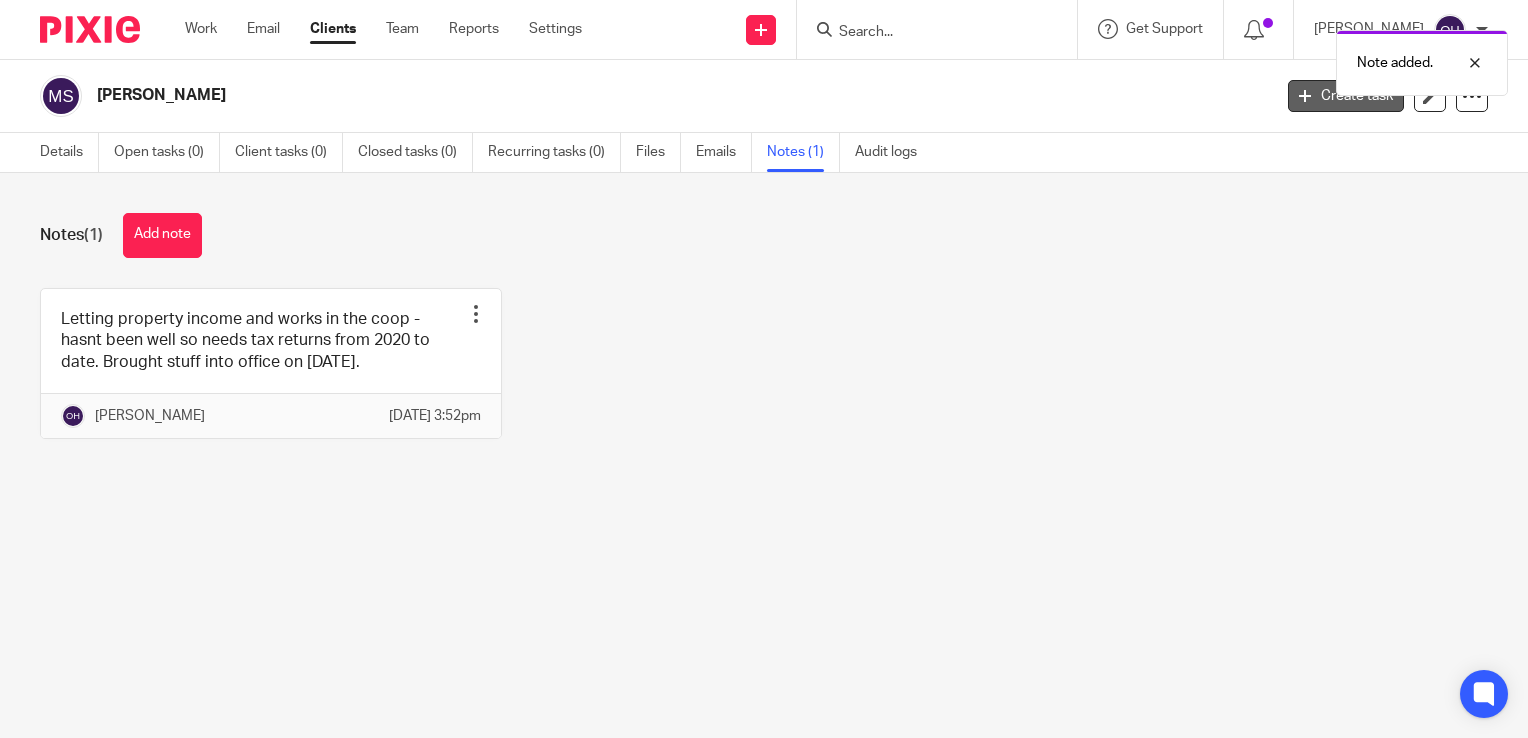 click on "Create task" at bounding box center [1346, 96] 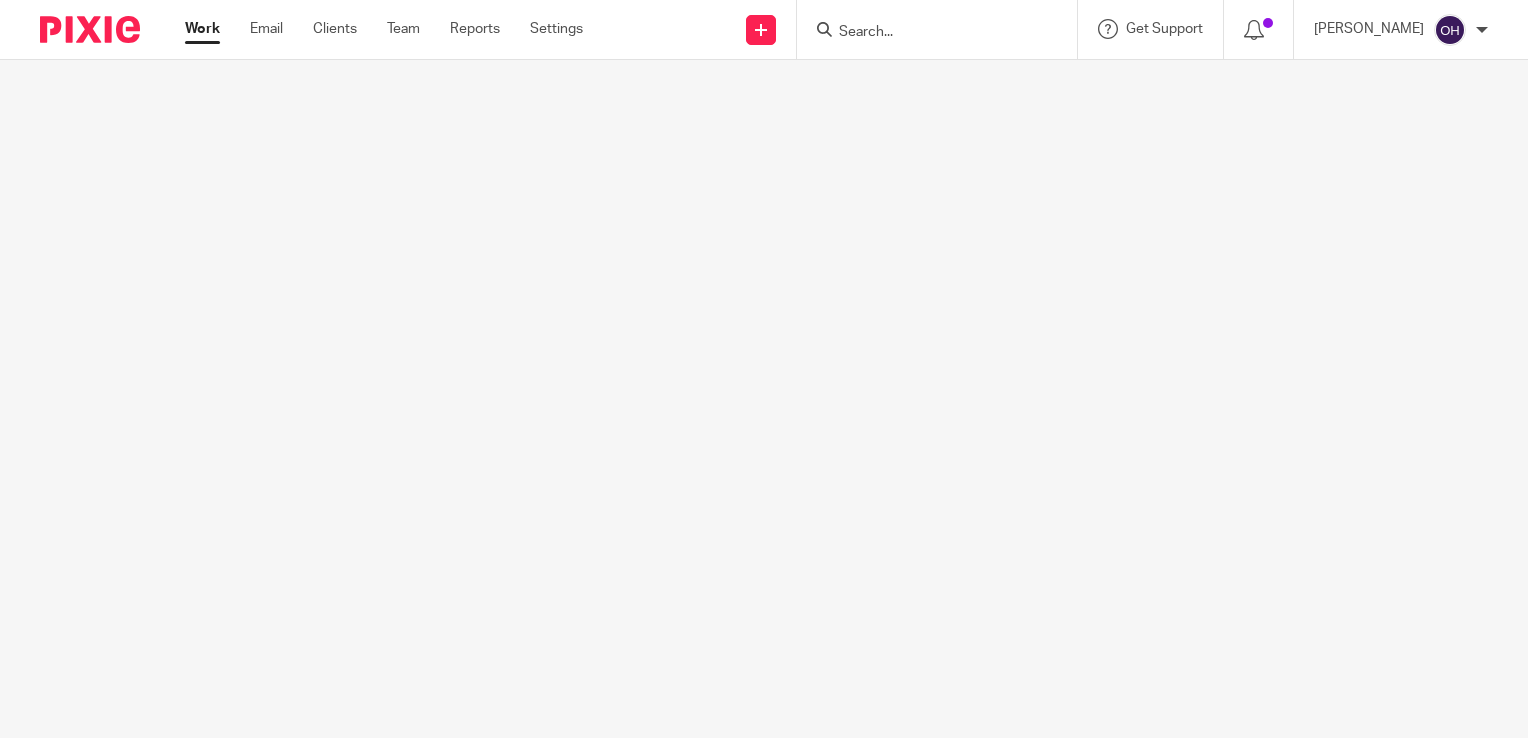 scroll, scrollTop: 0, scrollLeft: 0, axis: both 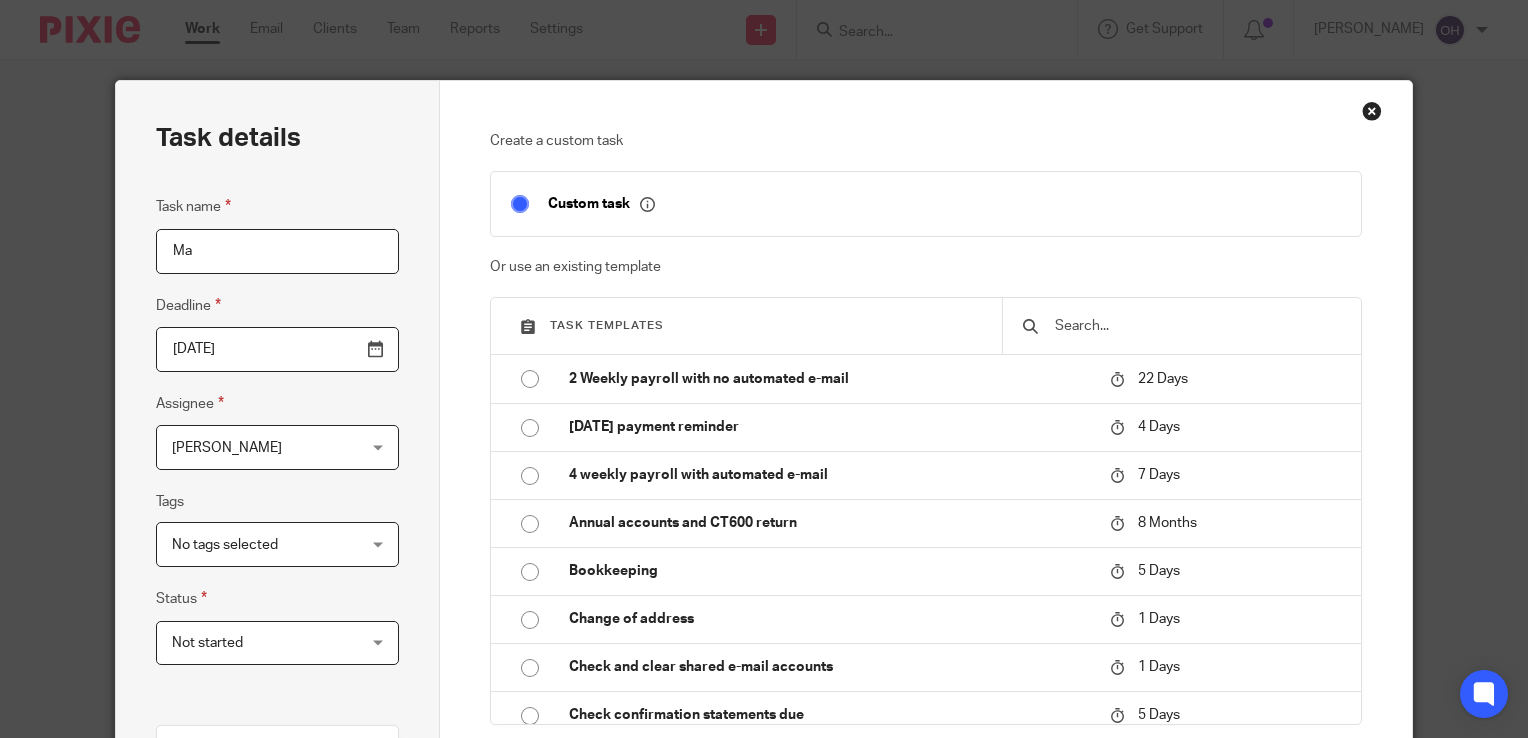 type on "M" 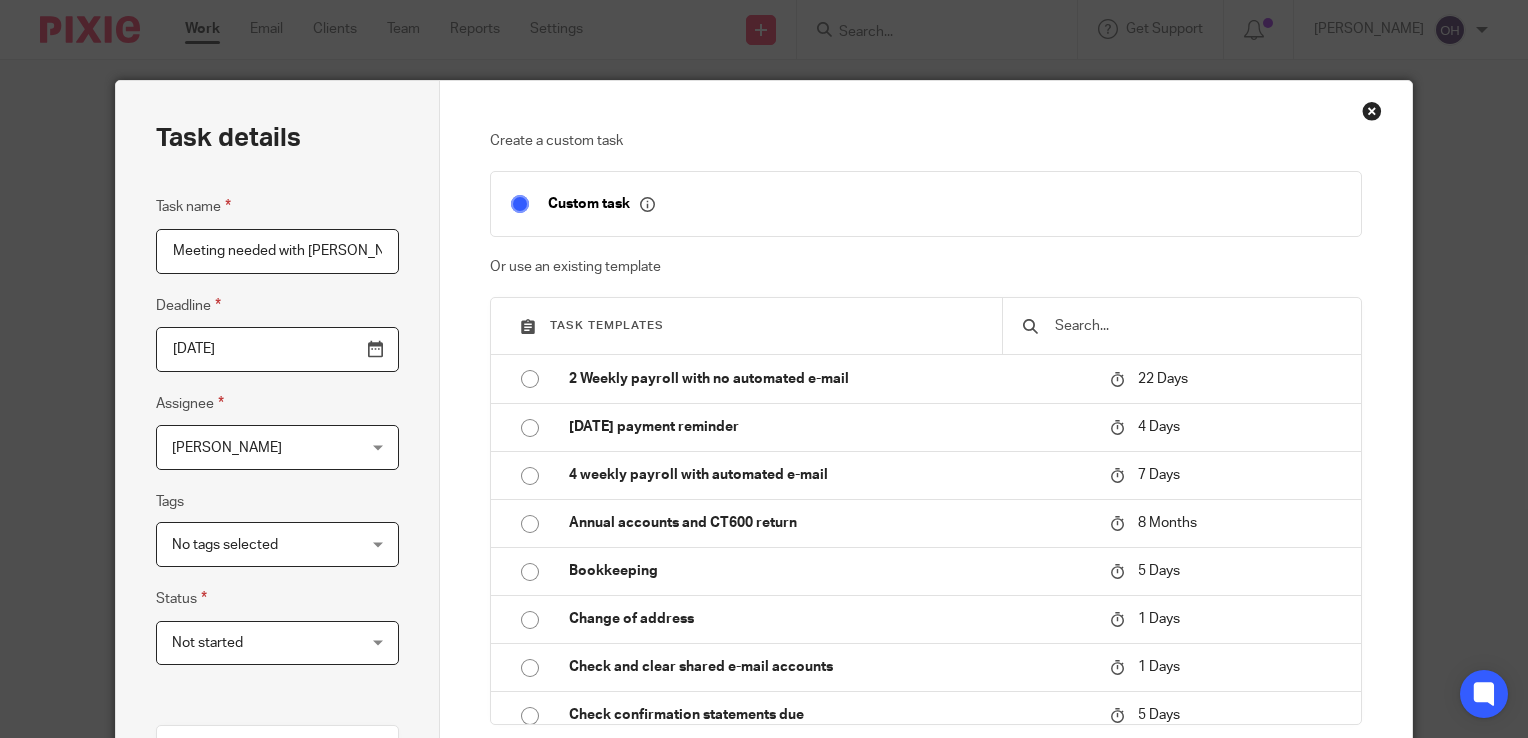 scroll, scrollTop: 0, scrollLeft: 8, axis: horizontal 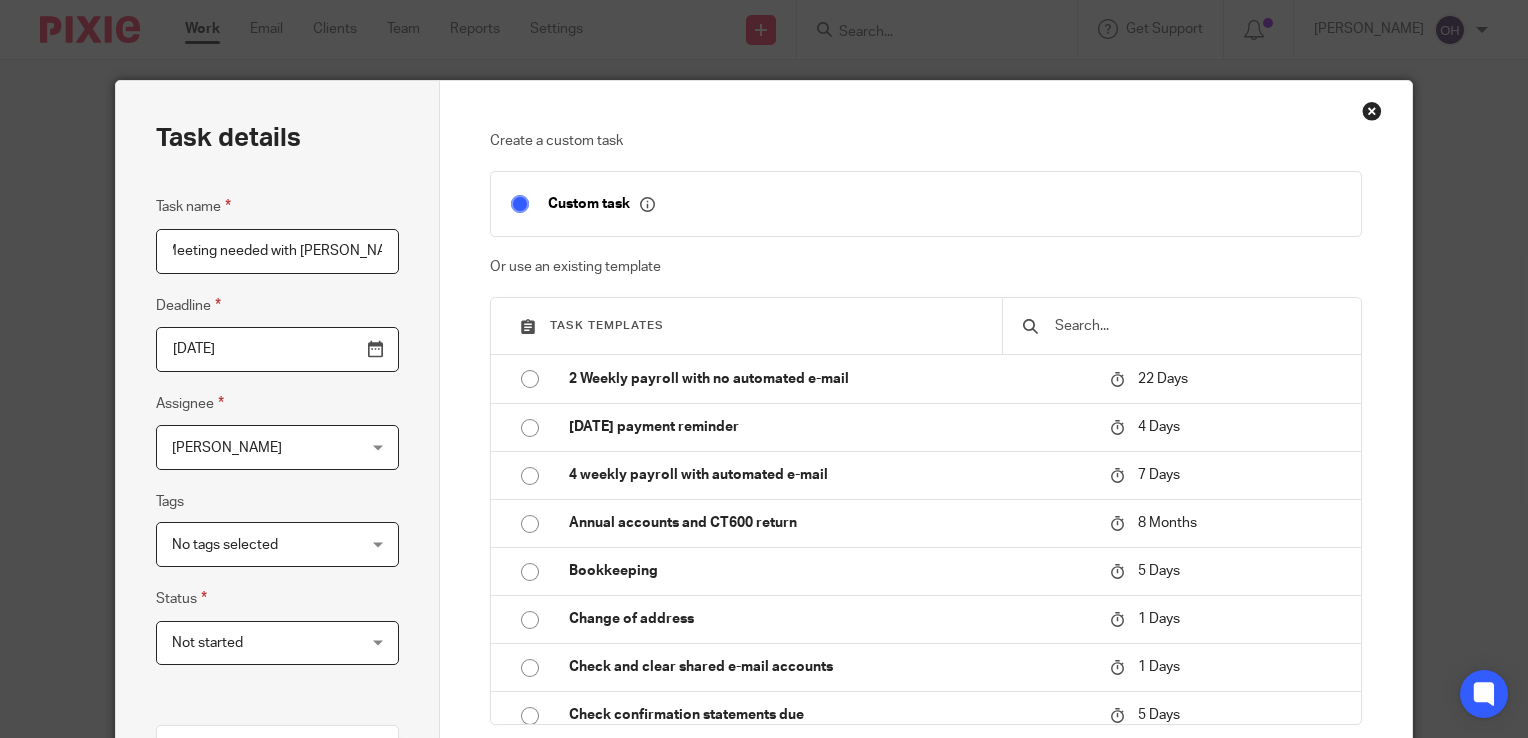 type on "Meeting needed with [PERSON_NAME]" 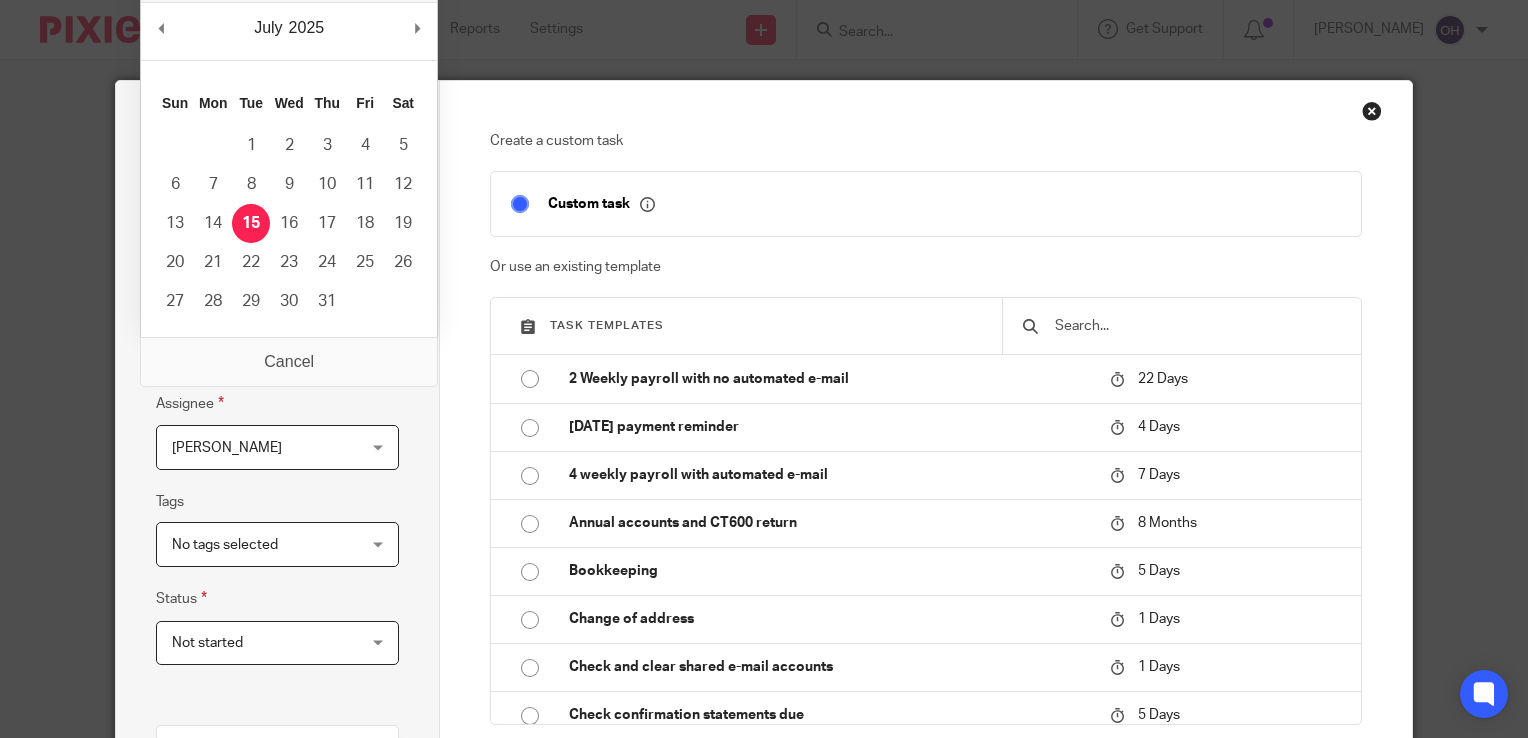 click on "[DATE]" at bounding box center (277, 349) 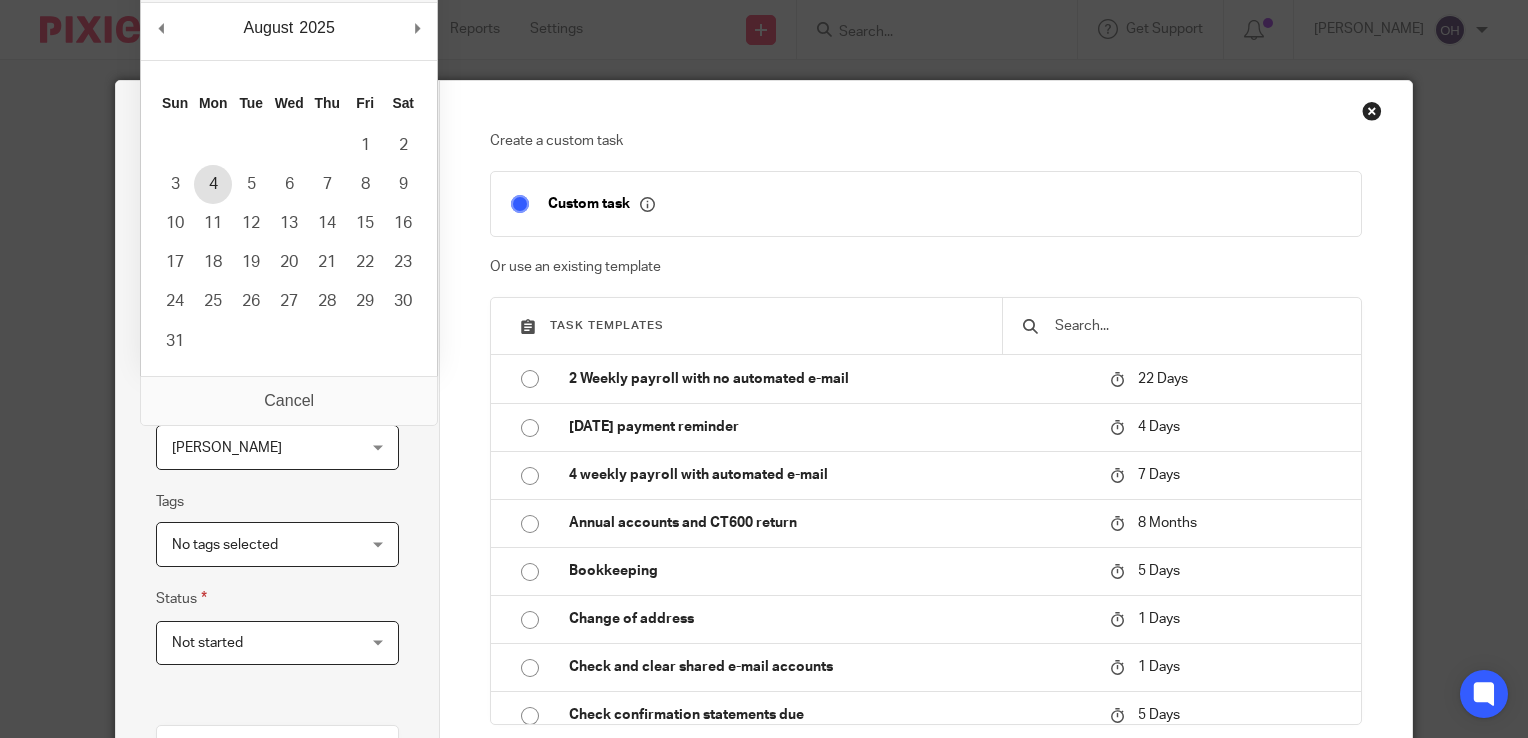 type on "[DATE]" 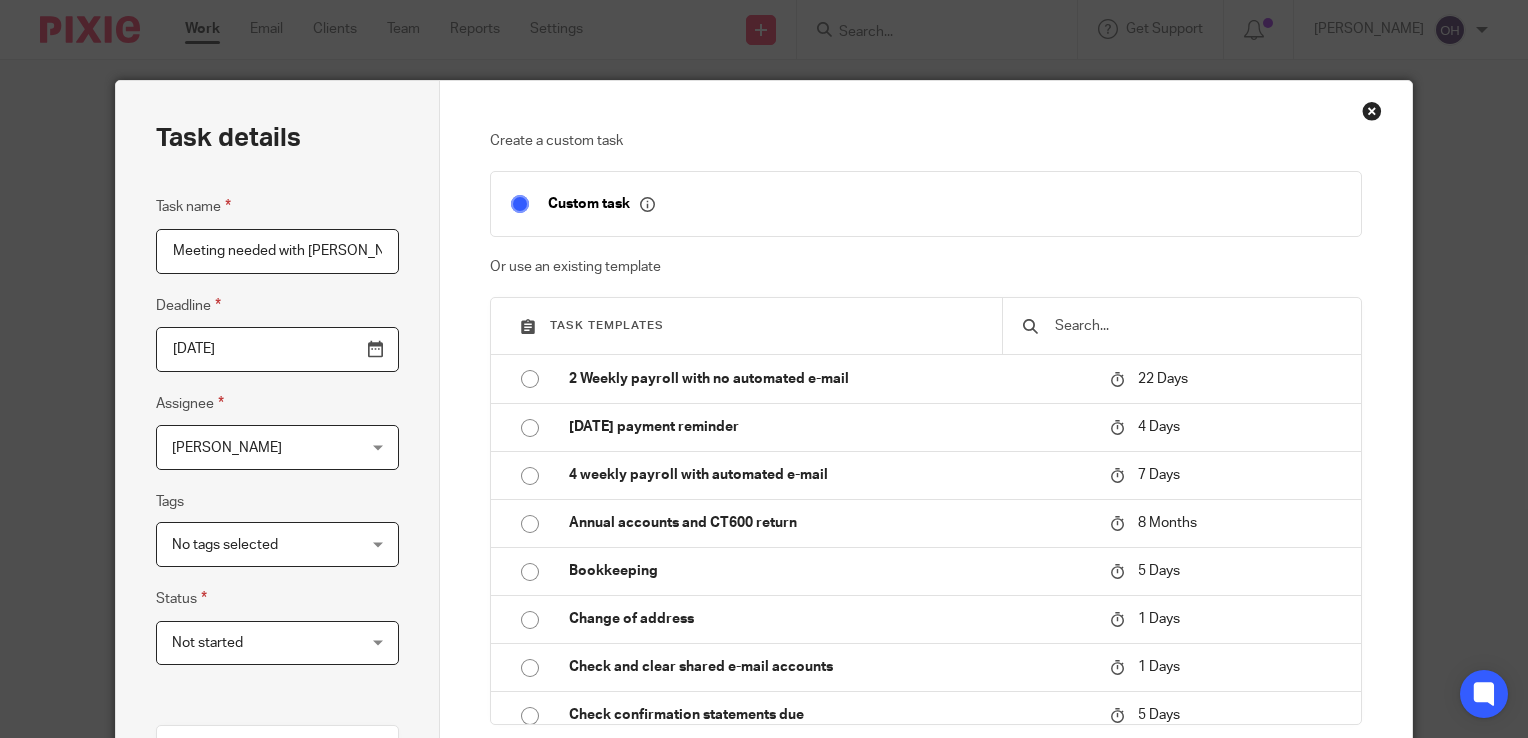 click on "[PERSON_NAME]" at bounding box center (262, 447) 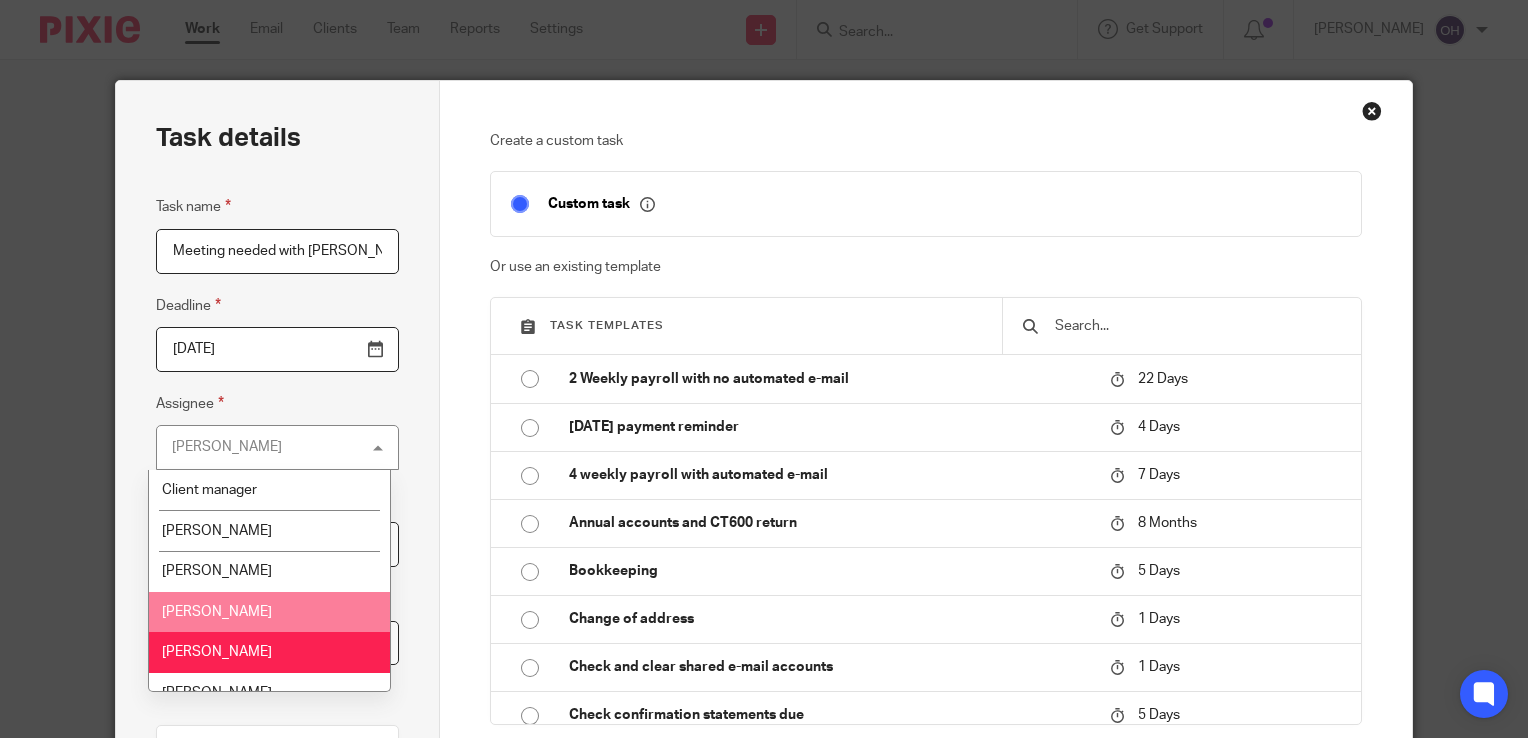 click on "[PERSON_NAME]" at bounding box center [270, 612] 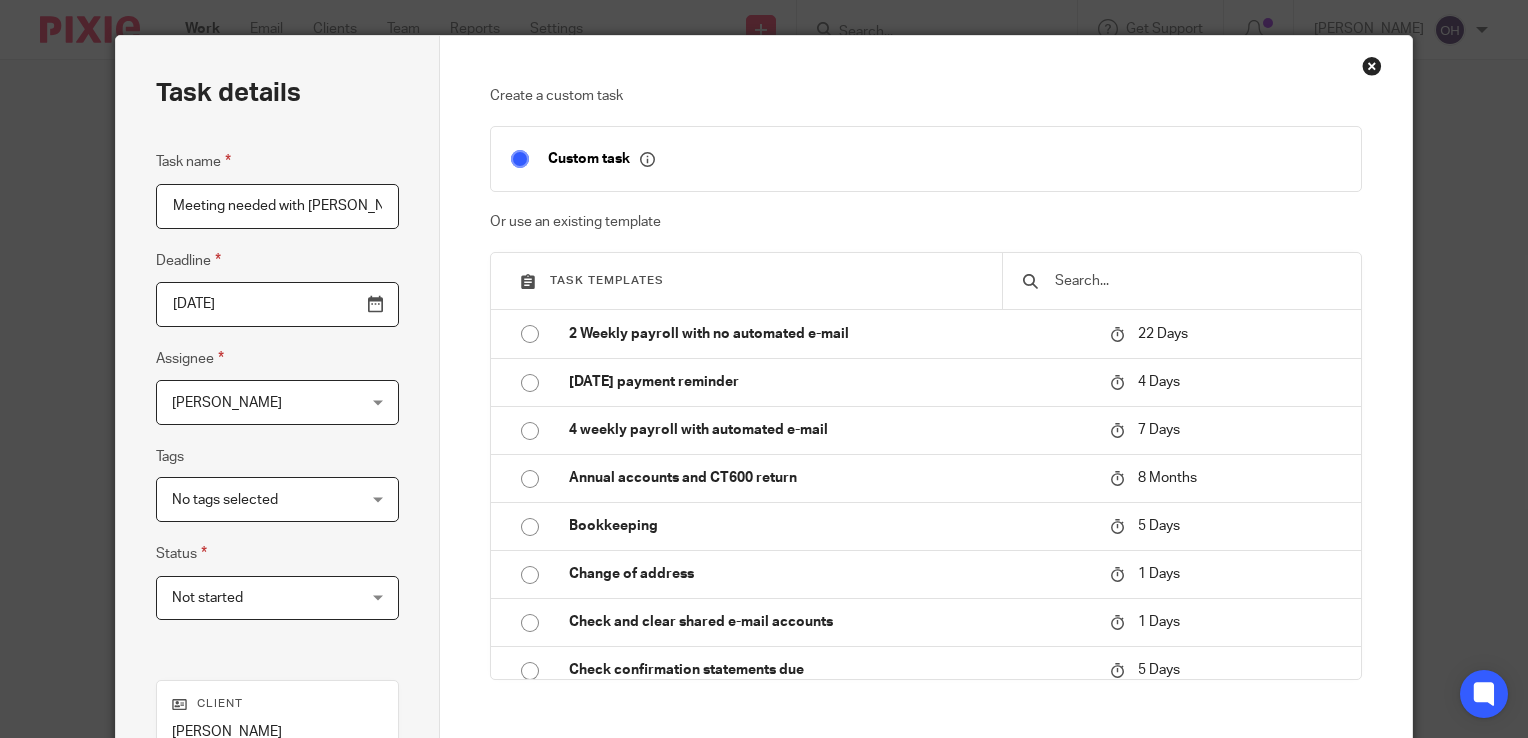 scroll, scrollTop: 100, scrollLeft: 0, axis: vertical 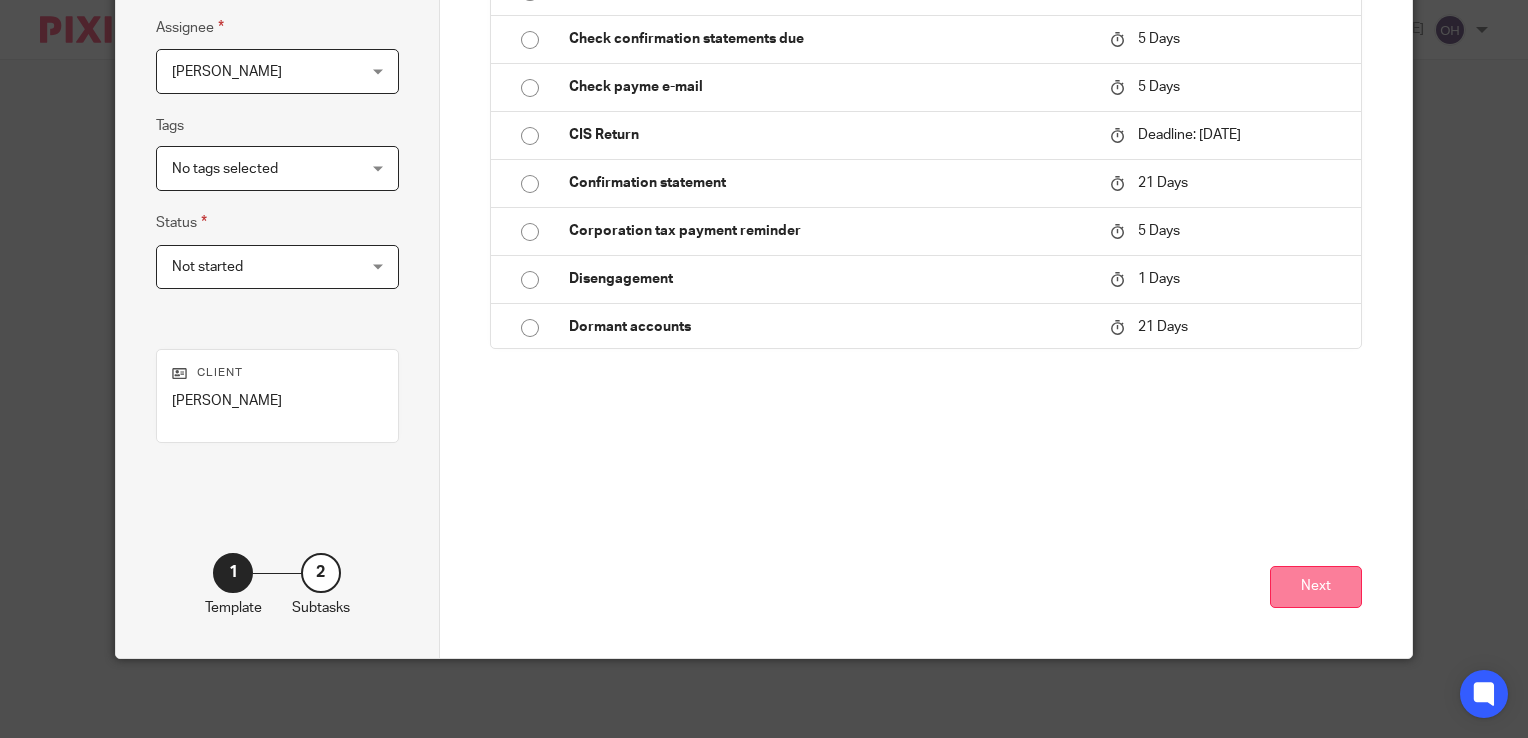 click on "Next" at bounding box center (1316, 587) 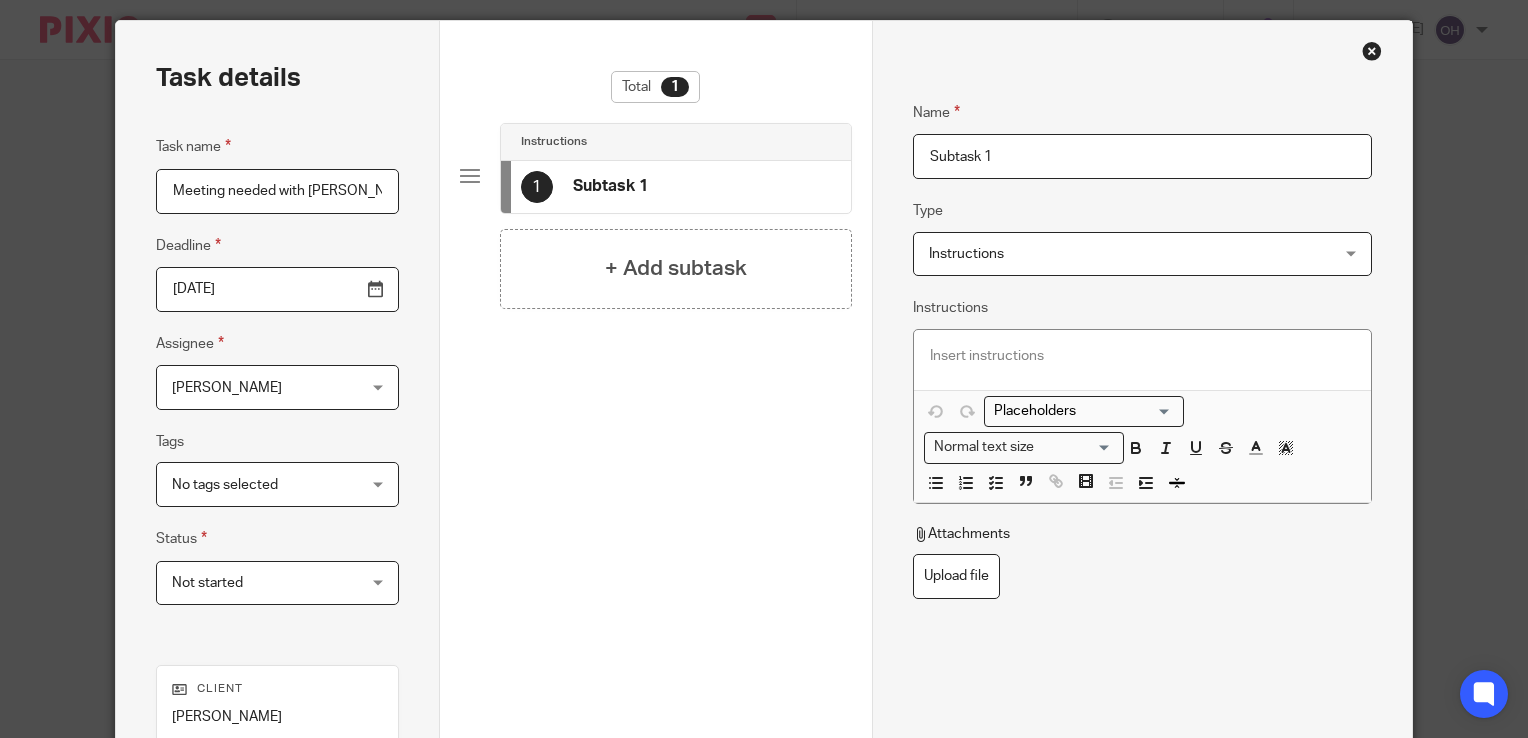 scroll, scrollTop: 0, scrollLeft: 0, axis: both 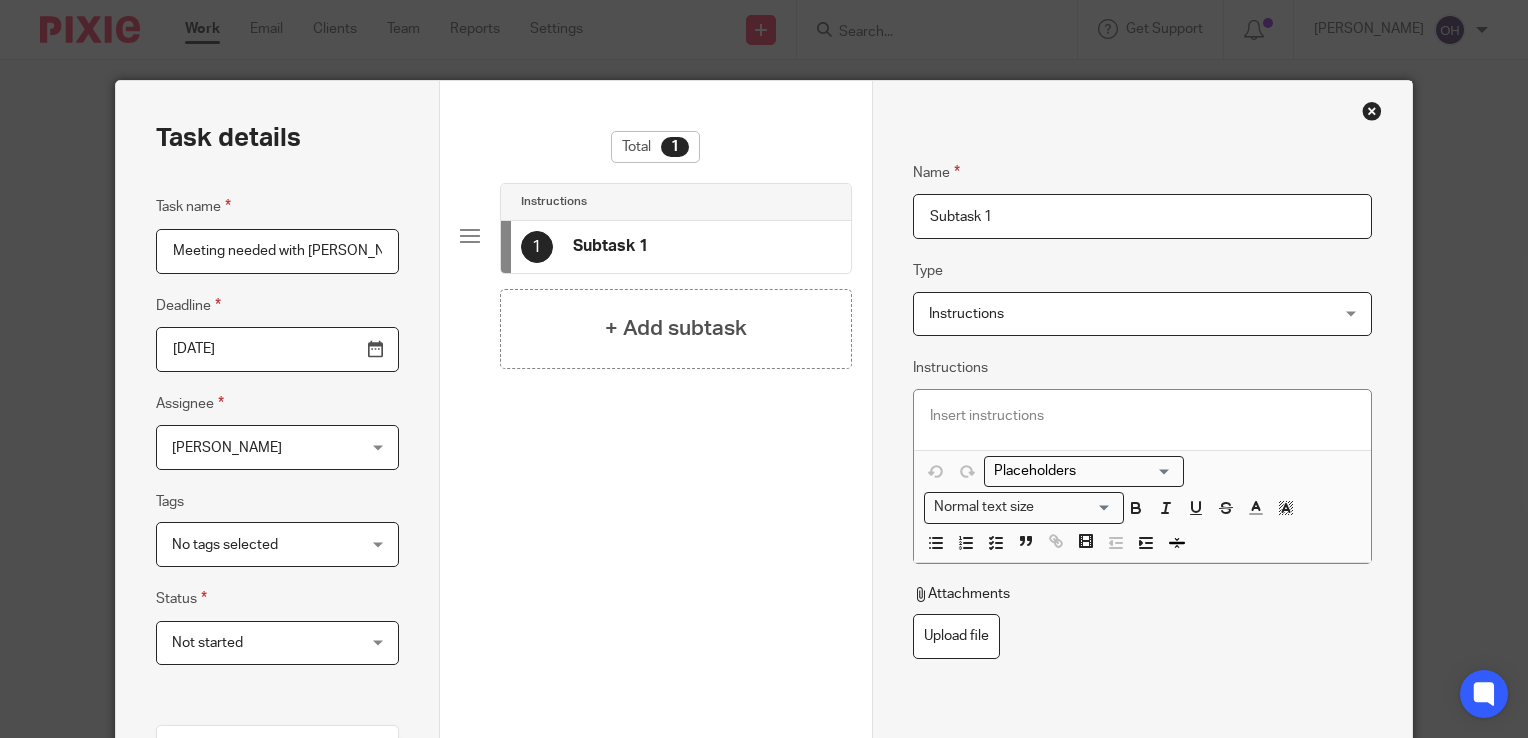 drag, startPoint x: 980, startPoint y: 210, endPoint x: 882, endPoint y: 189, distance: 100.22475 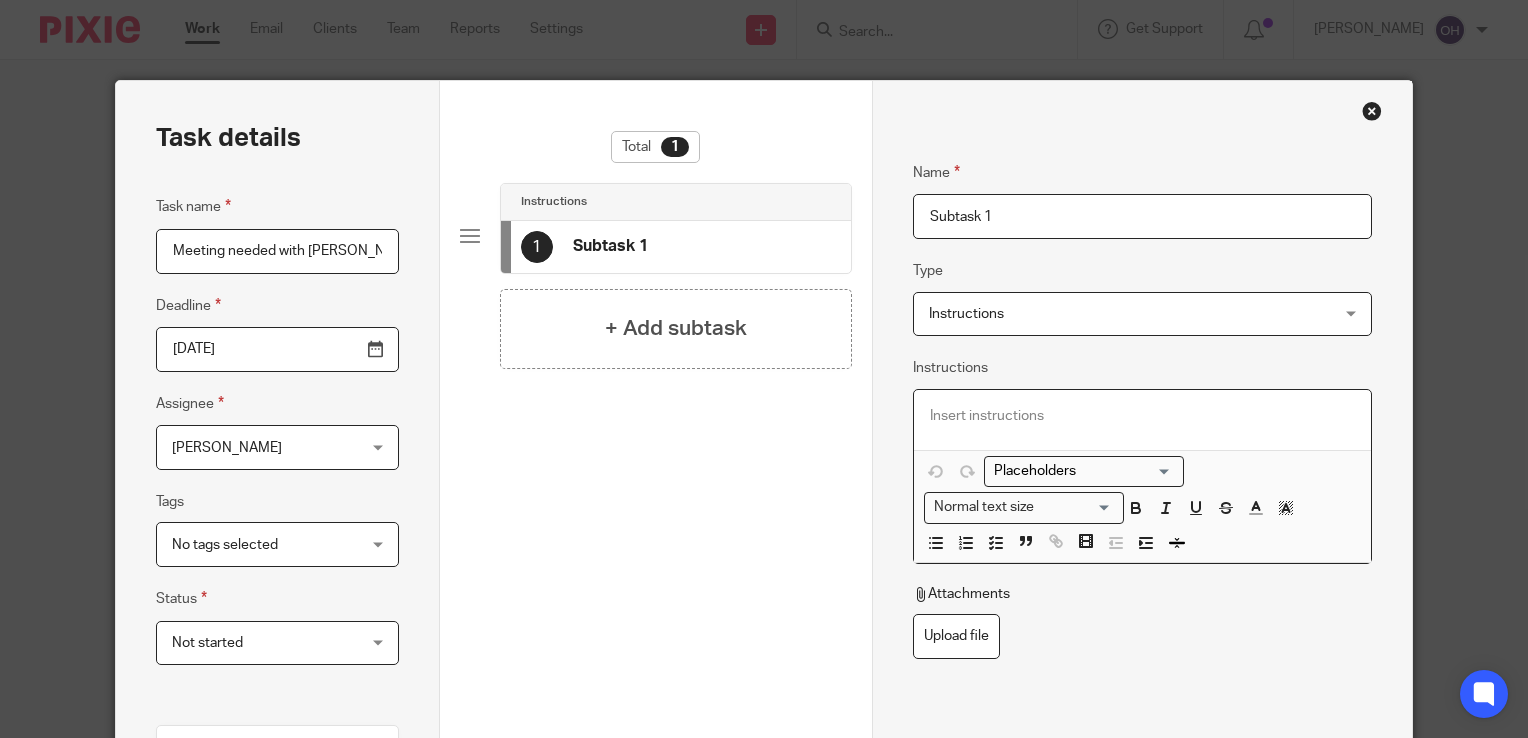 click at bounding box center (1142, 416) 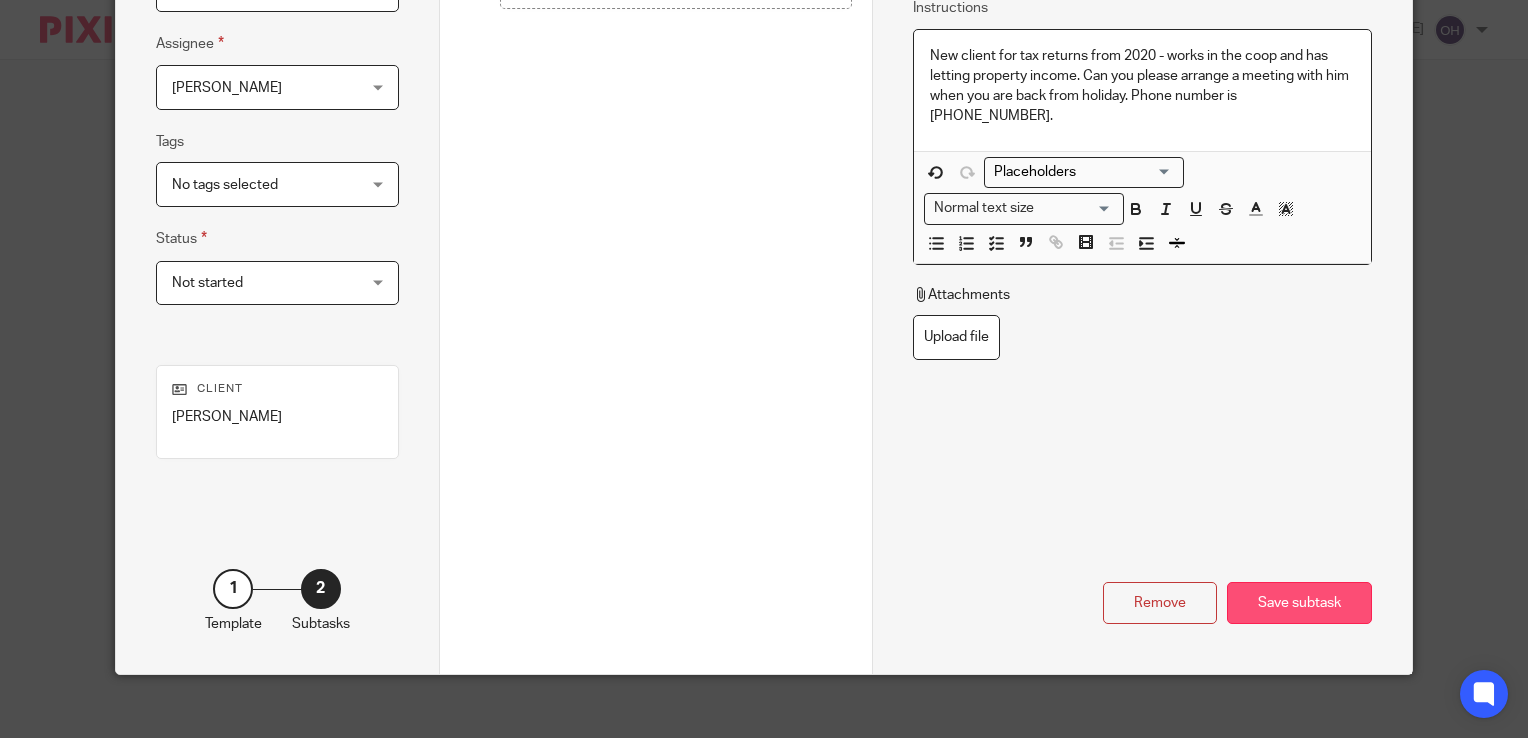 scroll, scrollTop: 376, scrollLeft: 0, axis: vertical 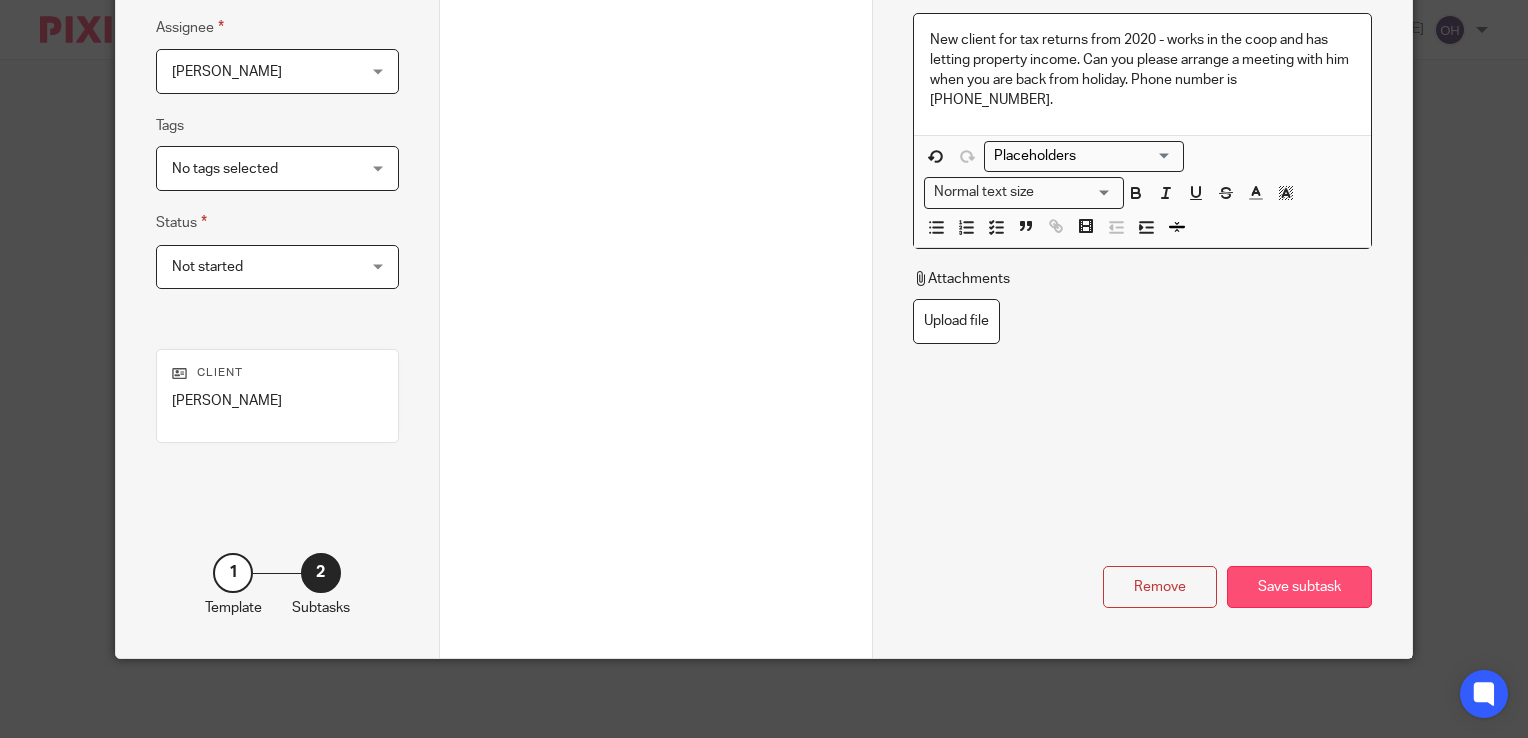 click on "Save subtask" at bounding box center [1299, 587] 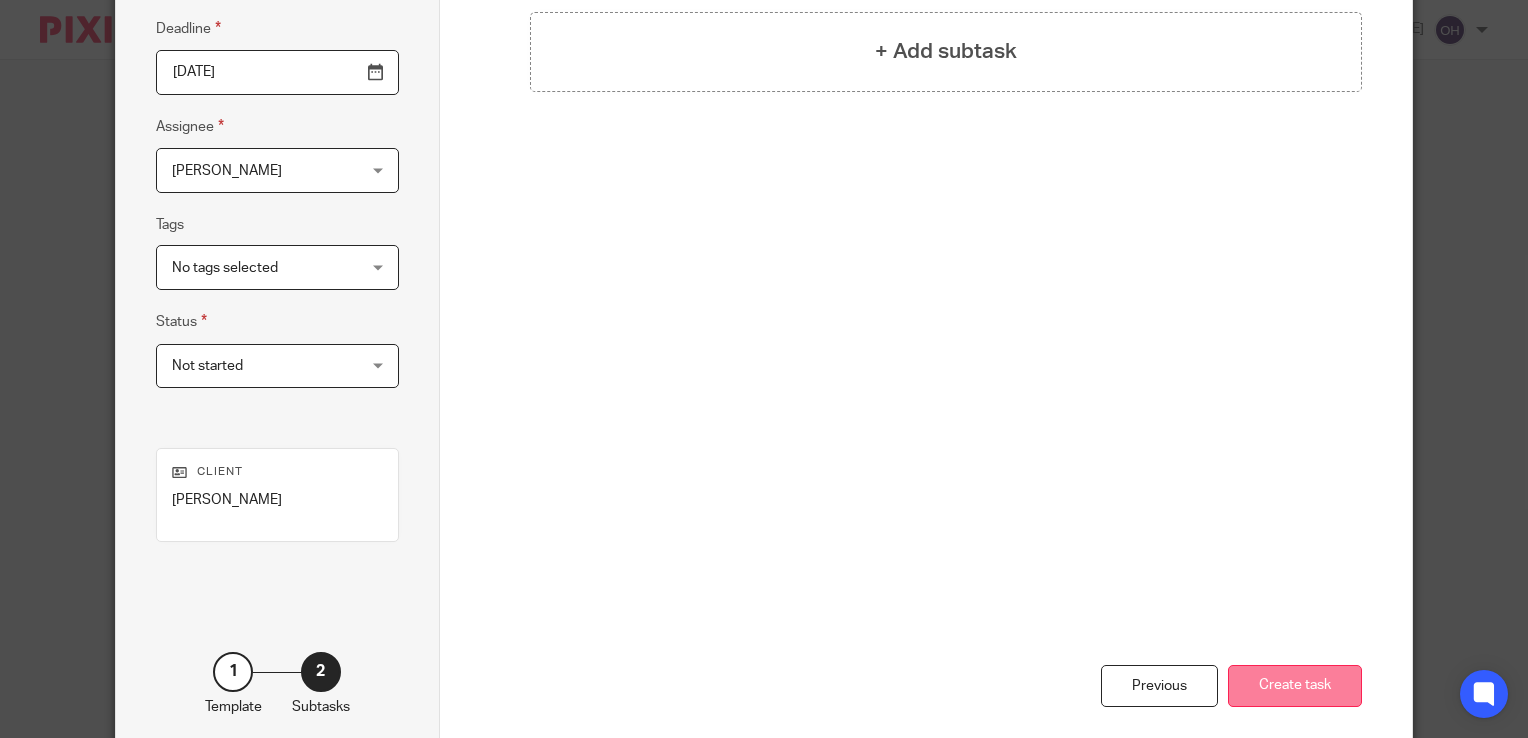 scroll, scrollTop: 276, scrollLeft: 0, axis: vertical 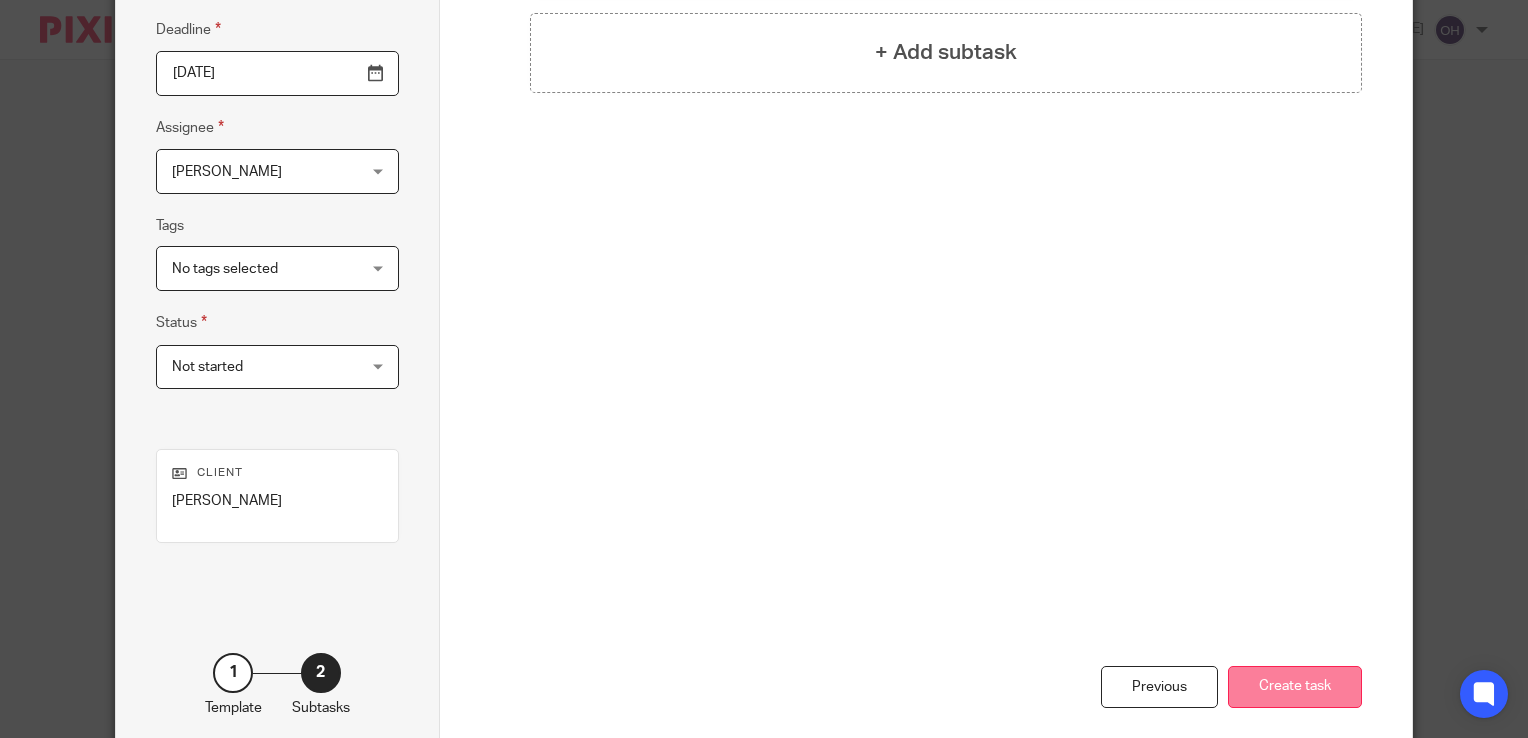 click on "Create task" at bounding box center (1295, 687) 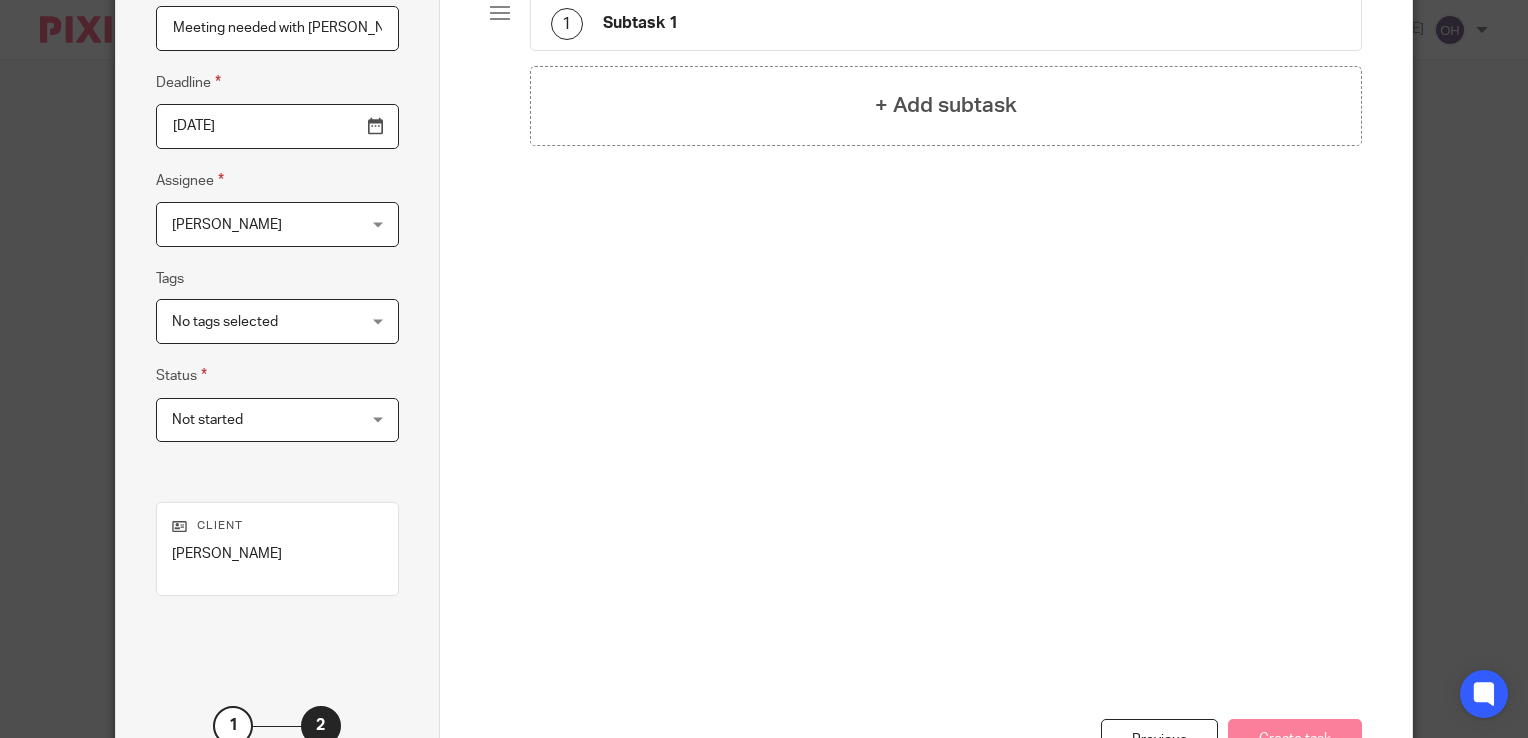 scroll, scrollTop: 17, scrollLeft: 0, axis: vertical 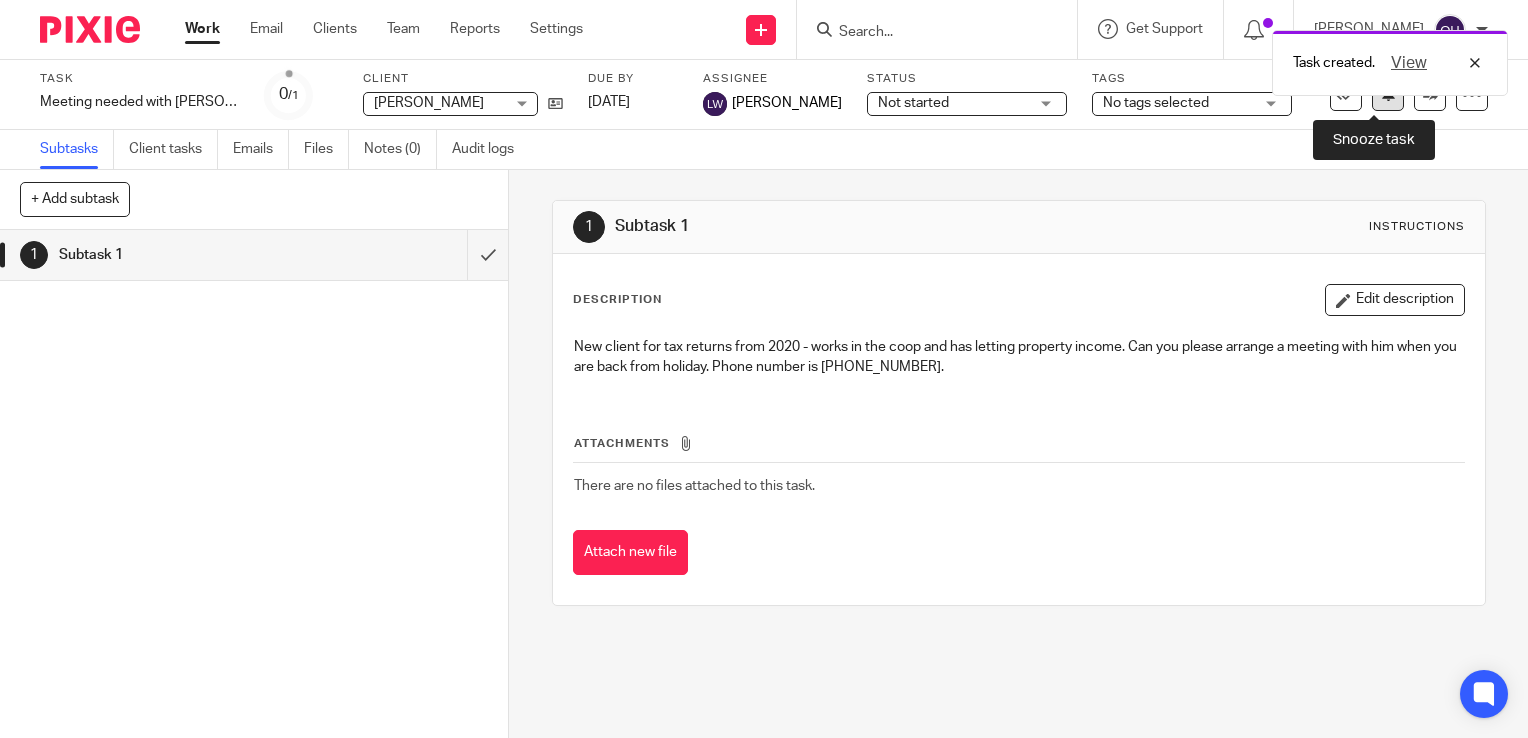 click at bounding box center (1388, 95) 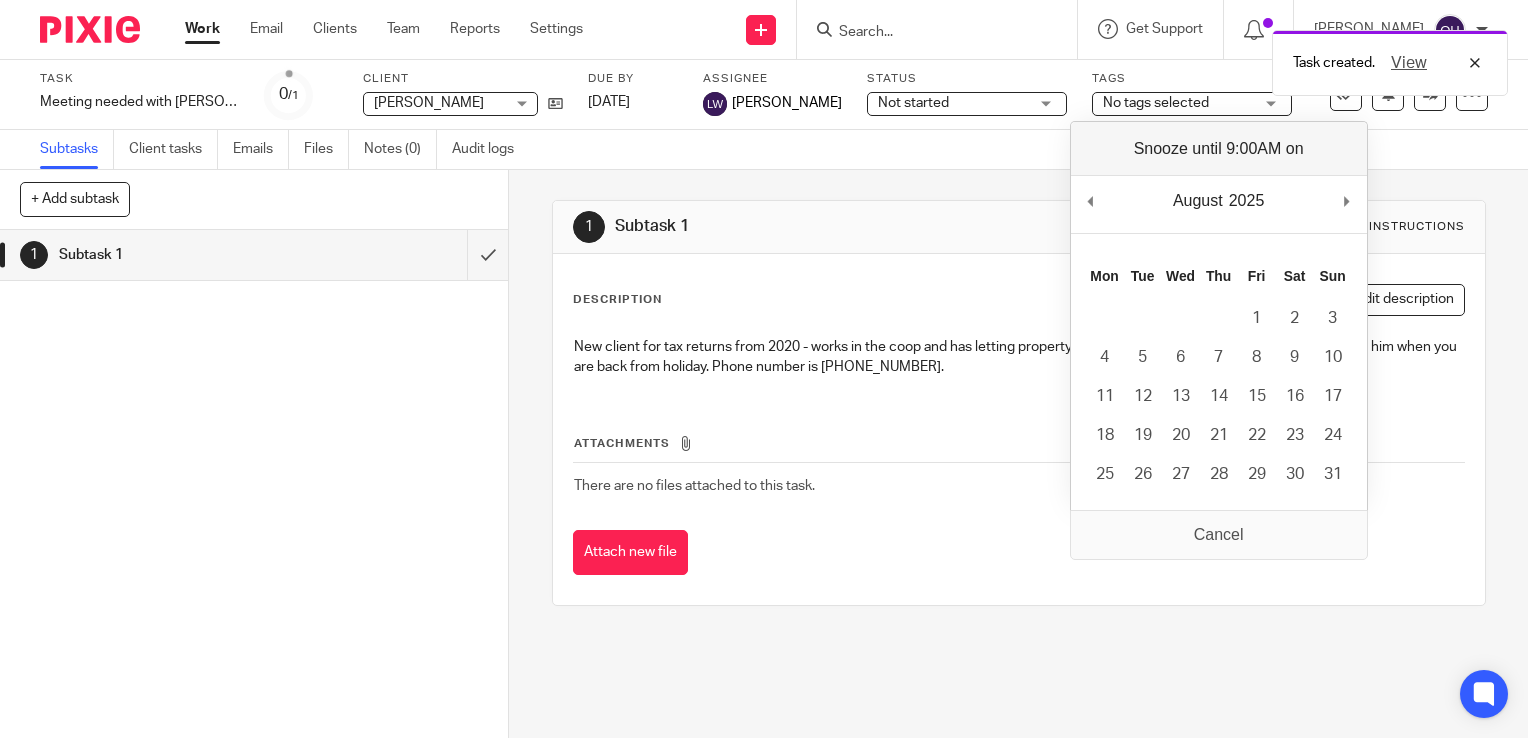click on "August January February March April May June July August September October November December 2025 2025 2026 Previous Month Next Month" at bounding box center (1219, 204) 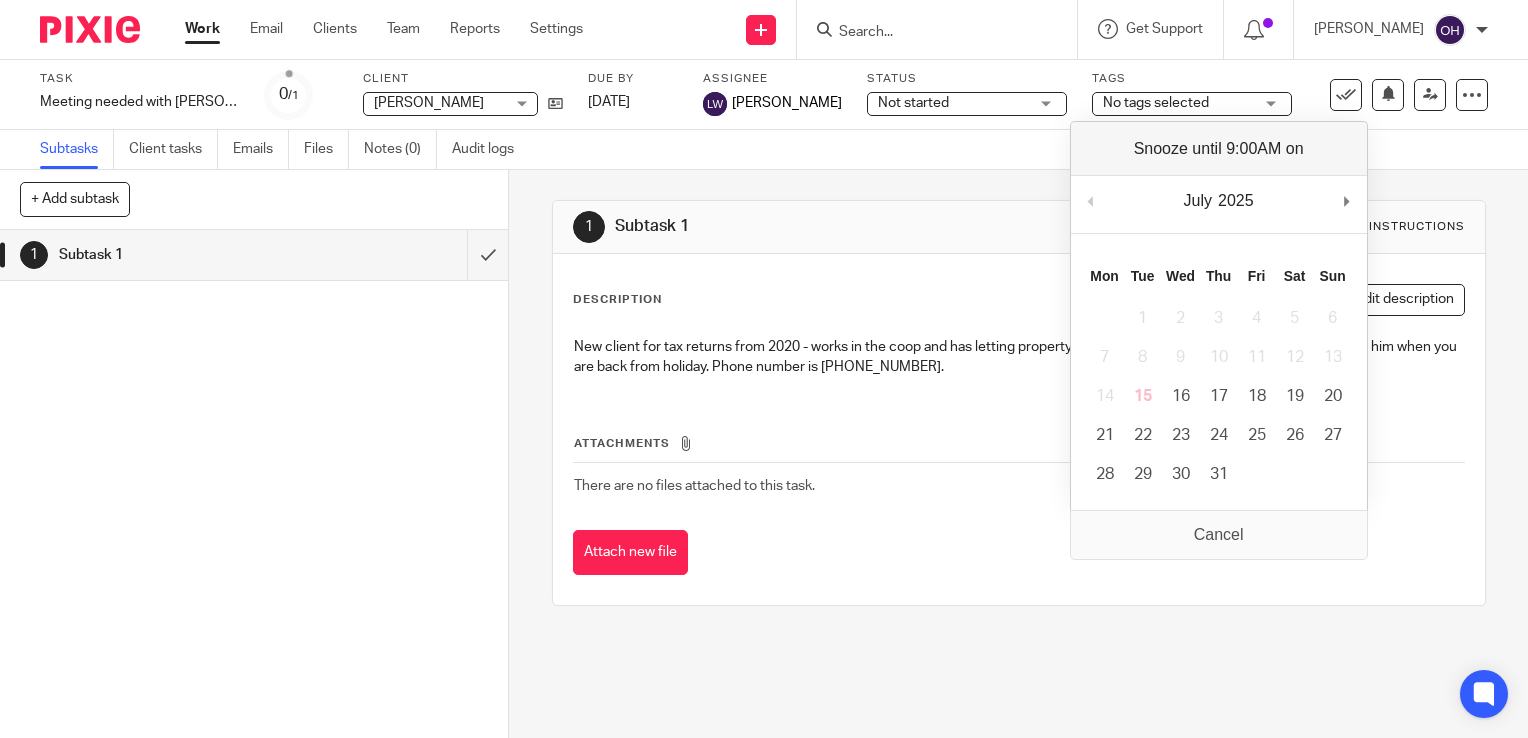 drag, startPoint x: 1086, startPoint y: 190, endPoint x: 1107, endPoint y: 226, distance: 41.677334 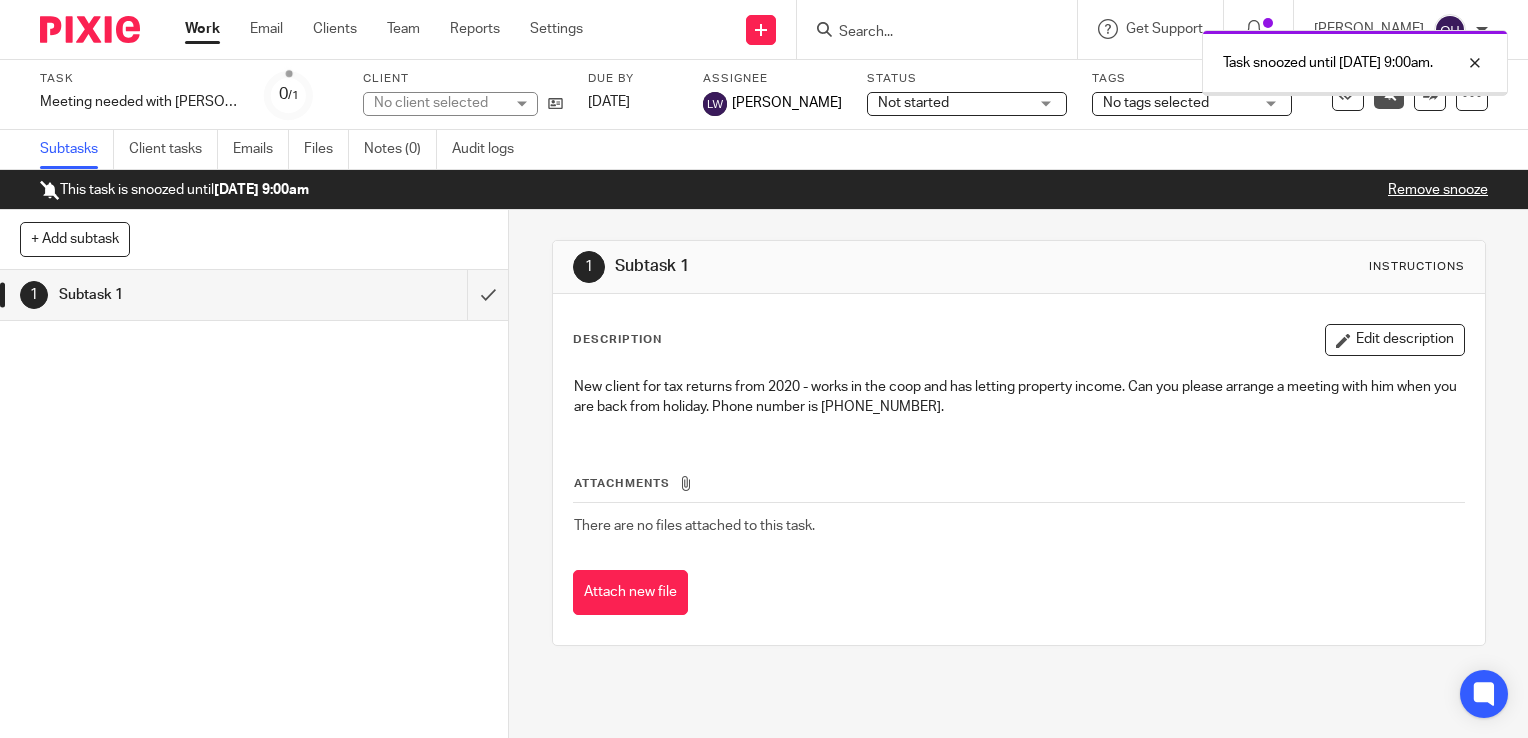 scroll, scrollTop: 0, scrollLeft: 0, axis: both 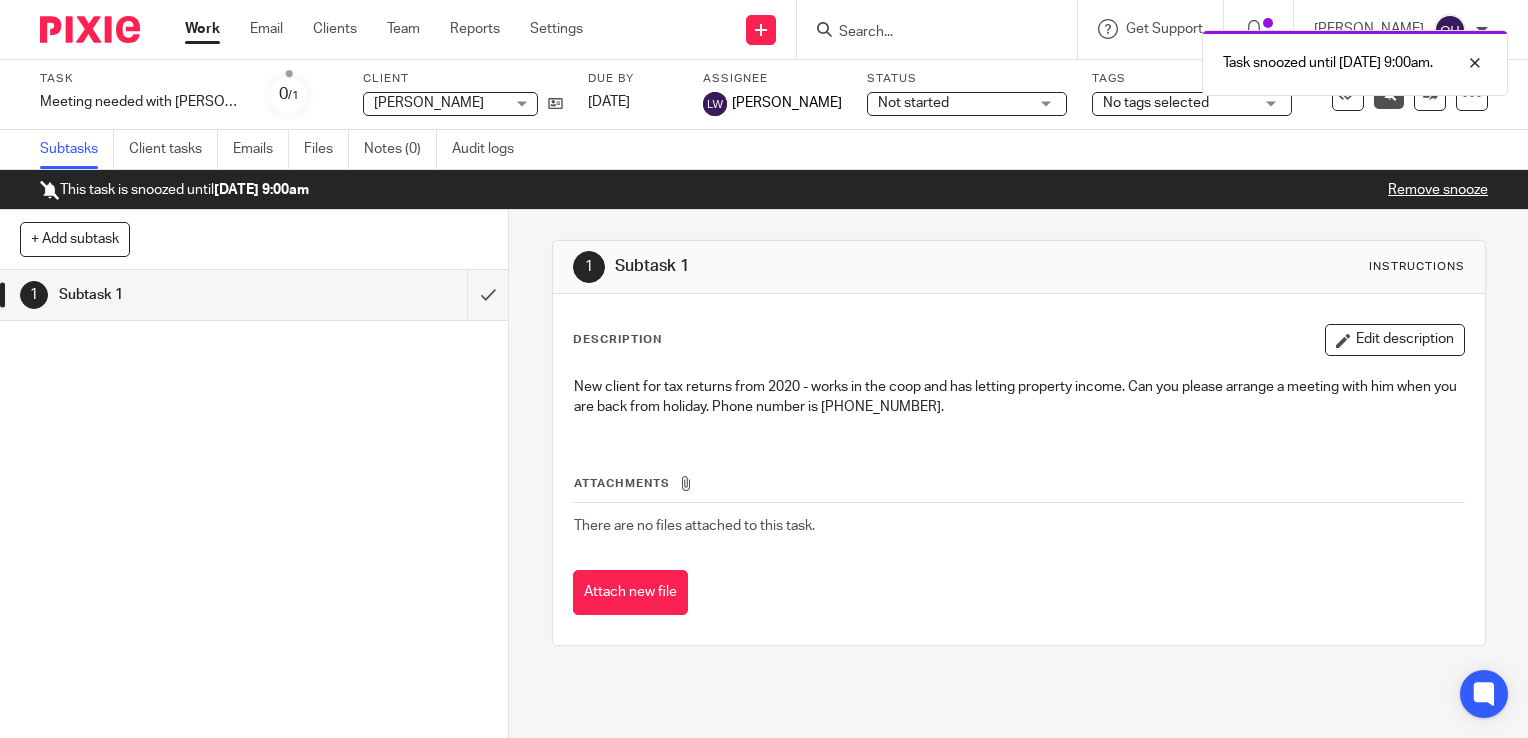 drag, startPoint x: 0, startPoint y: 0, endPoint x: 202, endPoint y: 26, distance: 203.6664 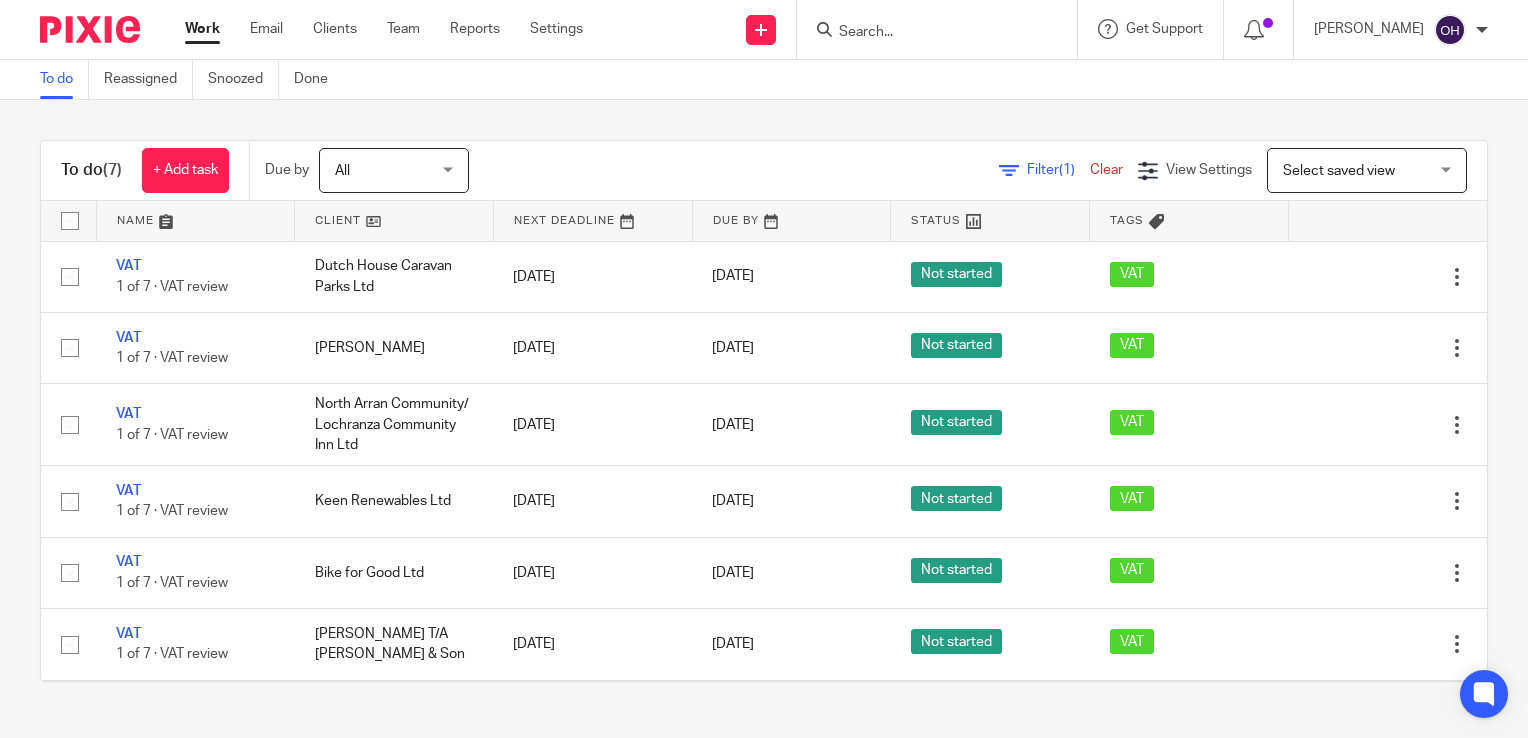 scroll, scrollTop: 0, scrollLeft: 0, axis: both 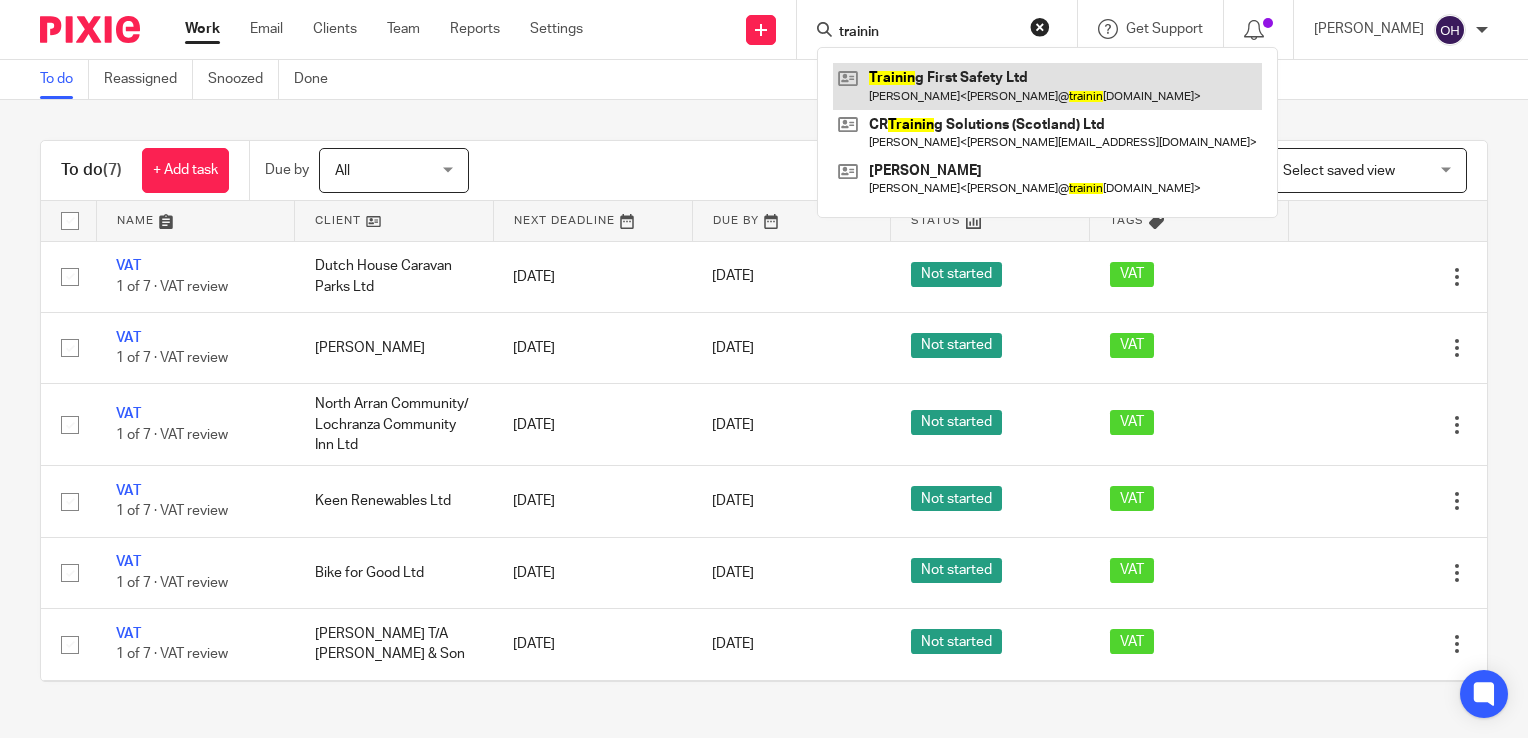 type on "trainin" 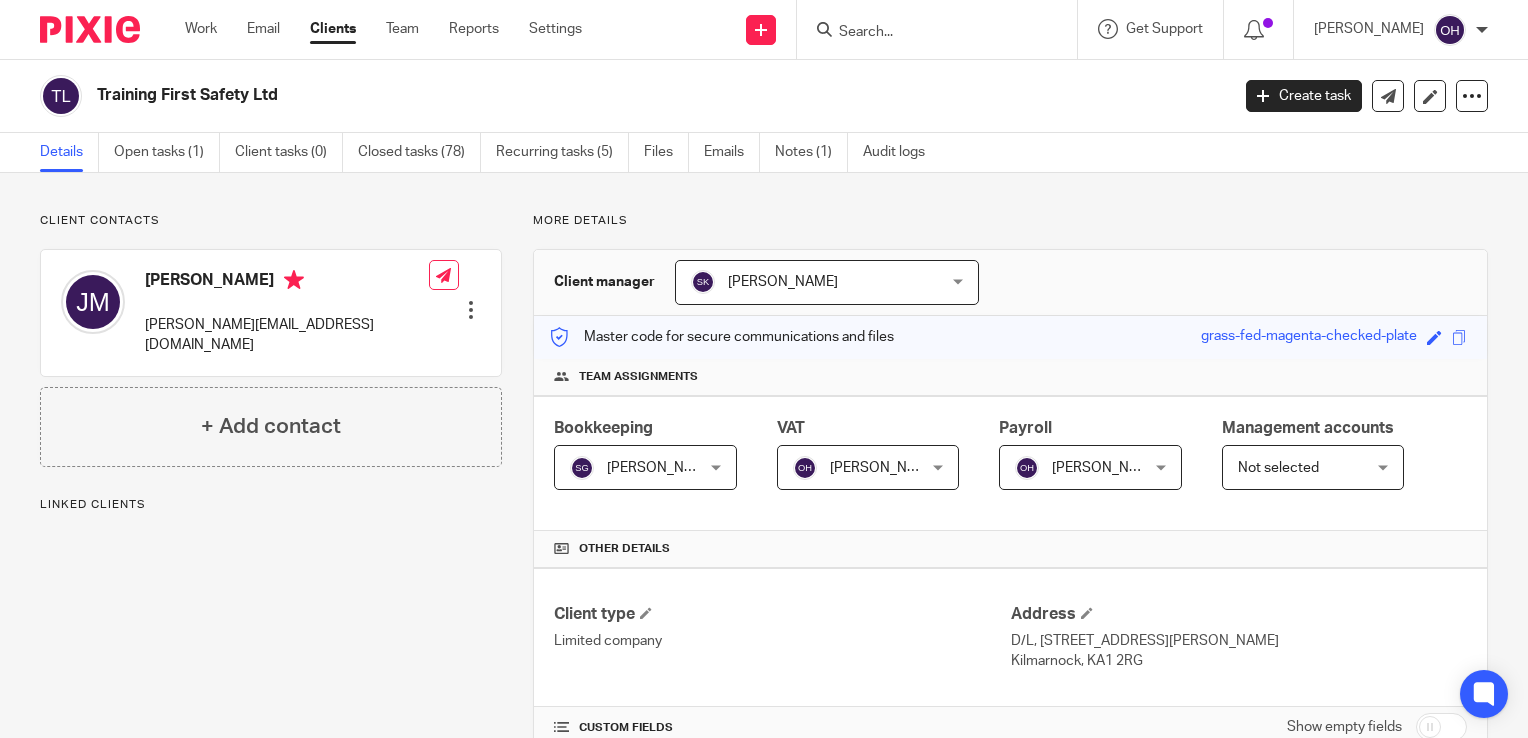 scroll, scrollTop: 0, scrollLeft: 0, axis: both 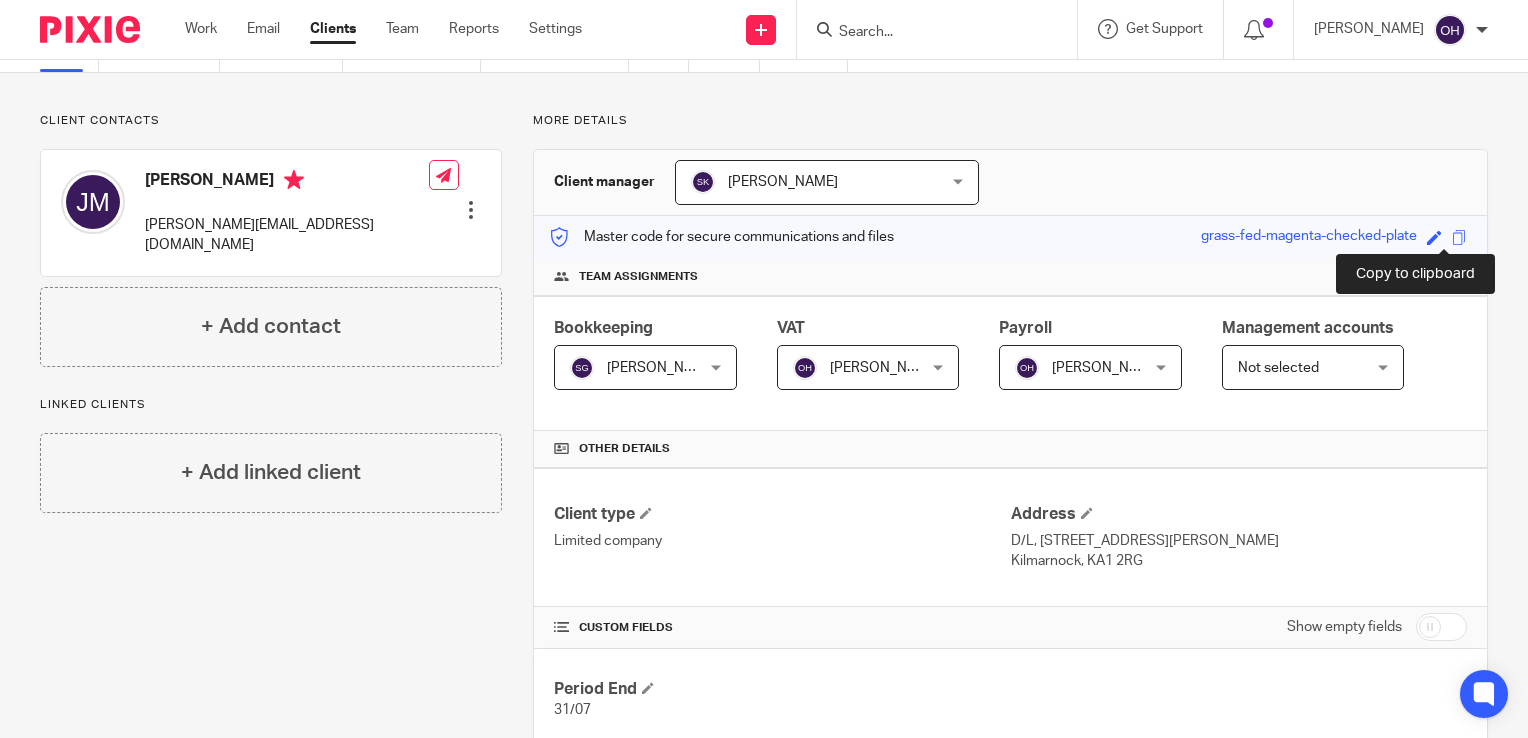 click at bounding box center [1459, 237] 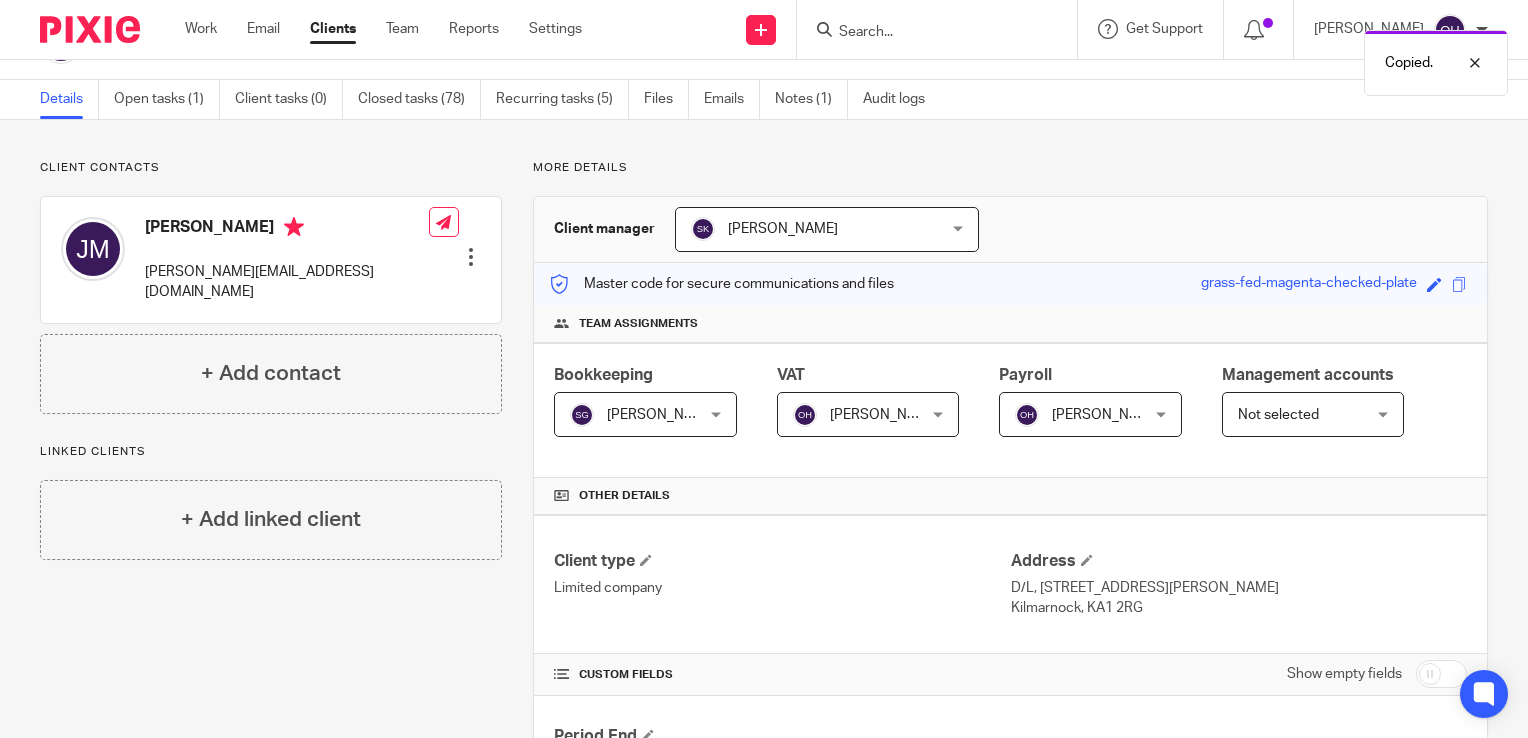 scroll, scrollTop: 0, scrollLeft: 0, axis: both 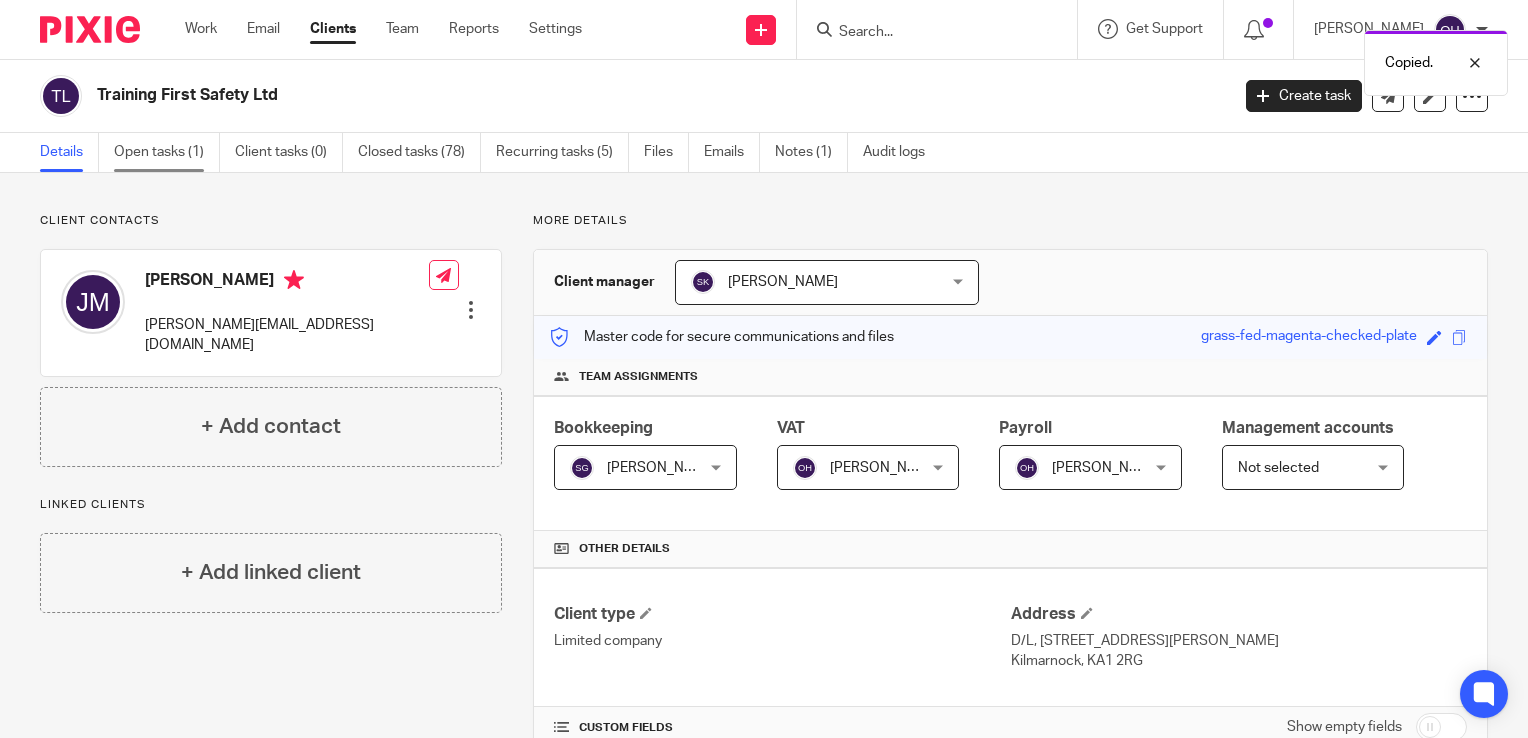 click on "Open tasks (1)" at bounding box center (167, 152) 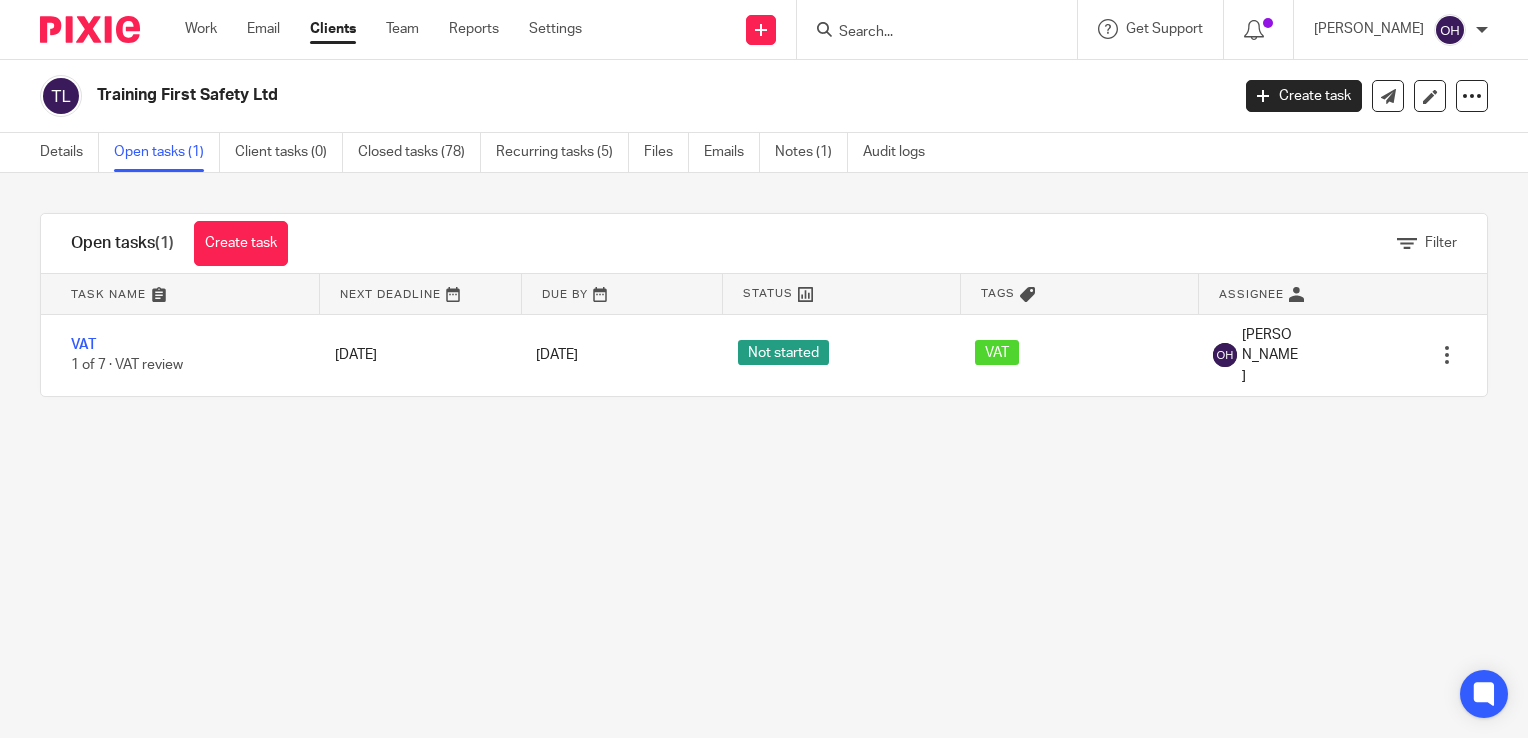 scroll, scrollTop: 0, scrollLeft: 0, axis: both 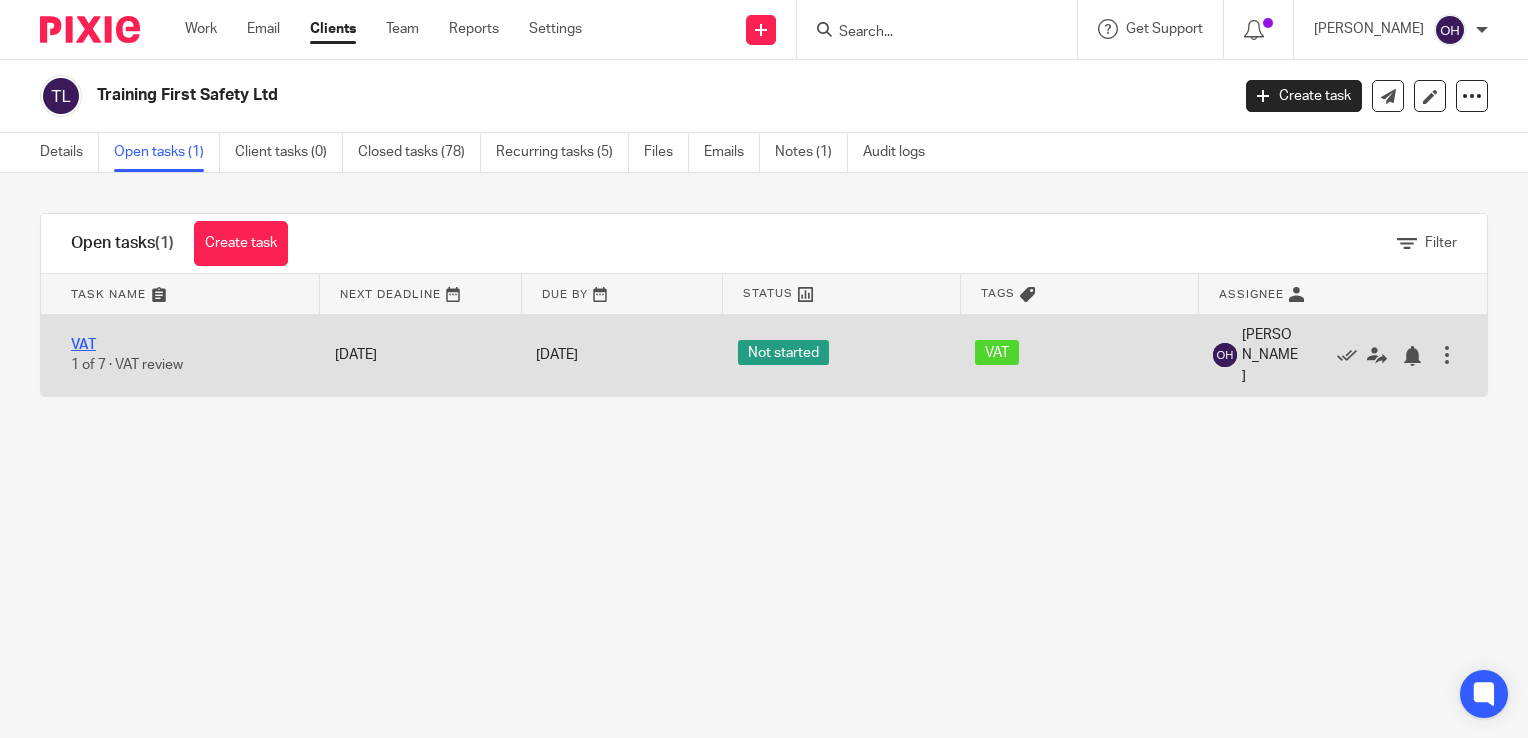 click on "VAT" at bounding box center [83, 345] 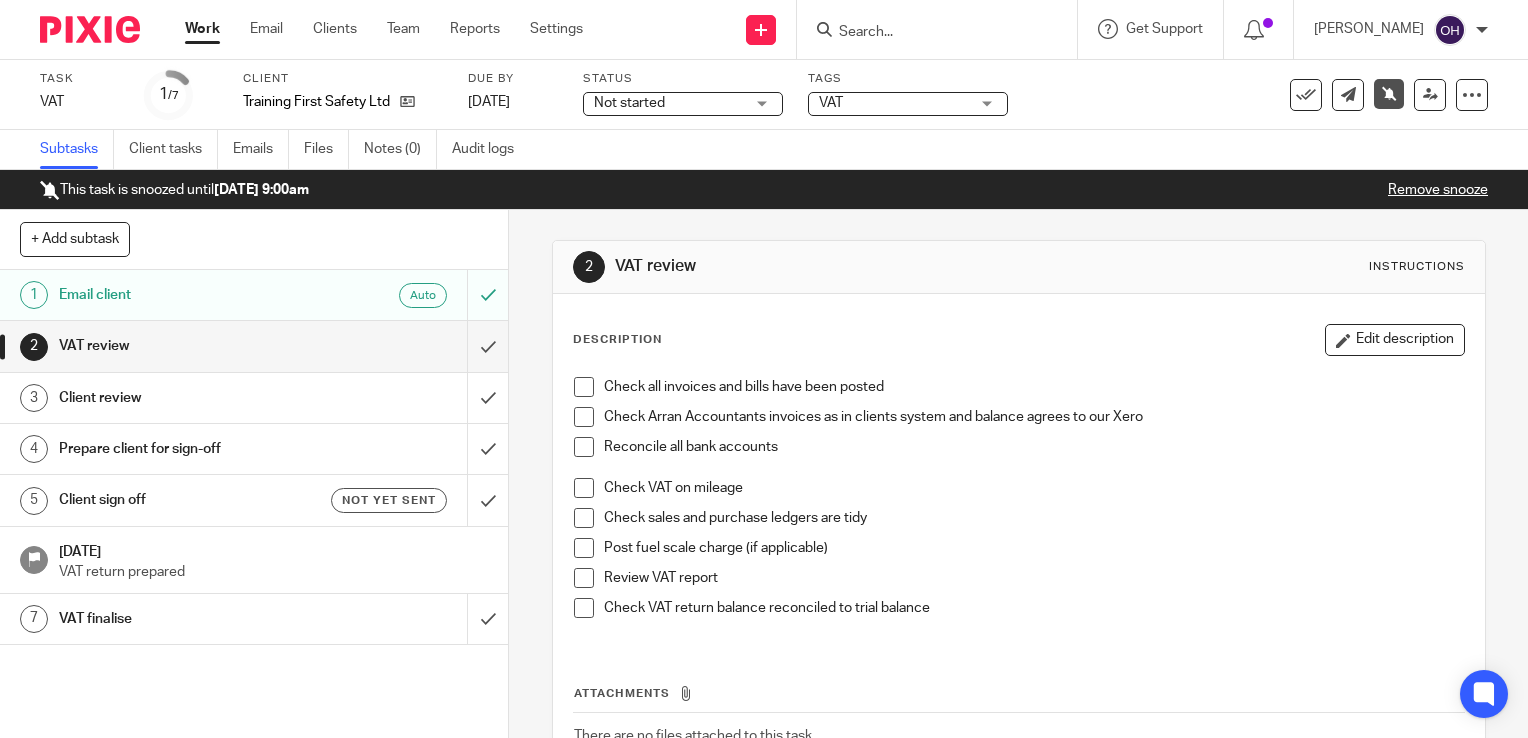 scroll, scrollTop: 0, scrollLeft: 0, axis: both 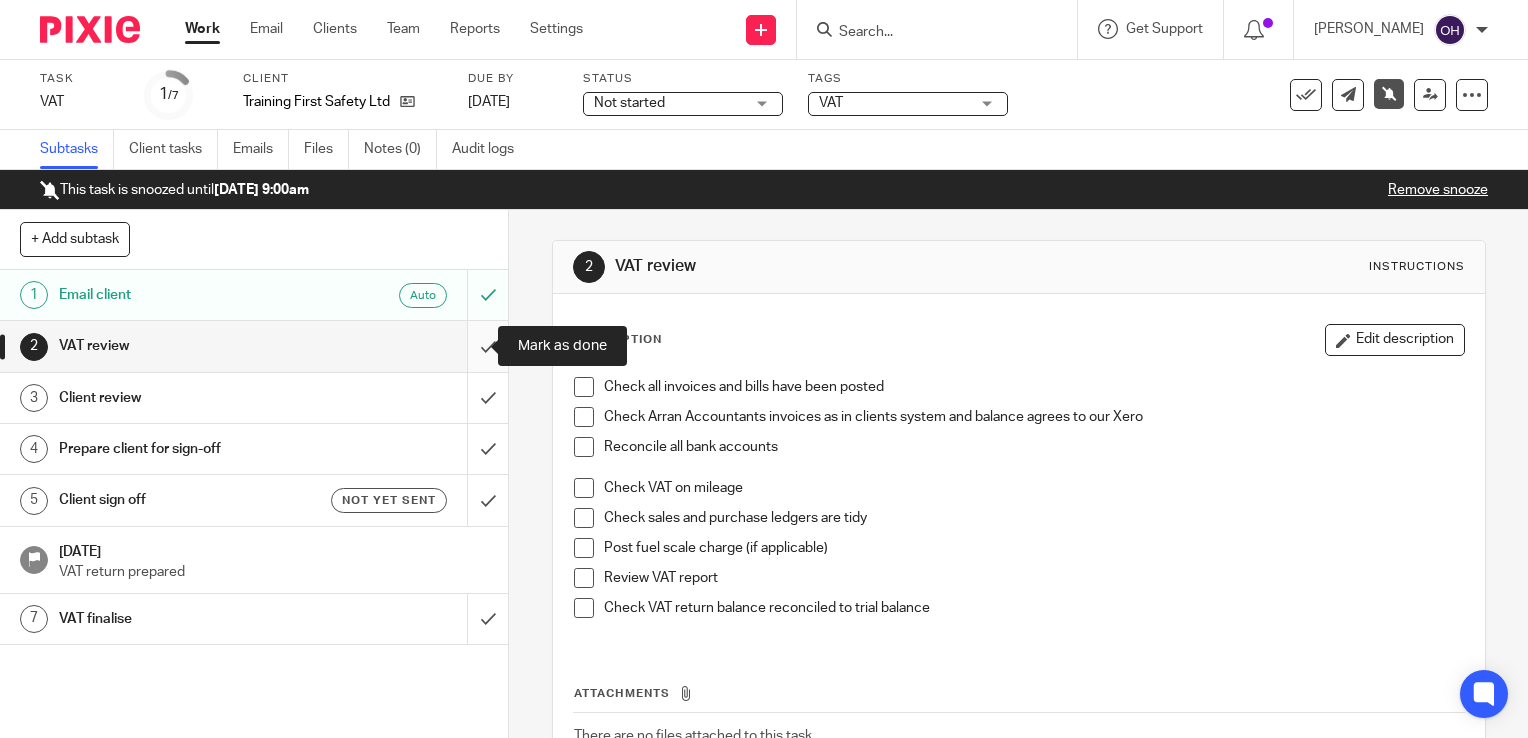 click at bounding box center [254, 346] 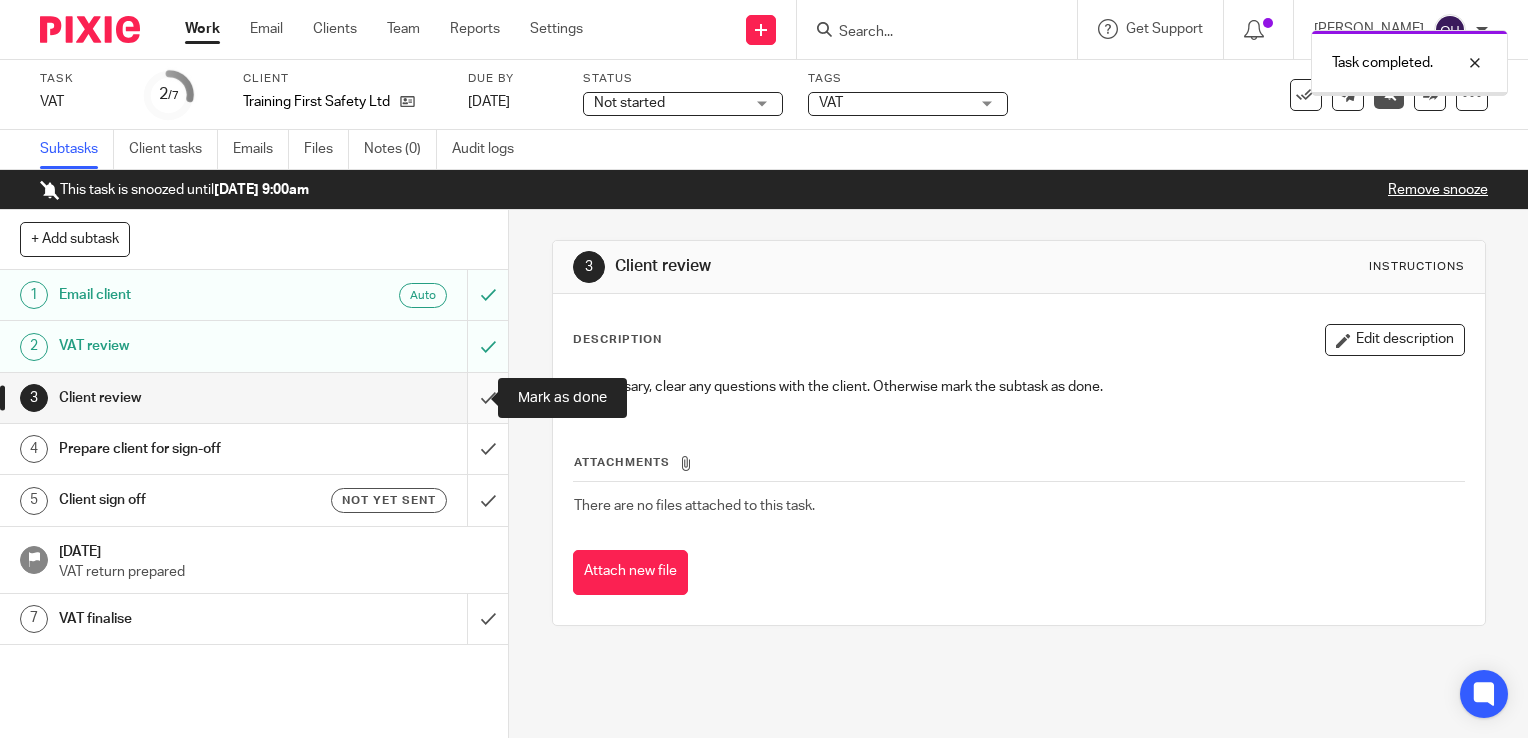 scroll, scrollTop: 0, scrollLeft: 0, axis: both 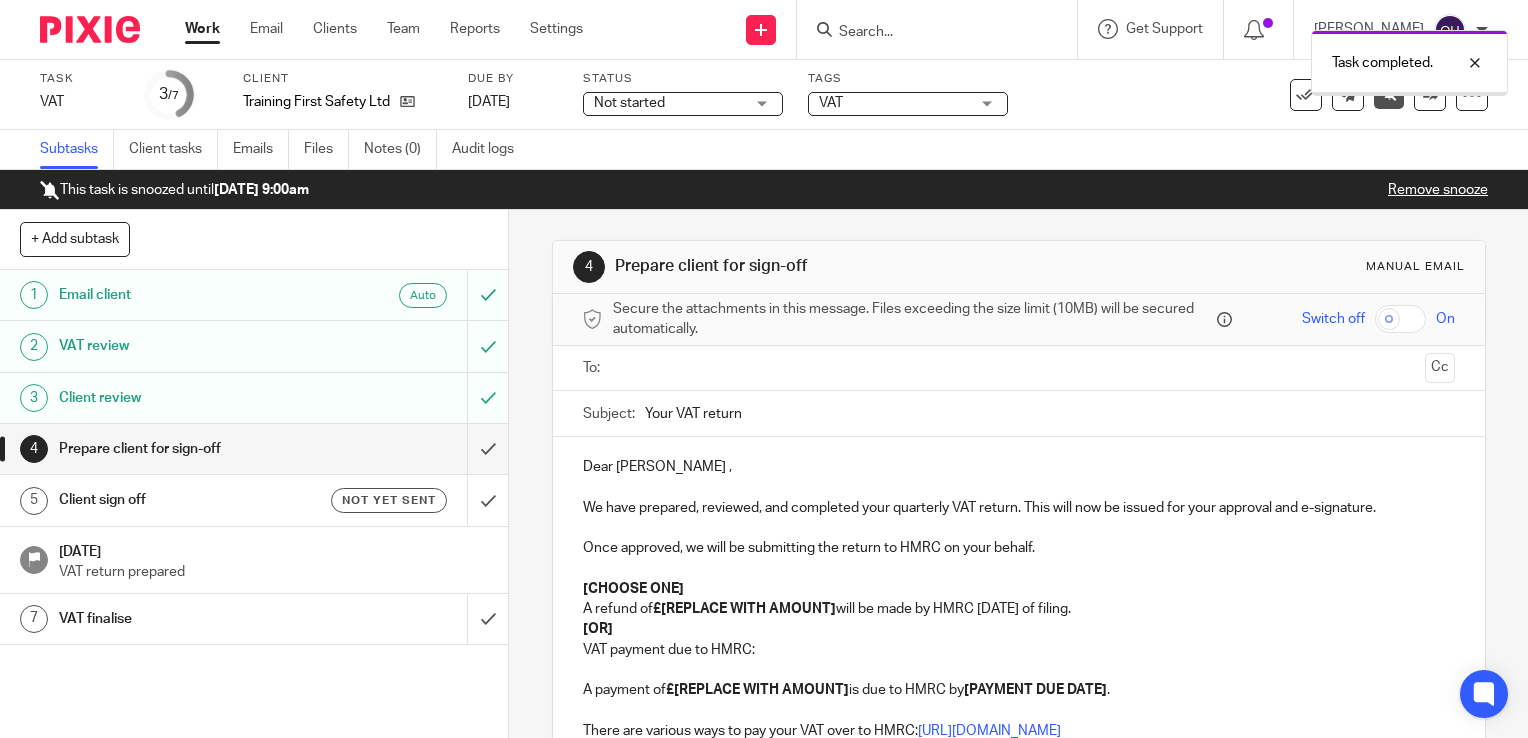 click at bounding box center [1020, 368] 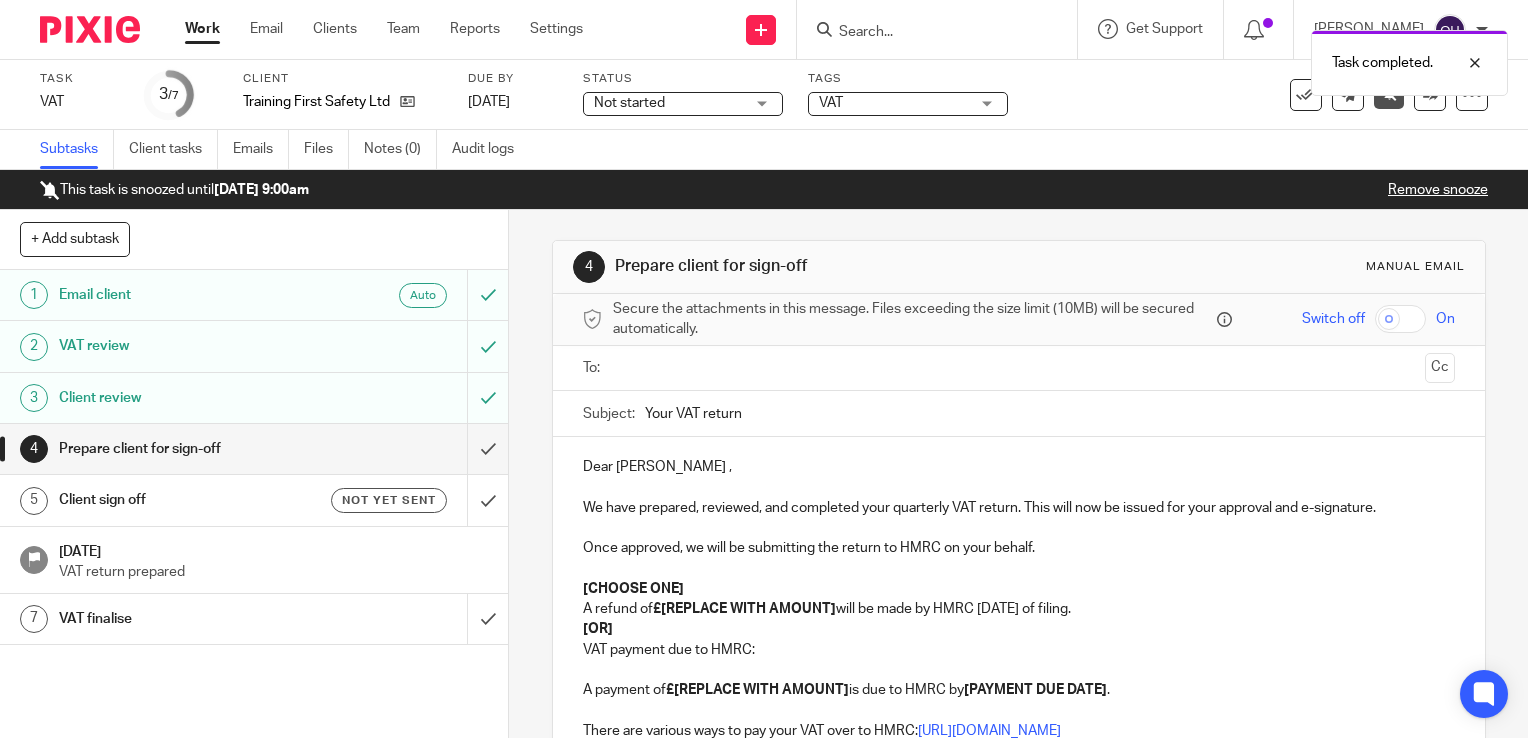 click at bounding box center [1018, 368] 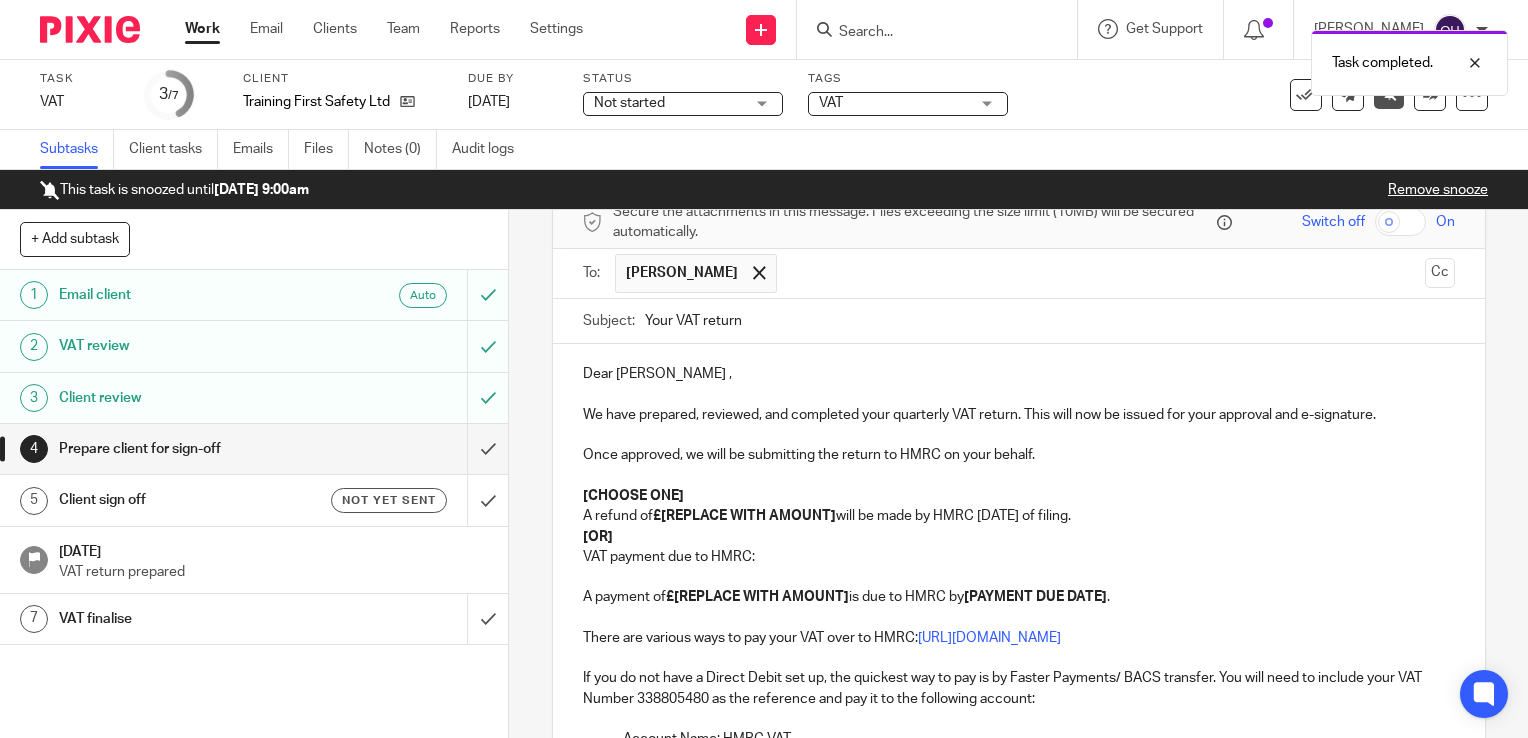 scroll, scrollTop: 100, scrollLeft: 0, axis: vertical 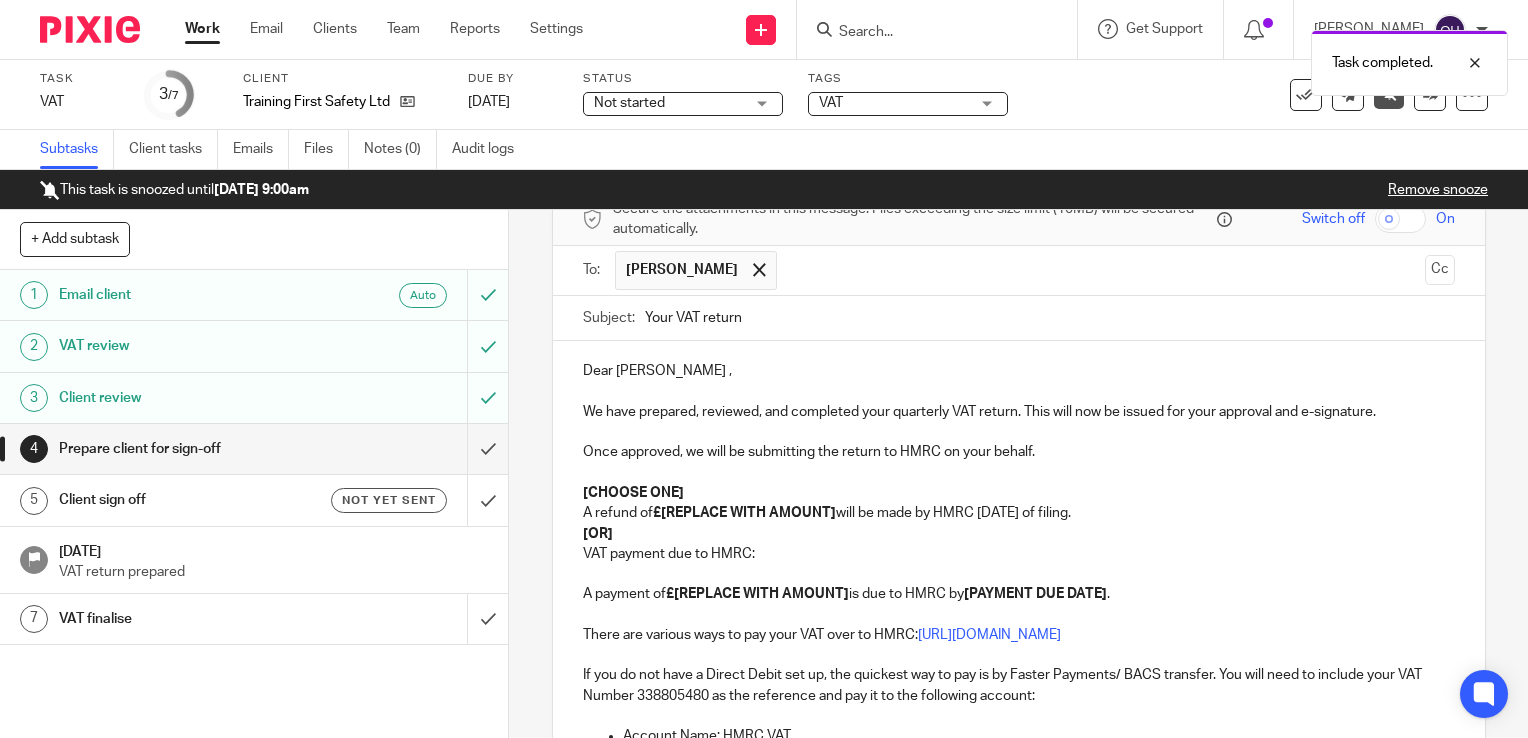 click on "Once approved, we will be submitting the return to HMRC on your behalf." at bounding box center (1019, 452) 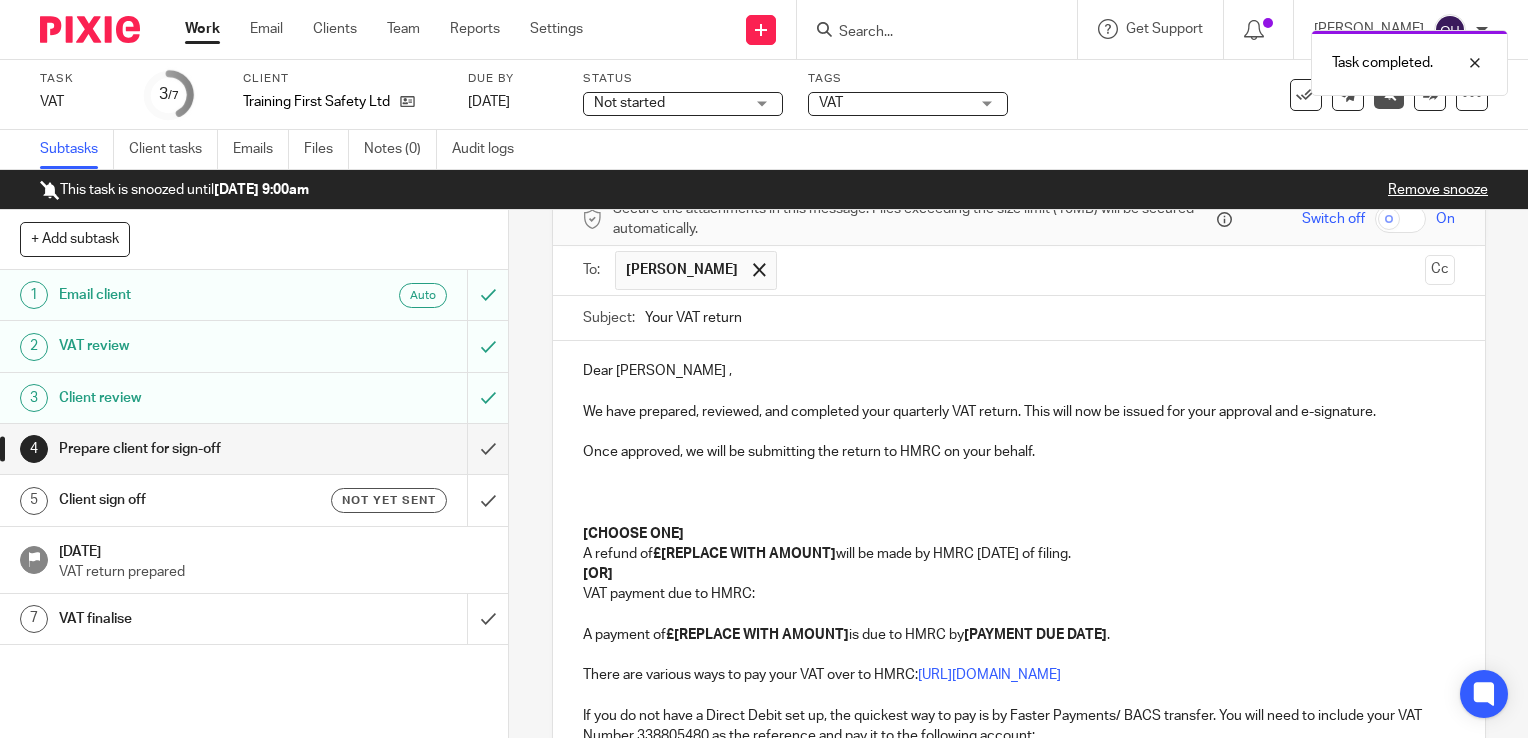 type 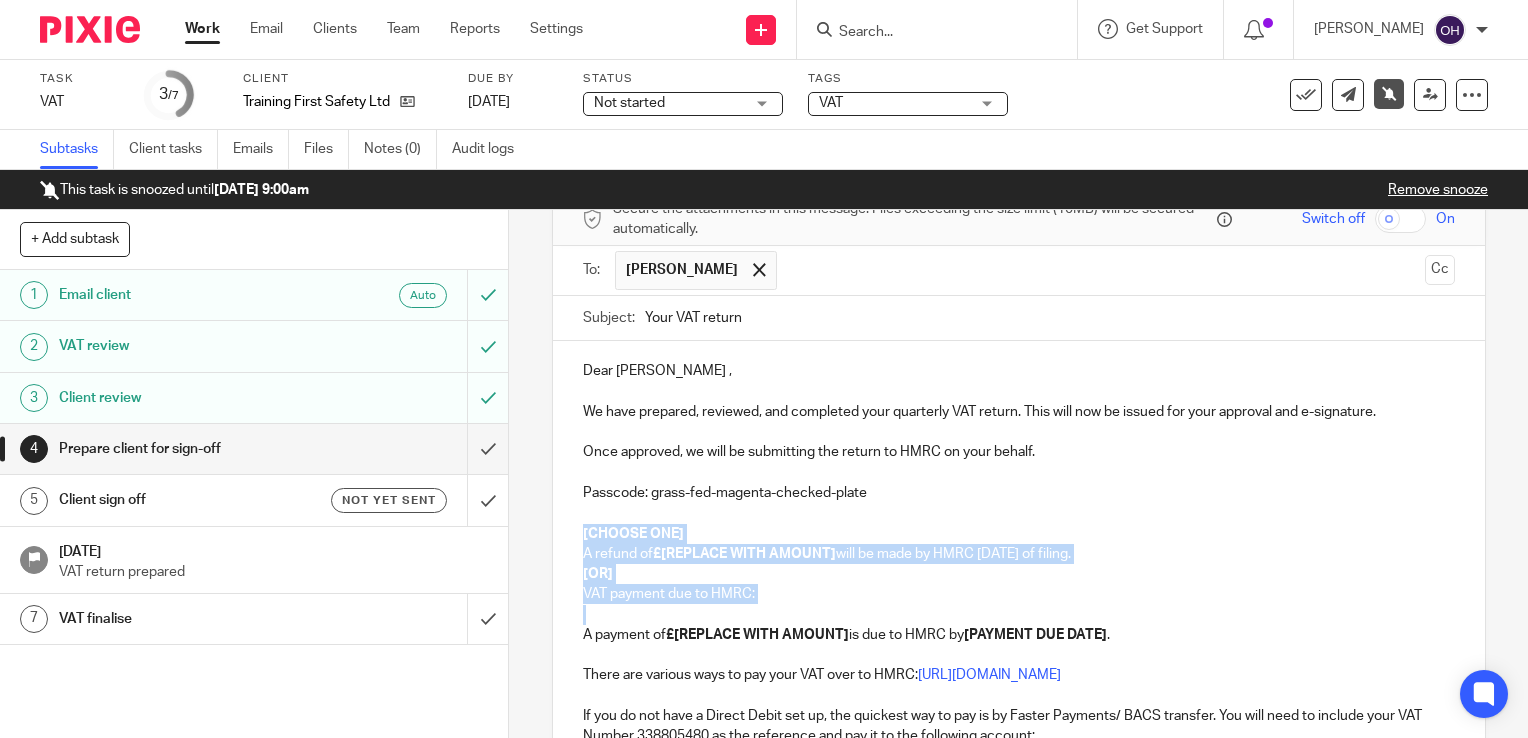 drag, startPoint x: 590, startPoint y: 618, endPoint x: 569, endPoint y: 526, distance: 94.36631 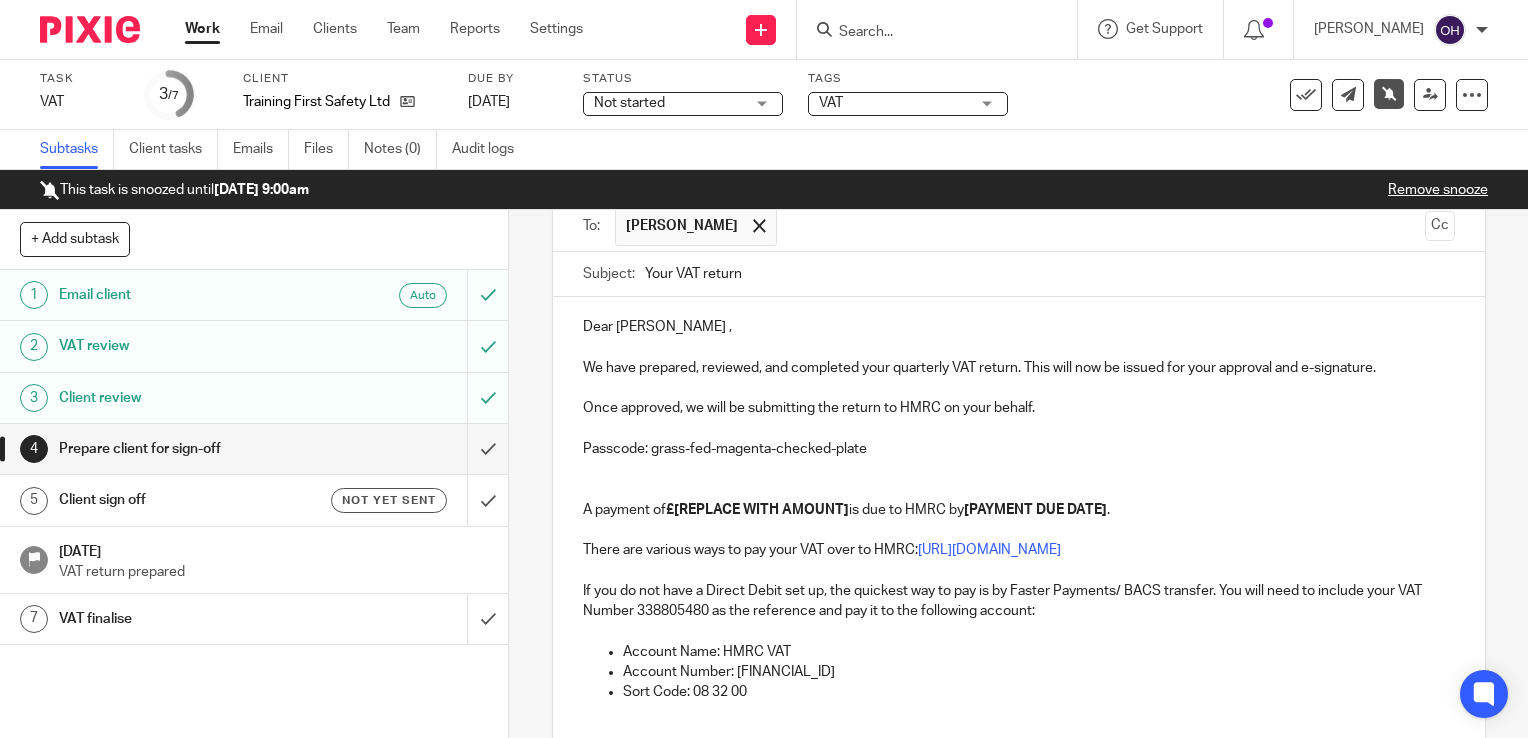 scroll, scrollTop: 200, scrollLeft: 0, axis: vertical 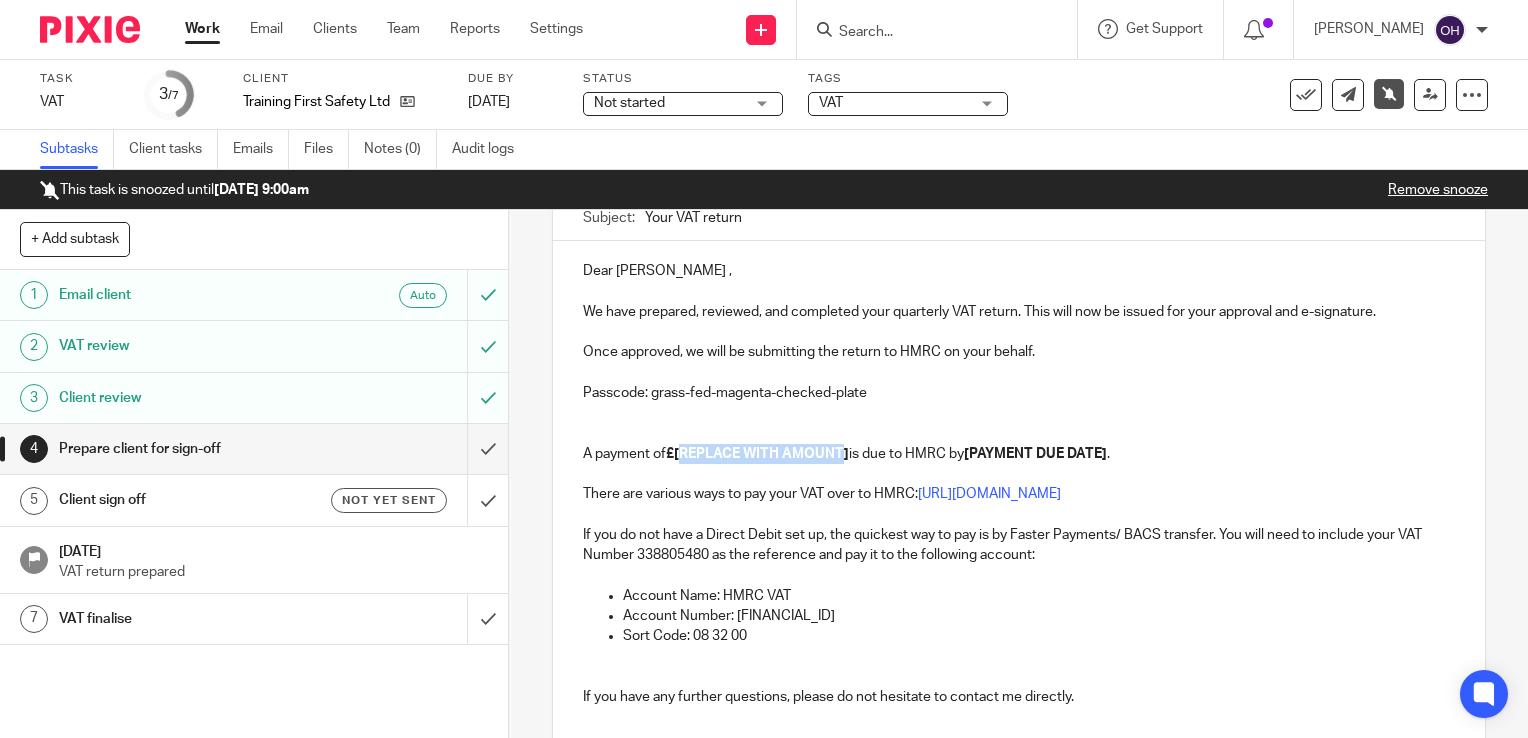 drag, startPoint x: 842, startPoint y: 454, endPoint x: 678, endPoint y: 456, distance: 164.01219 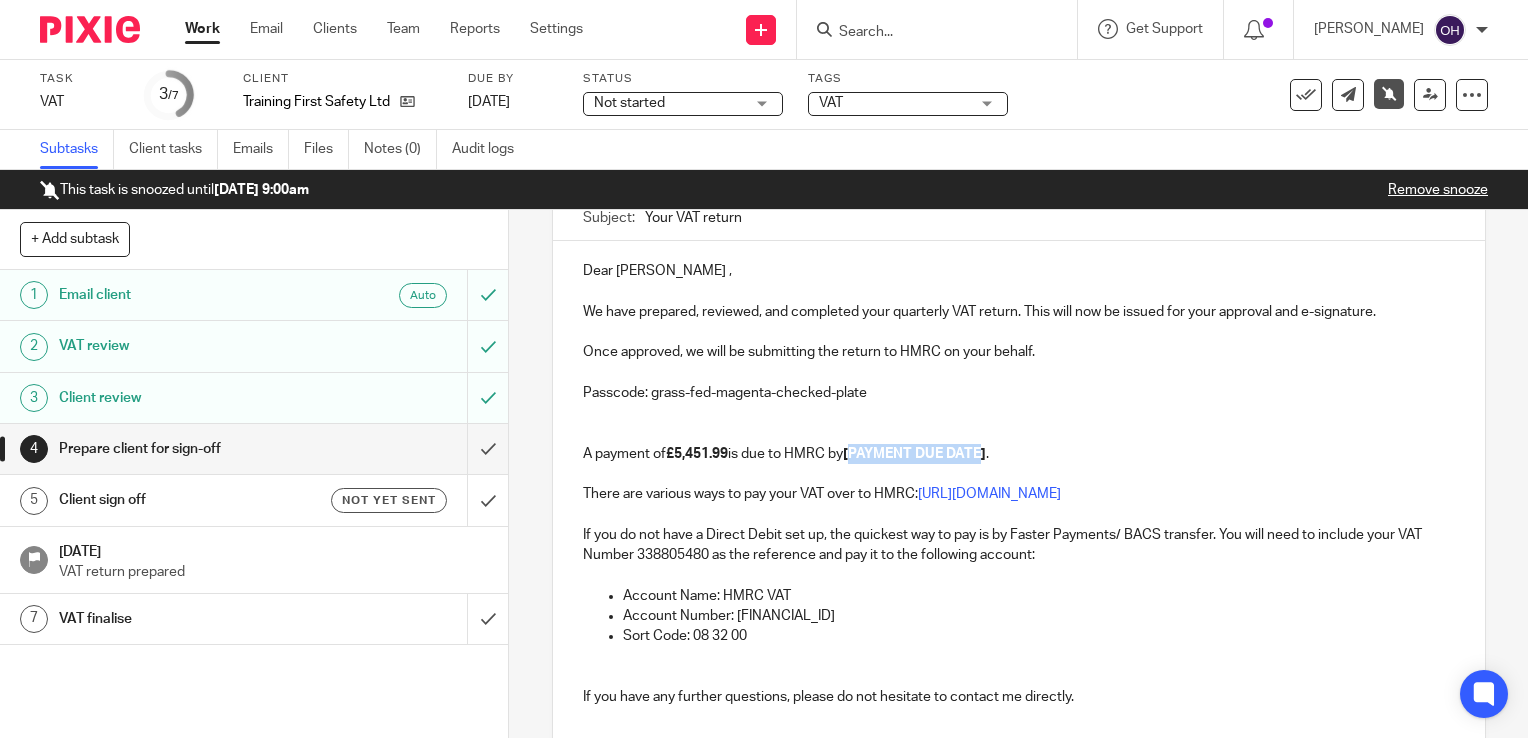 drag, startPoint x: 984, startPoint y: 454, endPoint x: 856, endPoint y: 458, distance: 128.06248 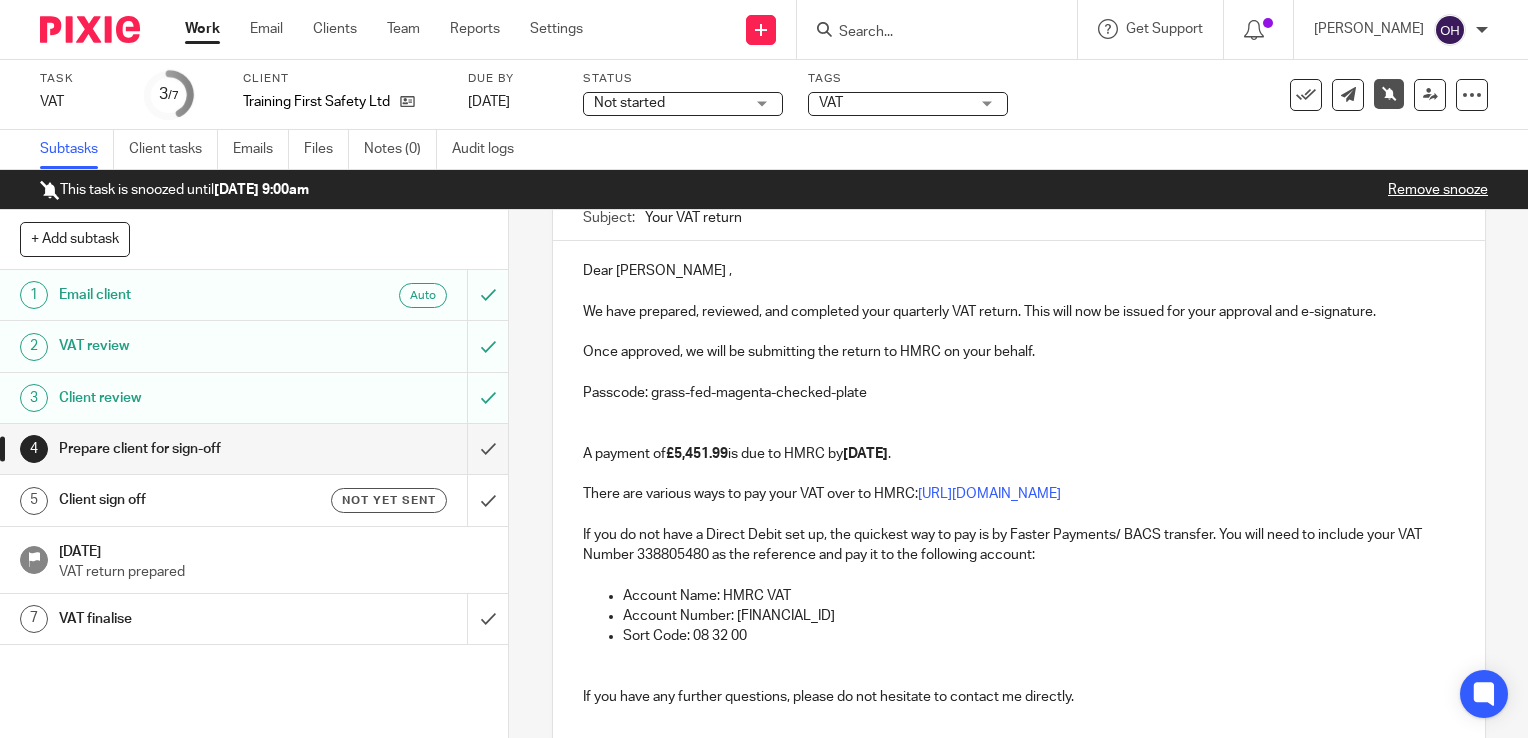 click at bounding box center [1019, 434] 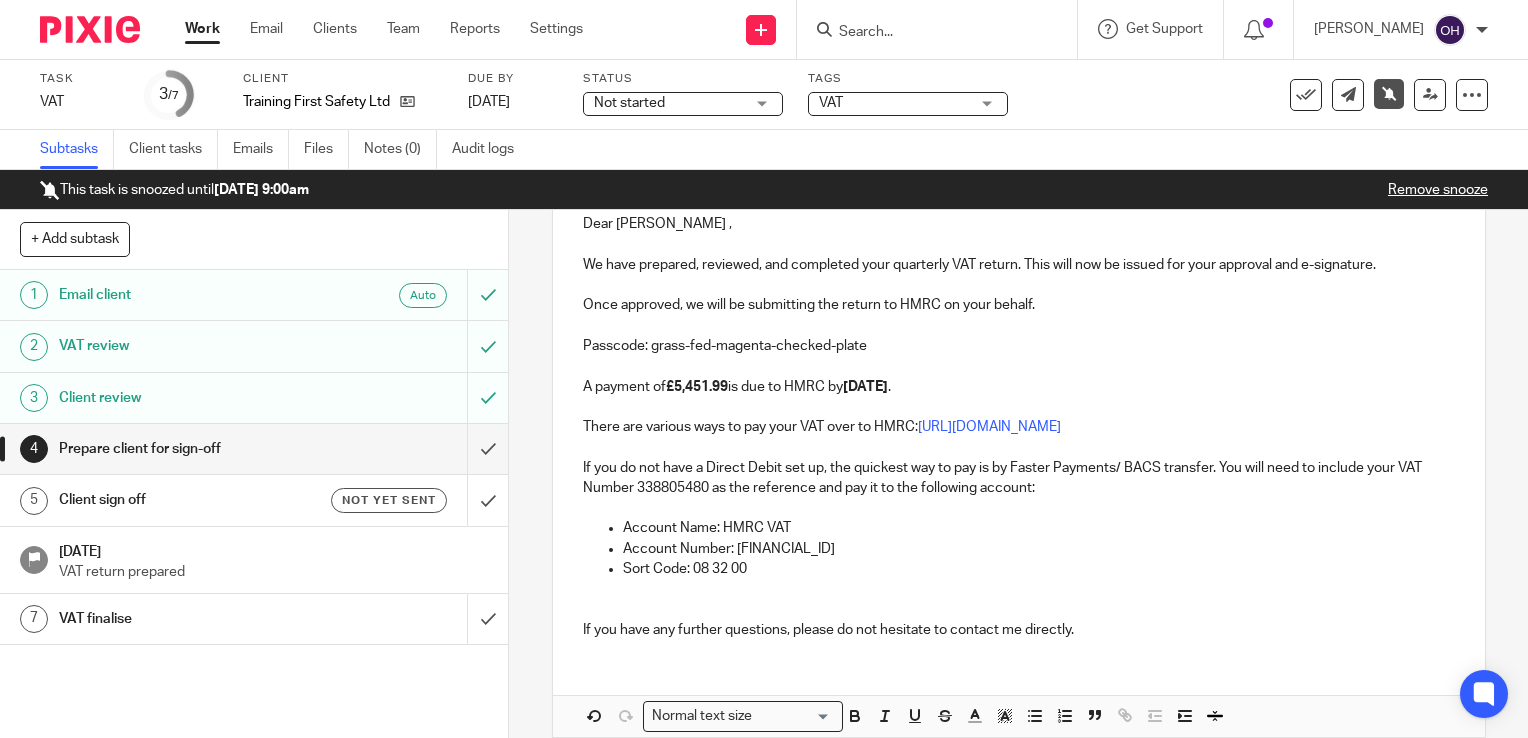 scroll, scrollTop: 300, scrollLeft: 0, axis: vertical 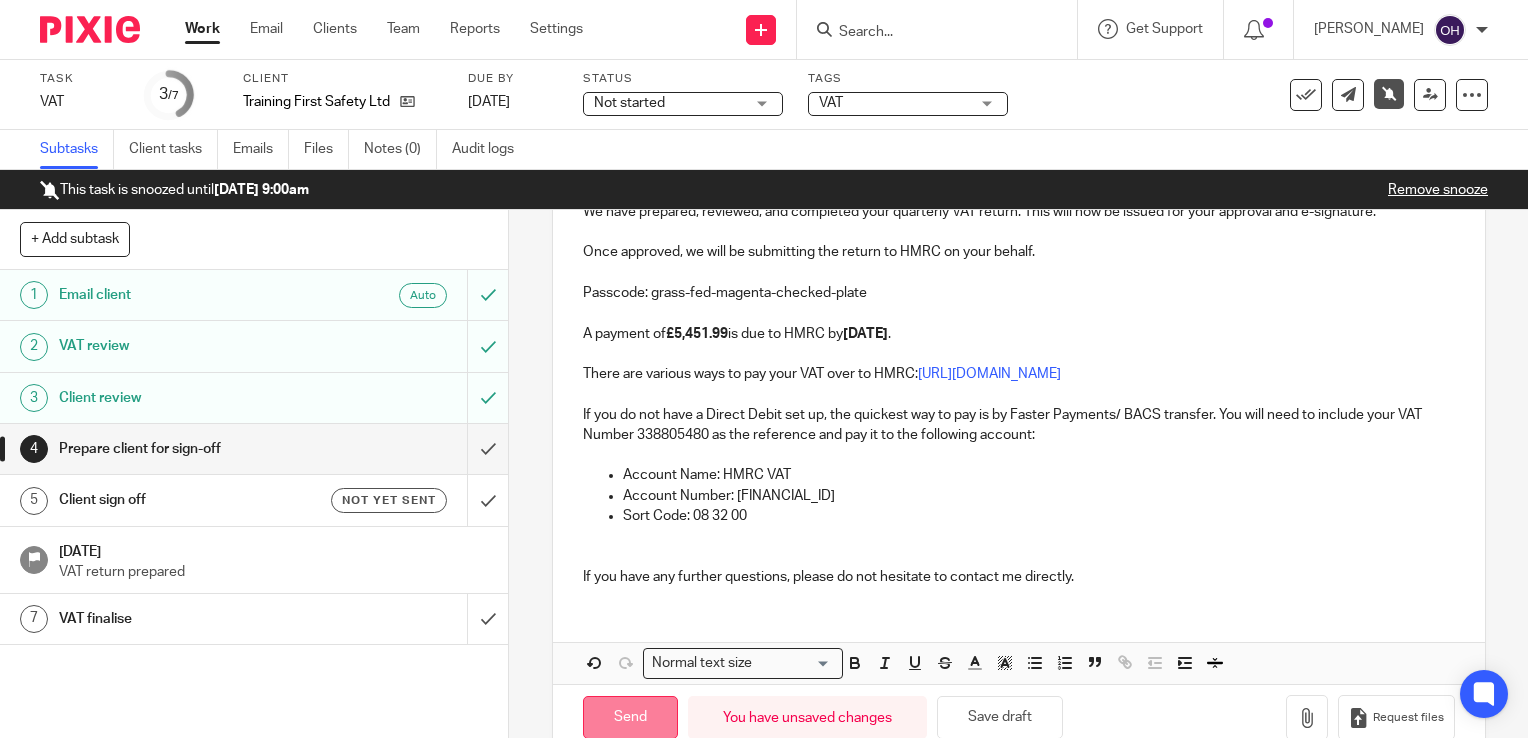 click on "Send" at bounding box center [630, 717] 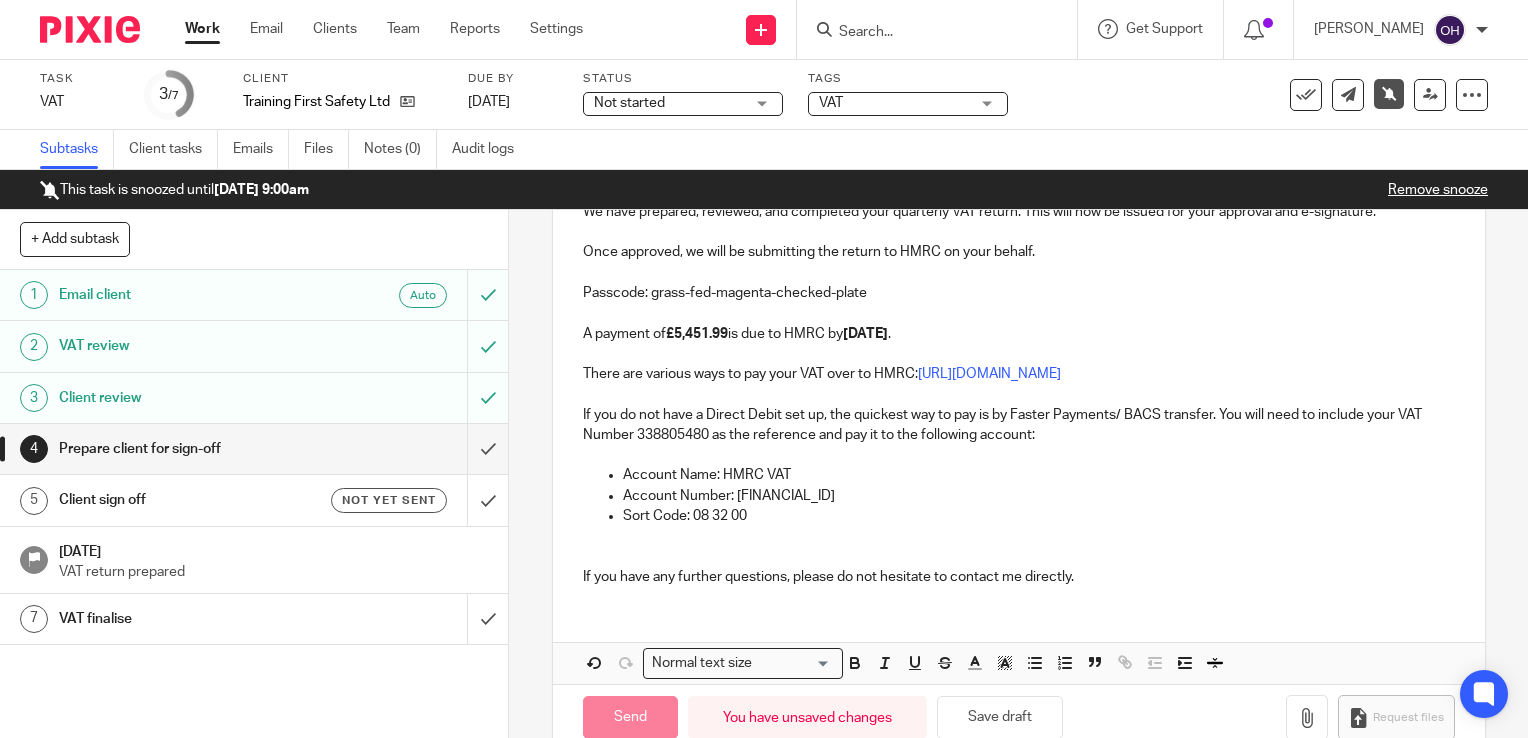 type on "Sent" 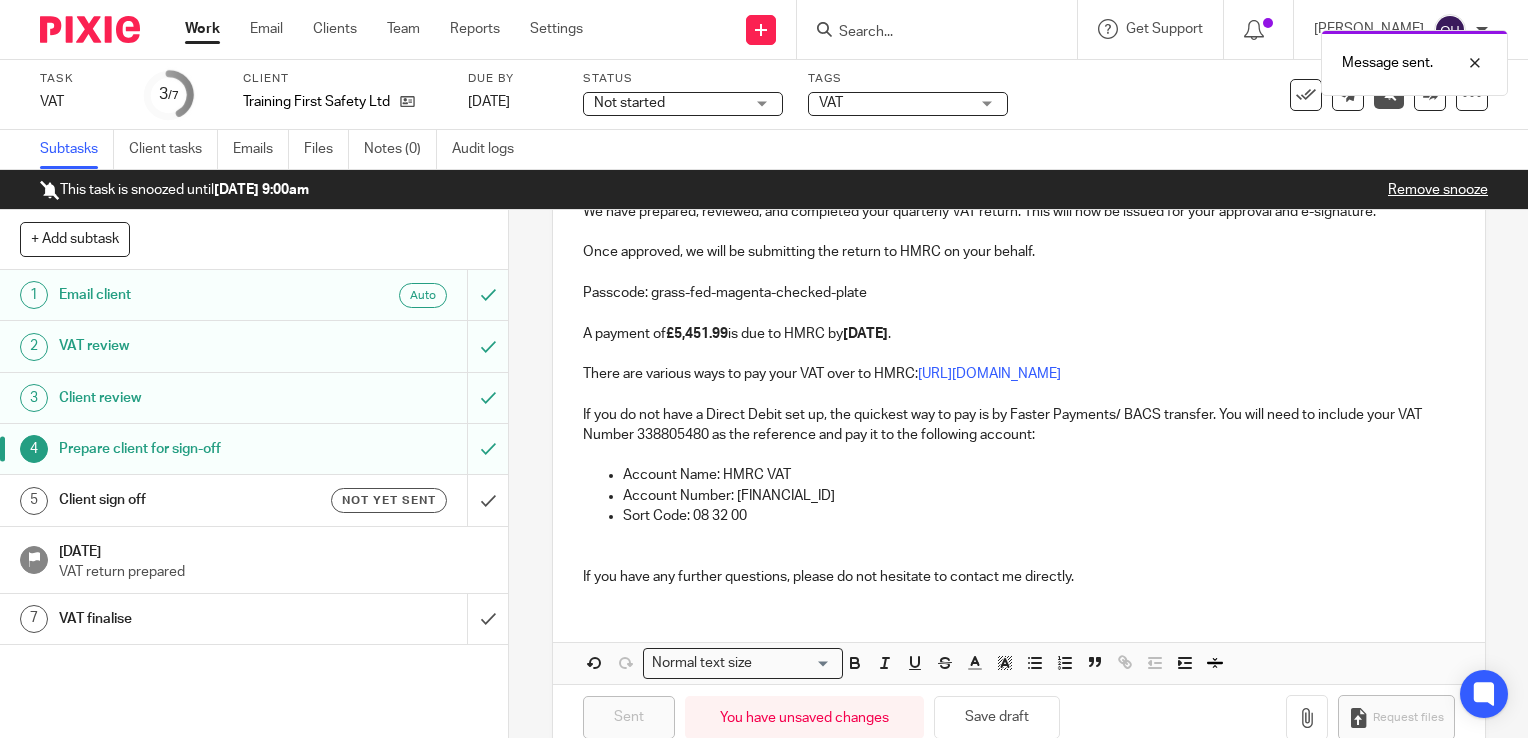 click on "Client sign off" at bounding box center (188, 500) 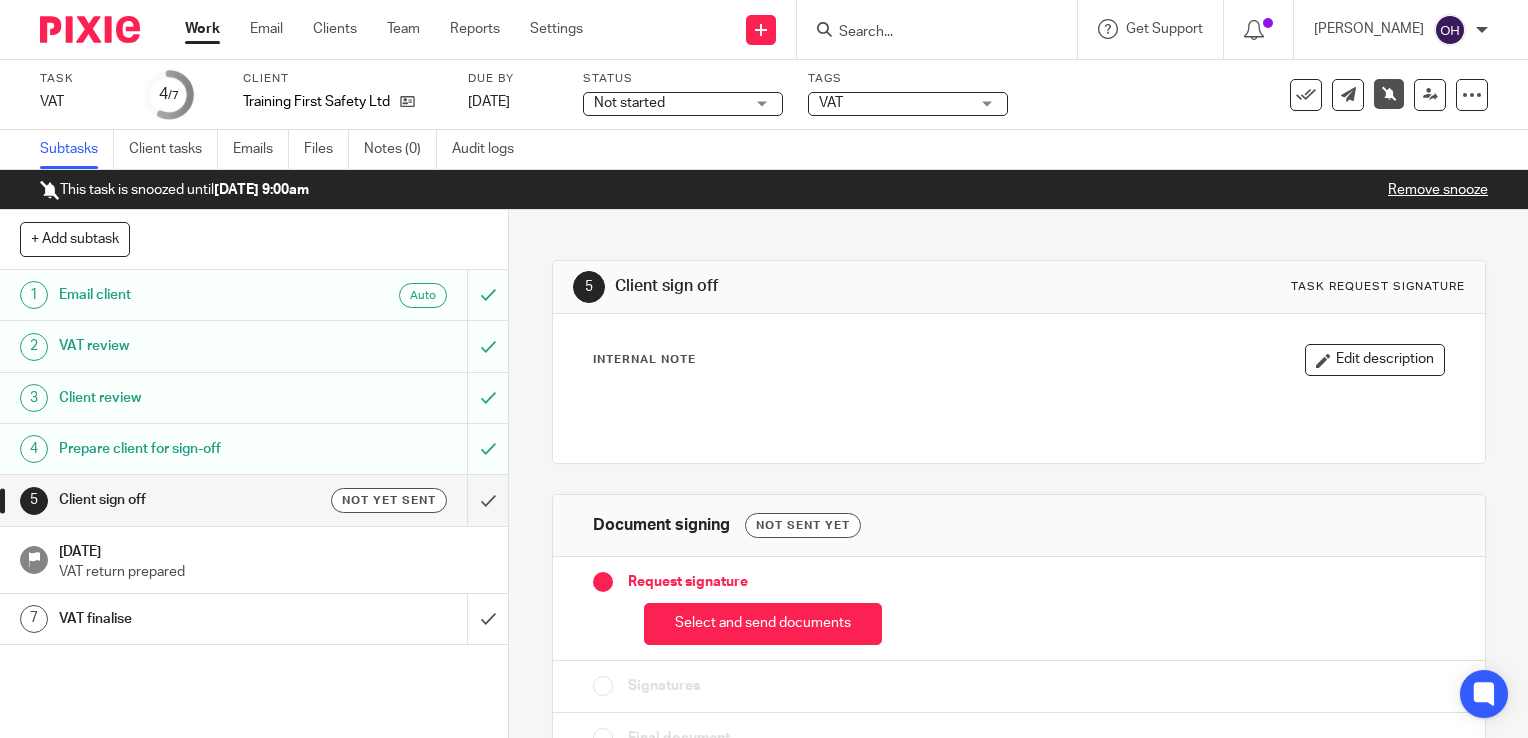 scroll, scrollTop: 0, scrollLeft: 0, axis: both 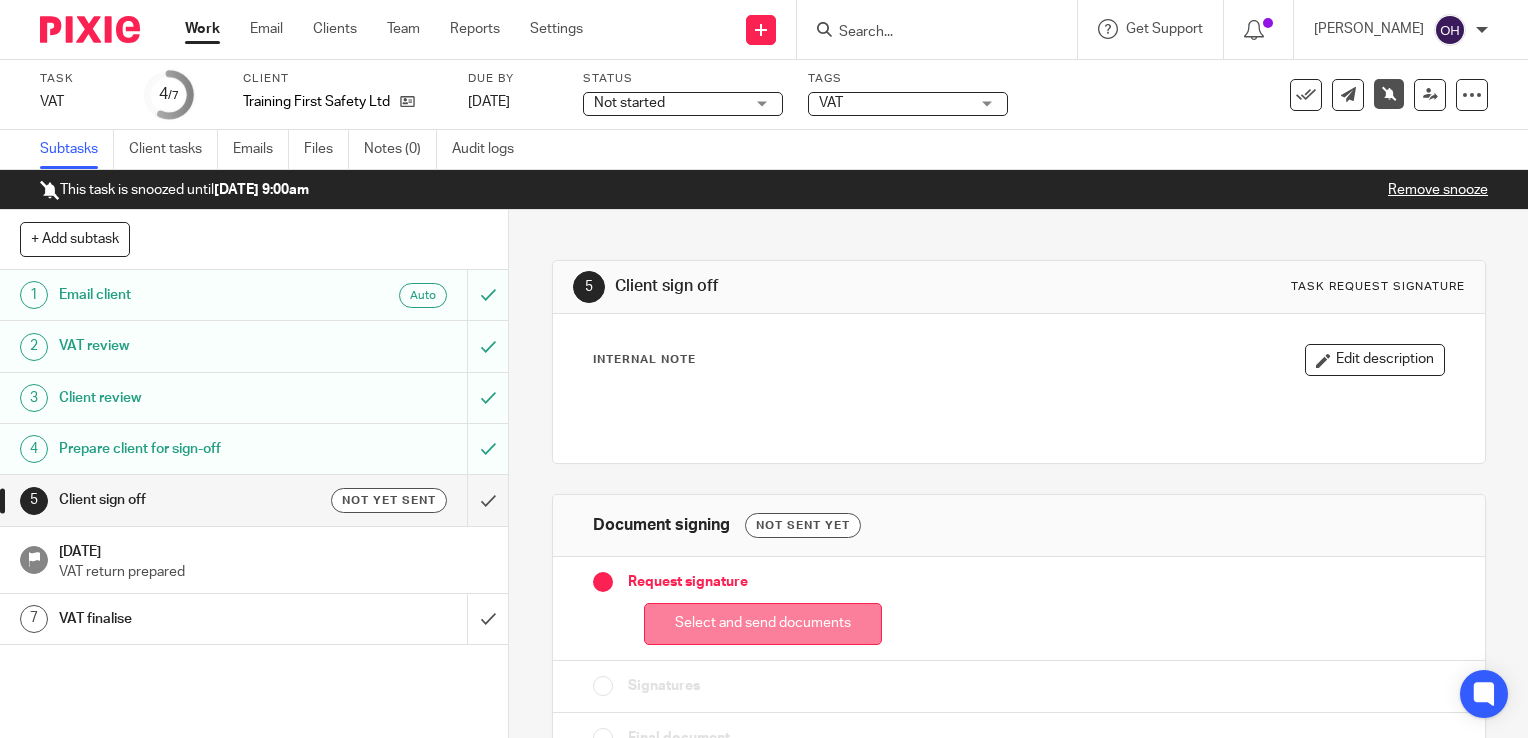 click on "Select and send documents" at bounding box center [763, 624] 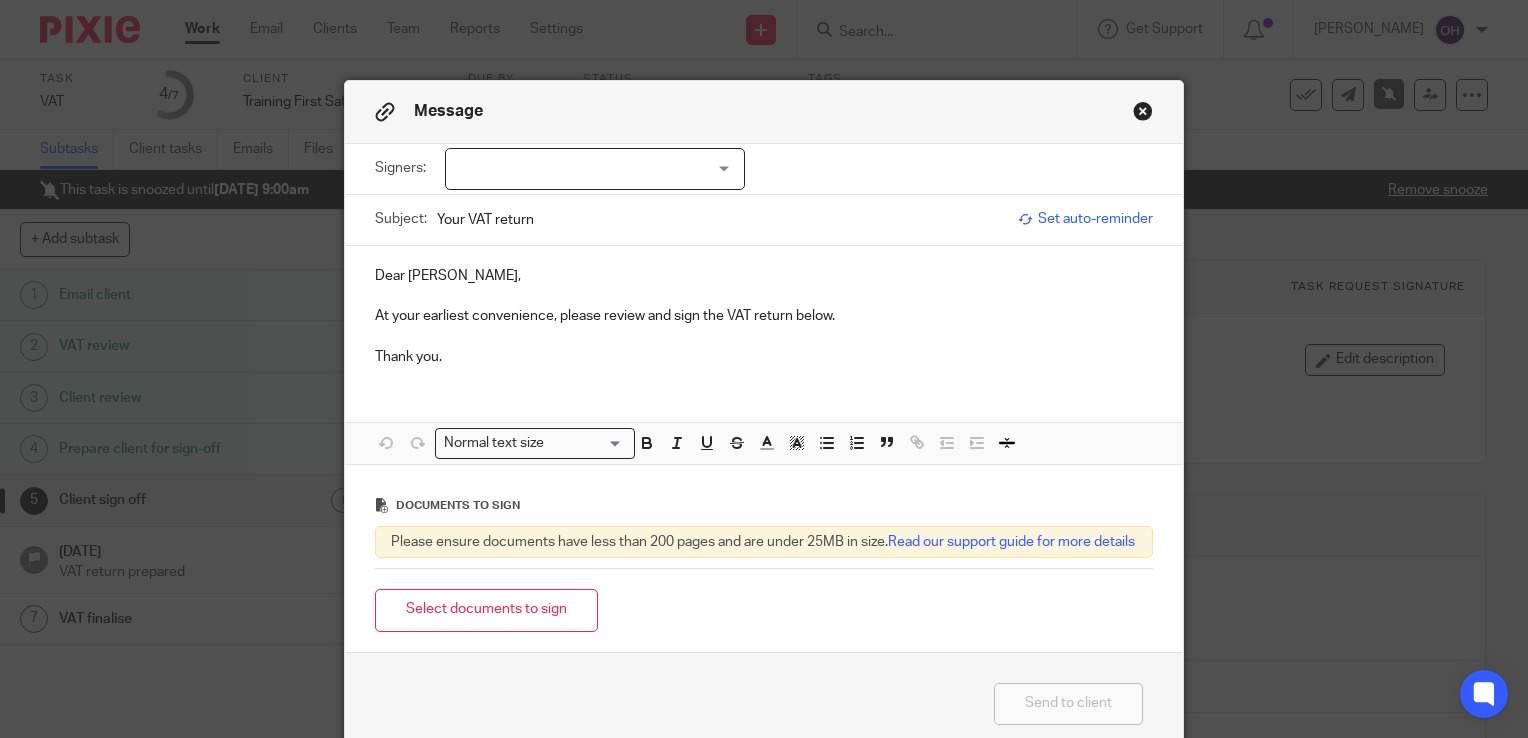 click at bounding box center (595, 169) 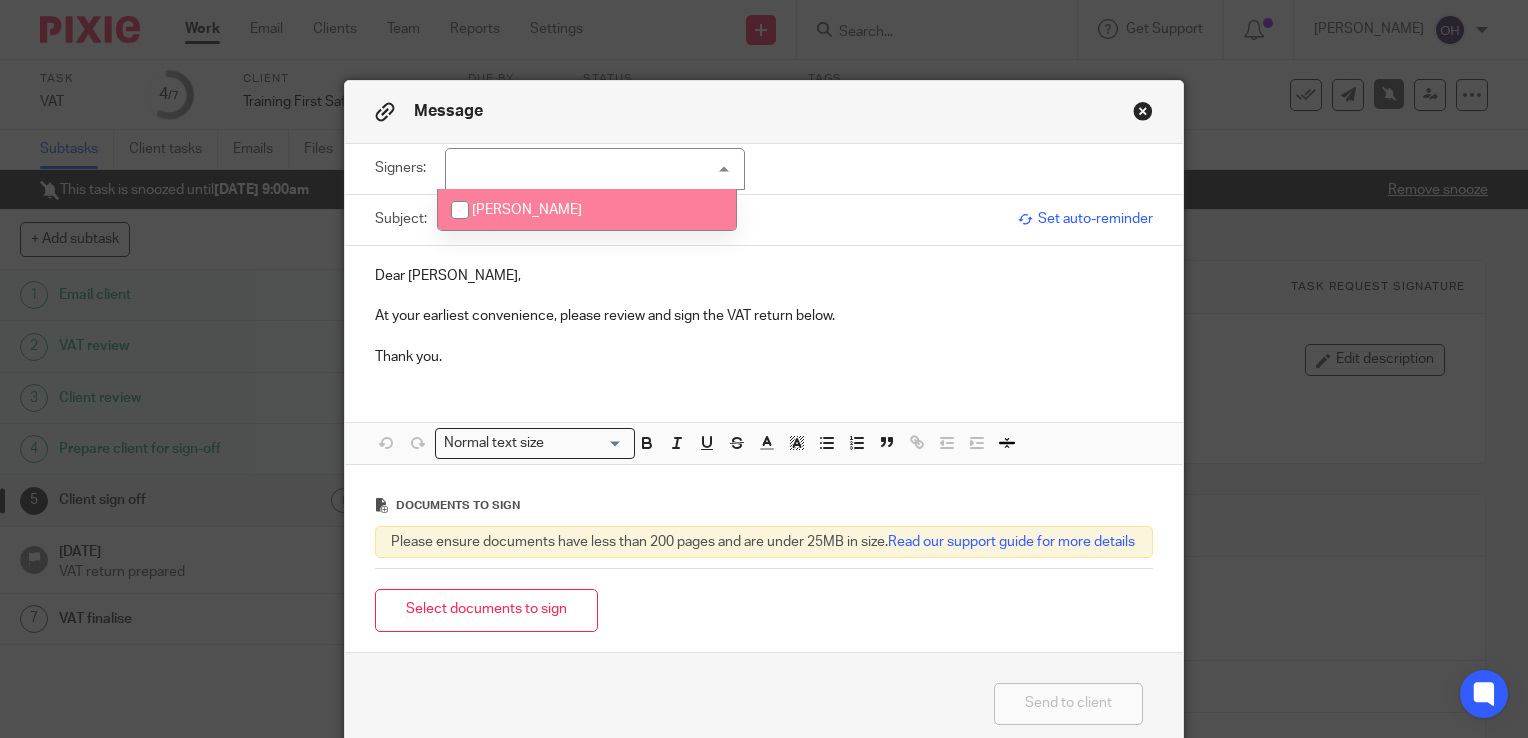 click at bounding box center [460, 210] 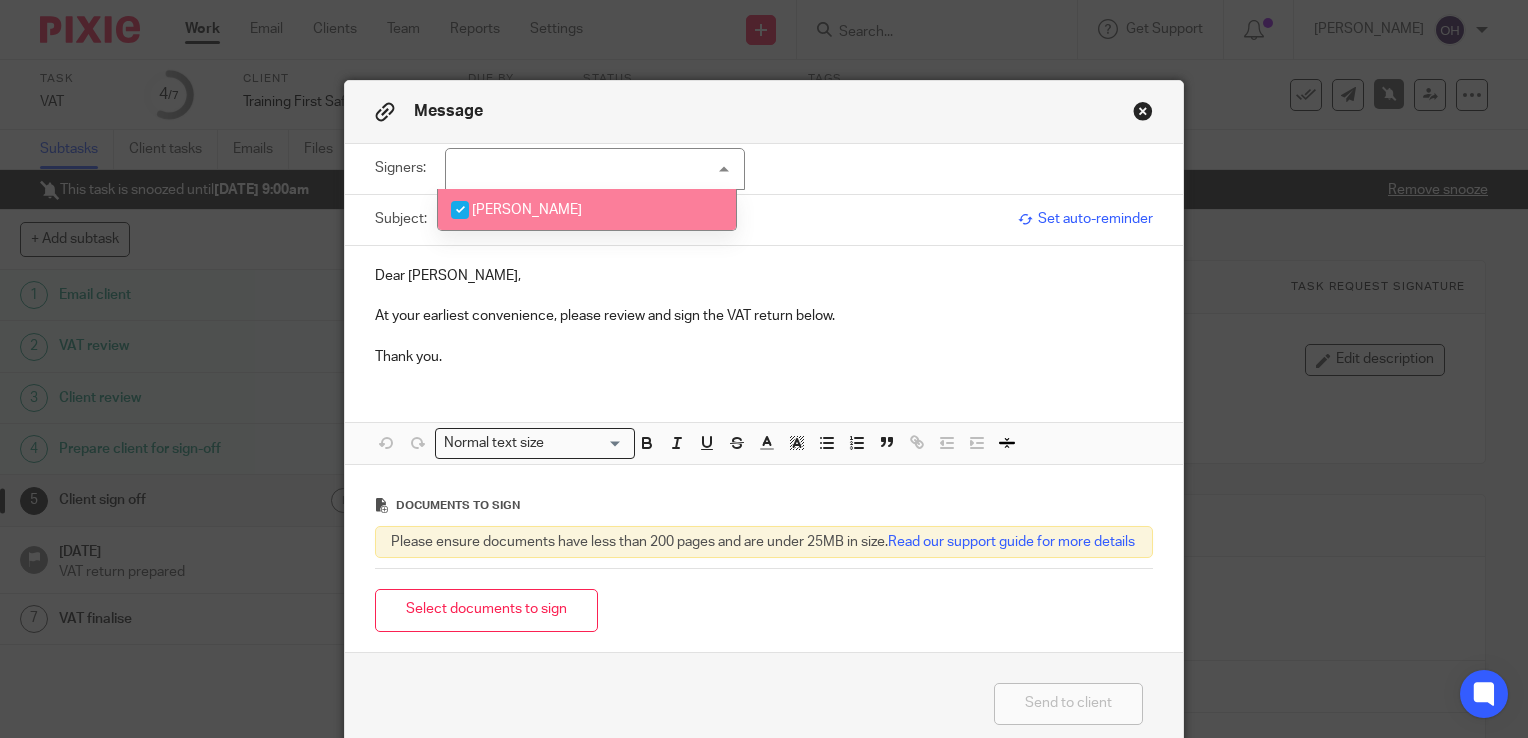 checkbox on "true" 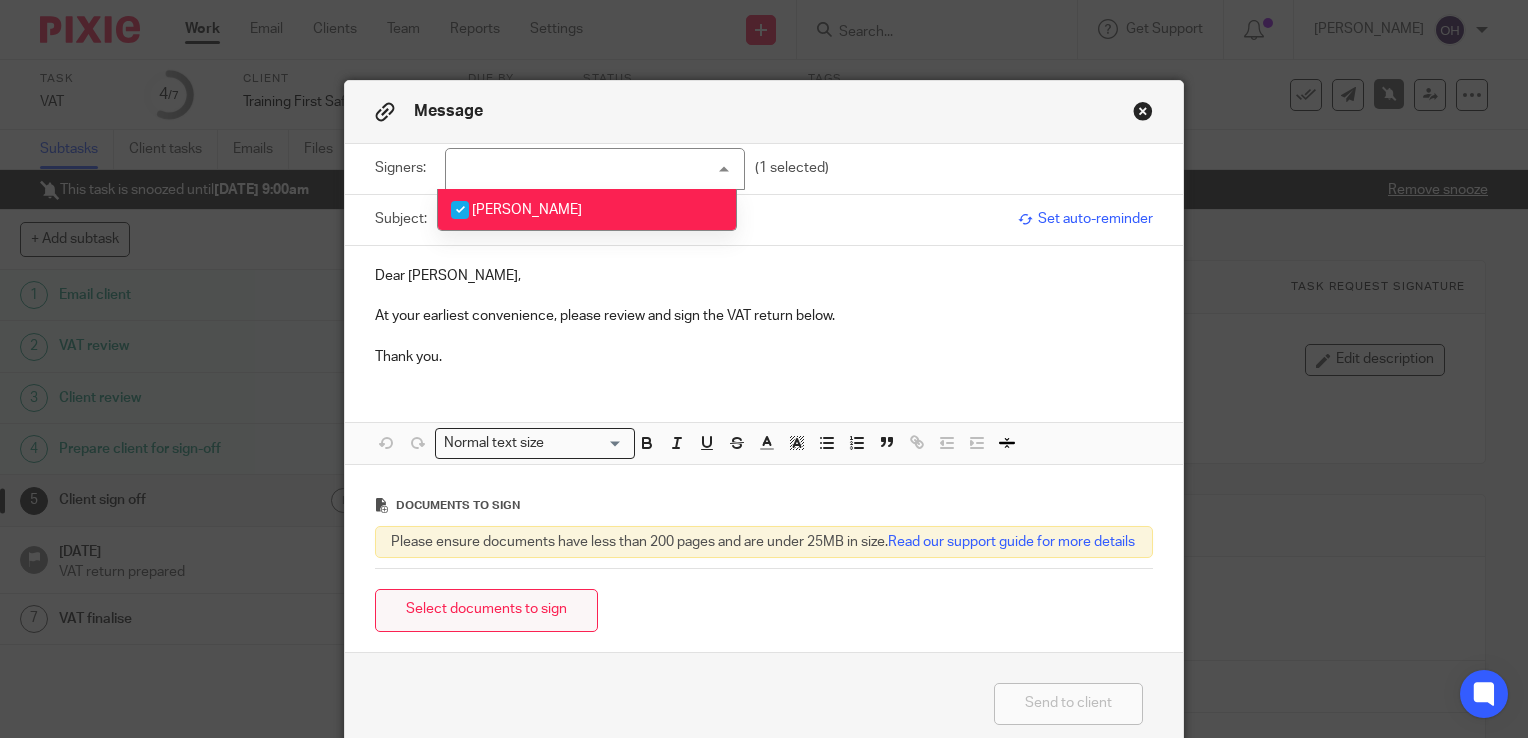 click on "Select documents to sign" at bounding box center (486, 610) 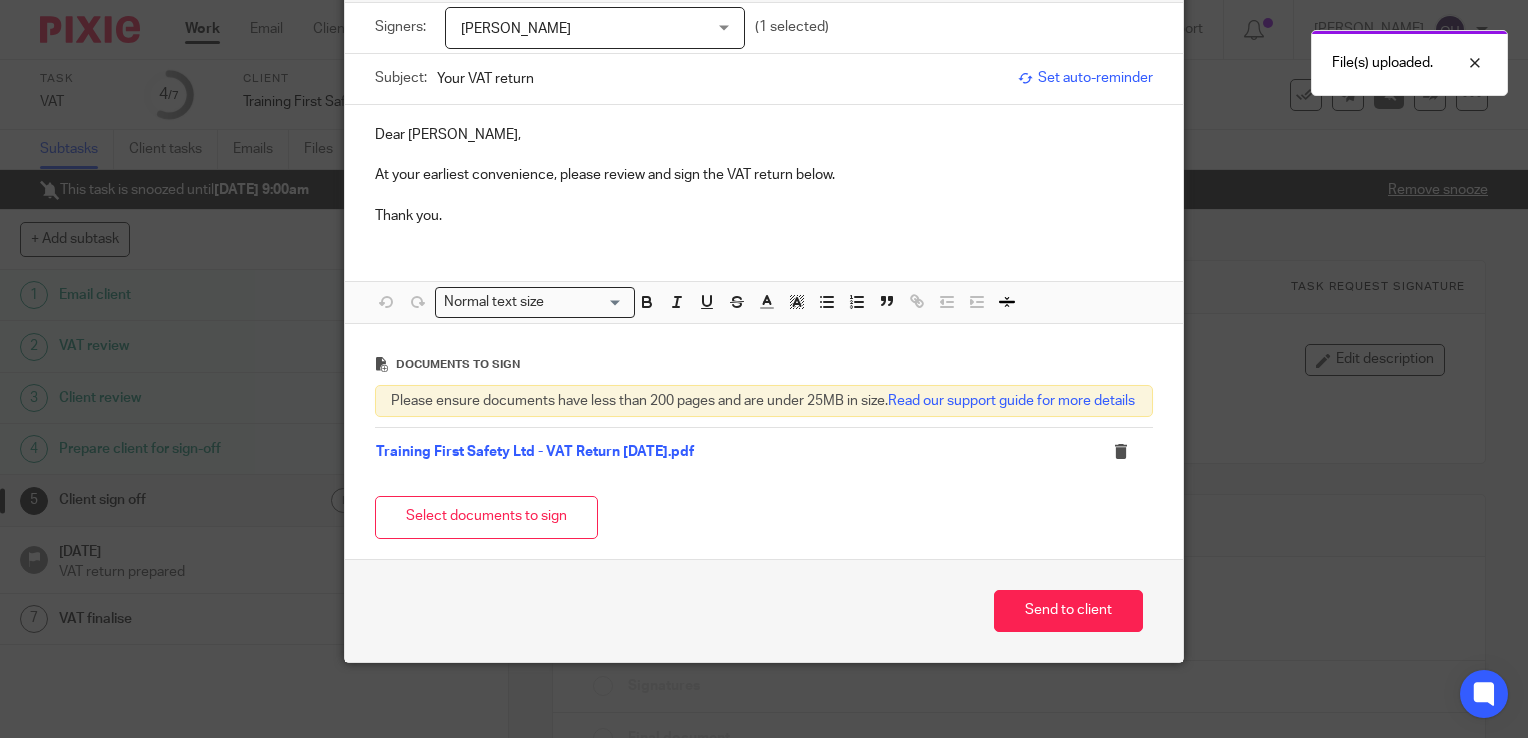 scroll, scrollTop: 163, scrollLeft: 0, axis: vertical 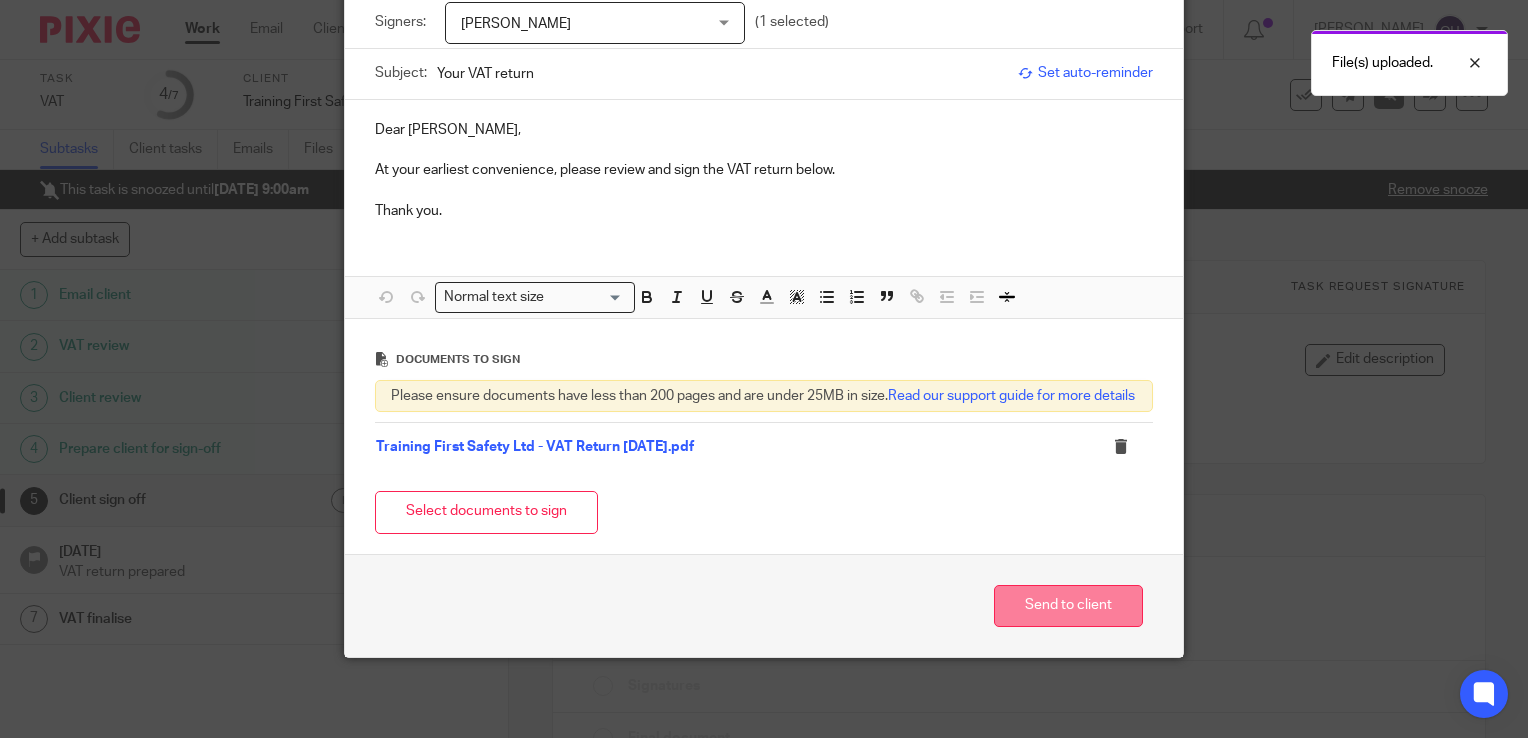click on "Send to client" at bounding box center [1068, 606] 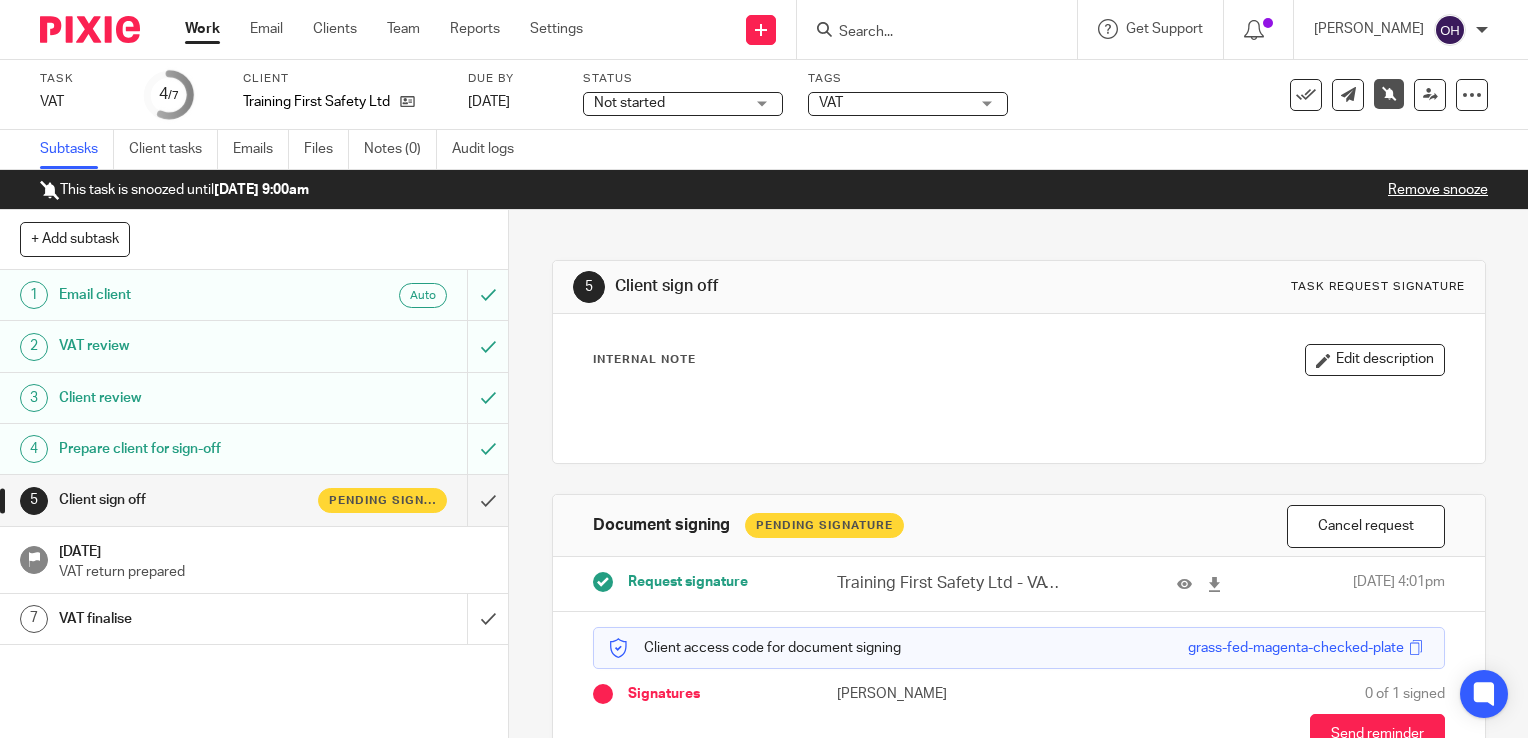 scroll, scrollTop: 0, scrollLeft: 0, axis: both 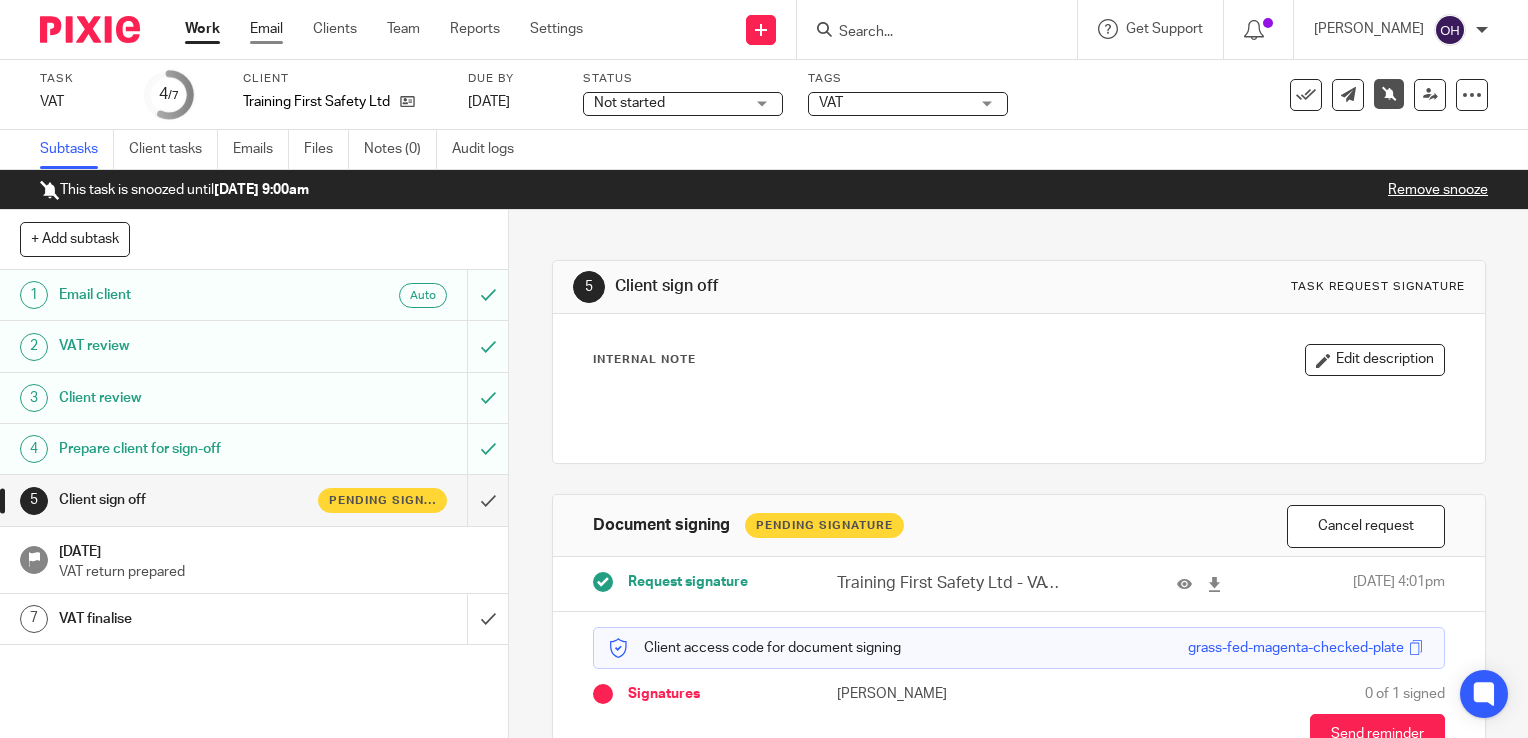 click on "Email" at bounding box center [266, 29] 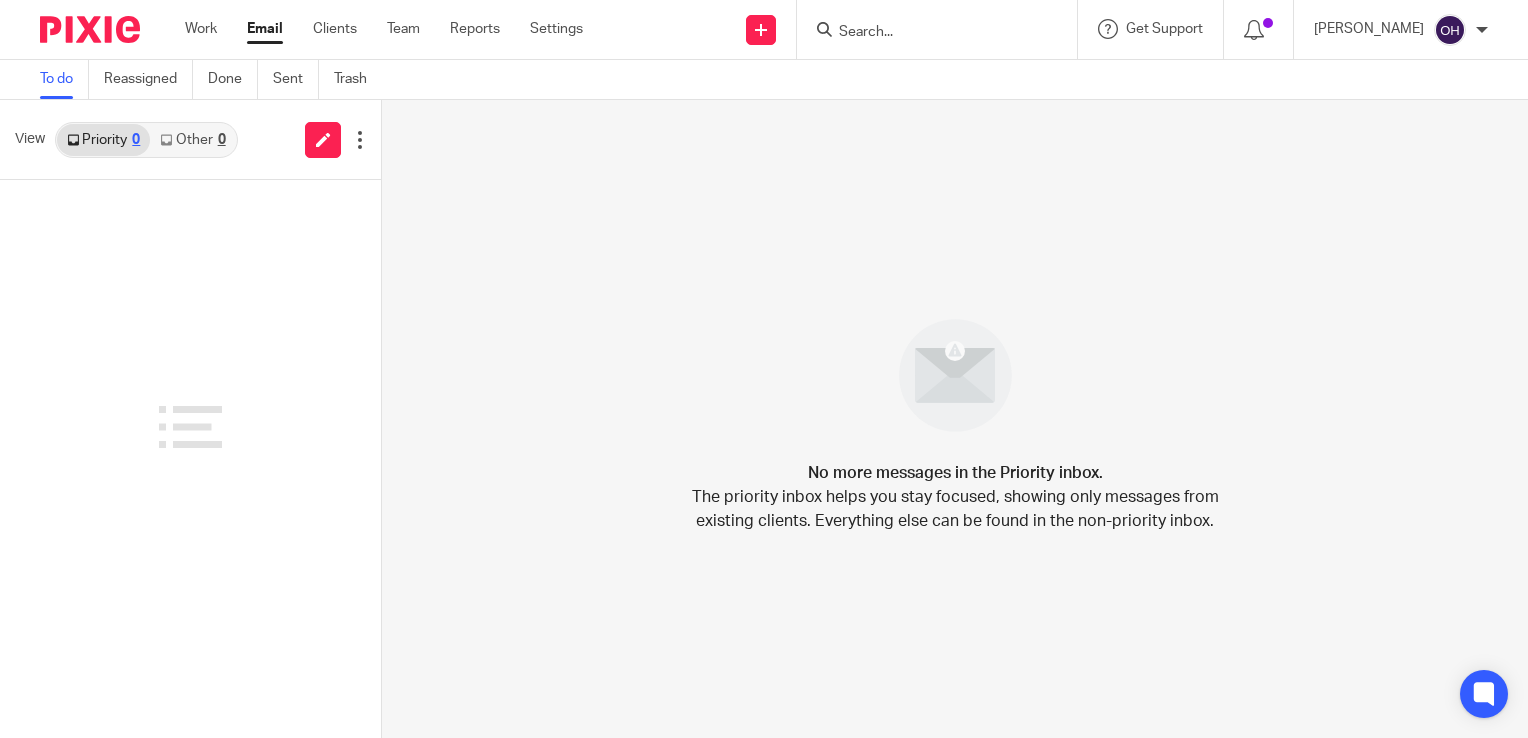 scroll, scrollTop: 0, scrollLeft: 0, axis: both 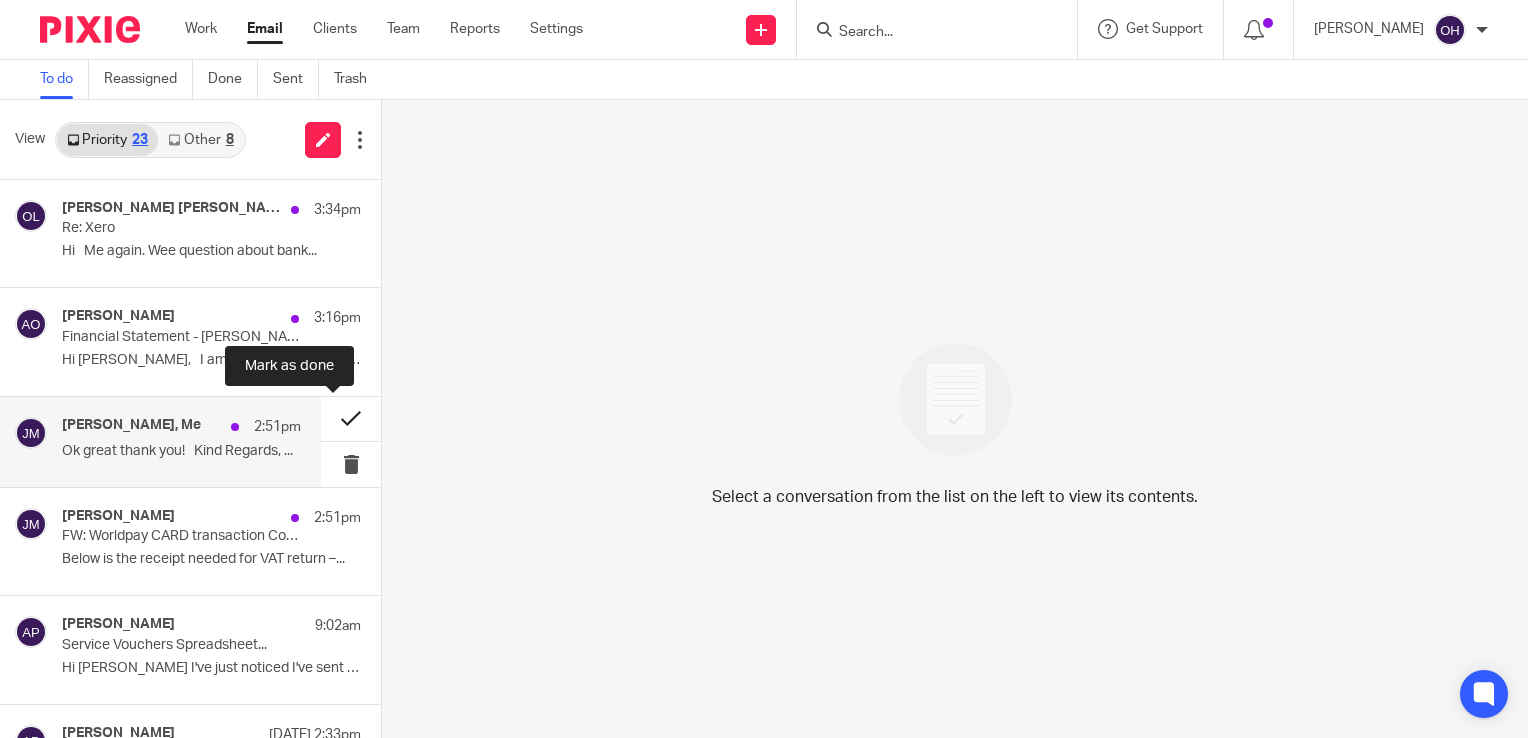 click at bounding box center [351, 419] 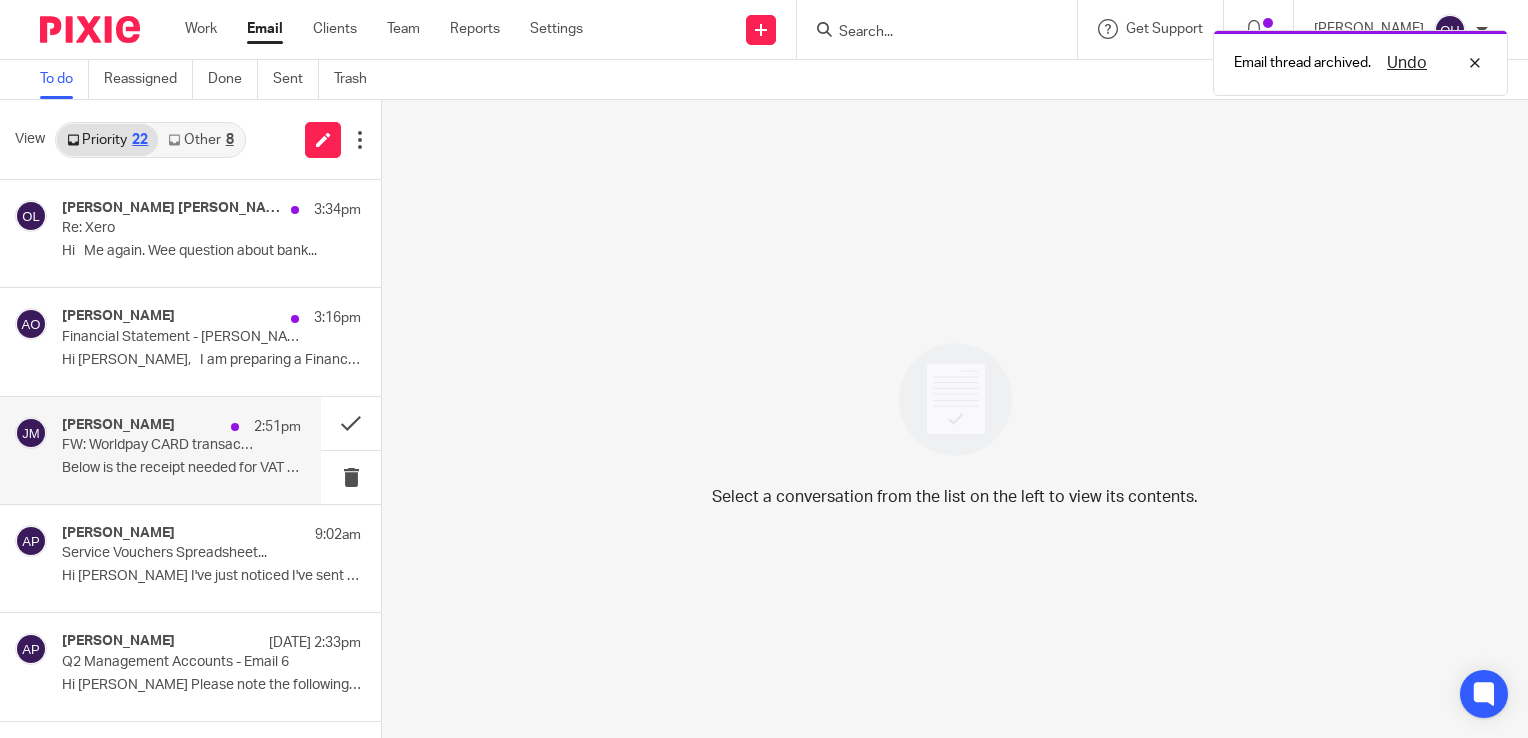 click on "Jenny McIntyre
2:51pm   FW: Worldpay CARD transaction Confirmation   Below is the receipt needed for VAT return –..." at bounding box center [181, 450] 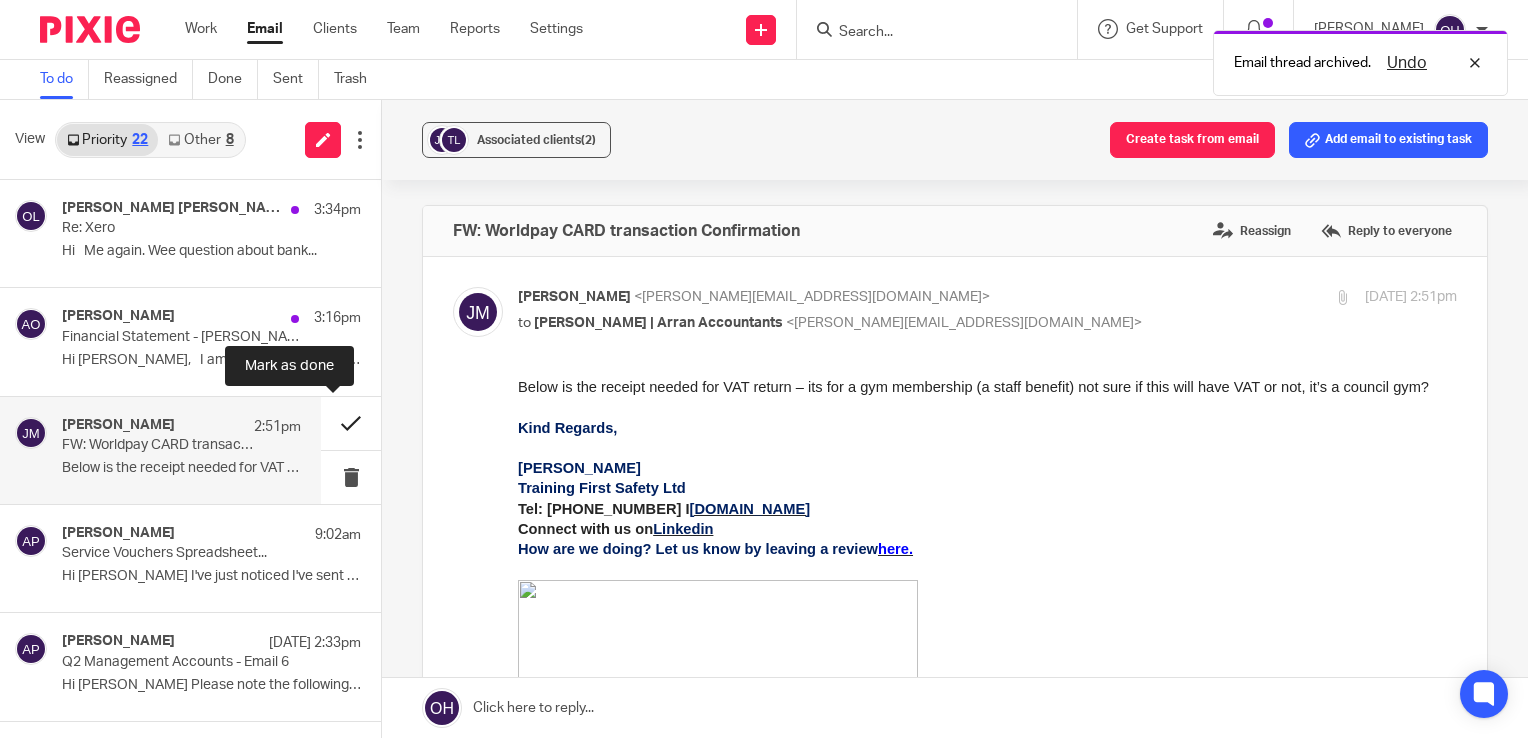 scroll, scrollTop: 0, scrollLeft: 0, axis: both 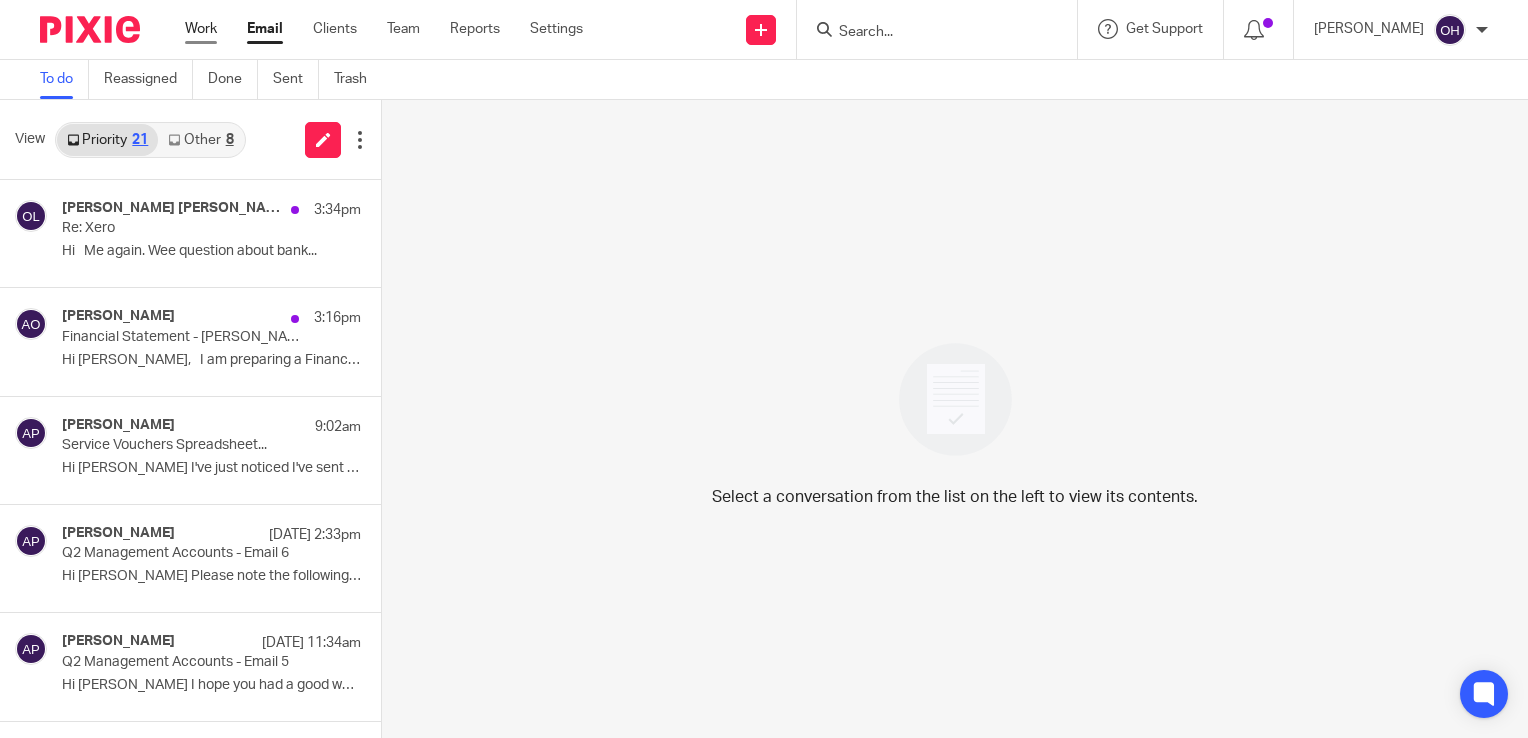 click on "Work" at bounding box center (201, 29) 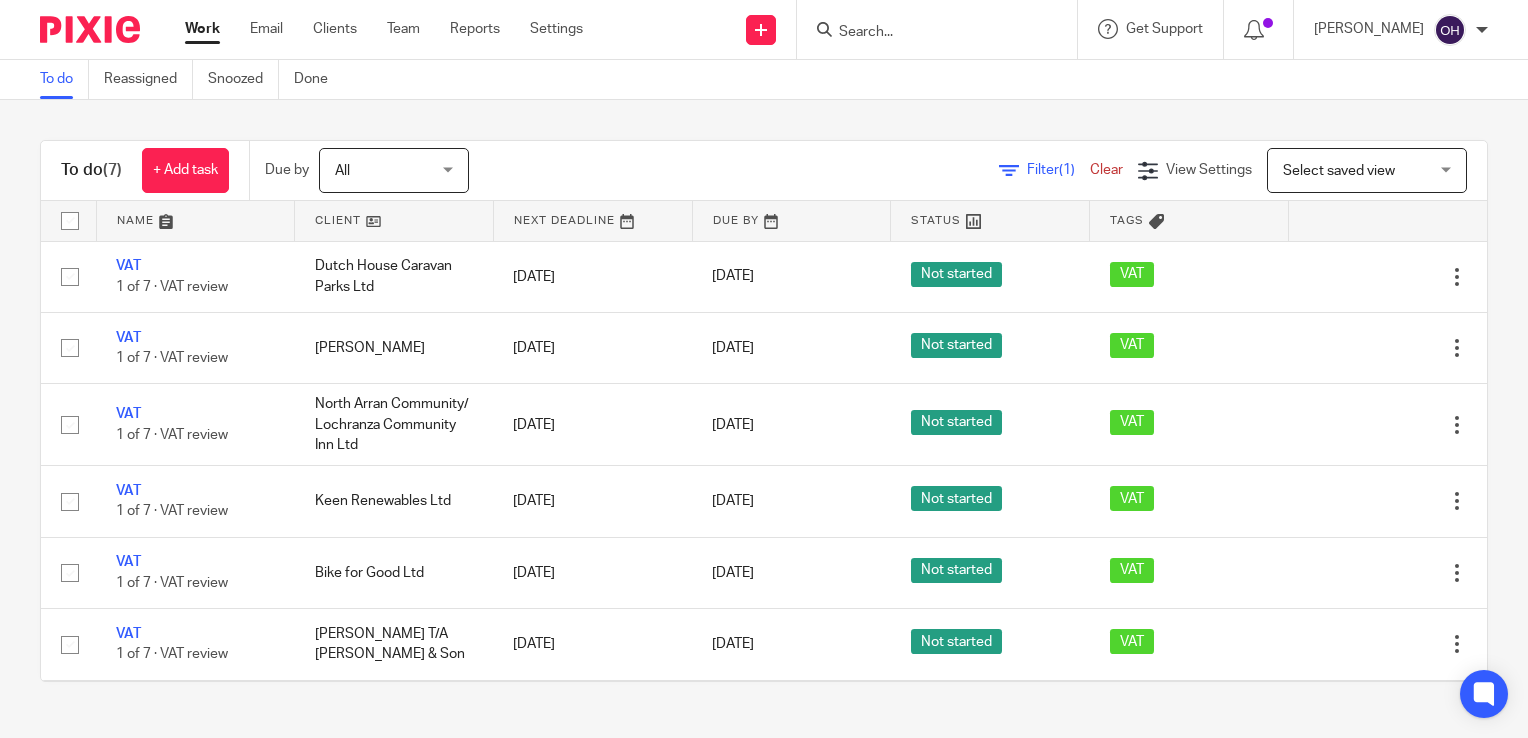 scroll, scrollTop: 0, scrollLeft: 0, axis: both 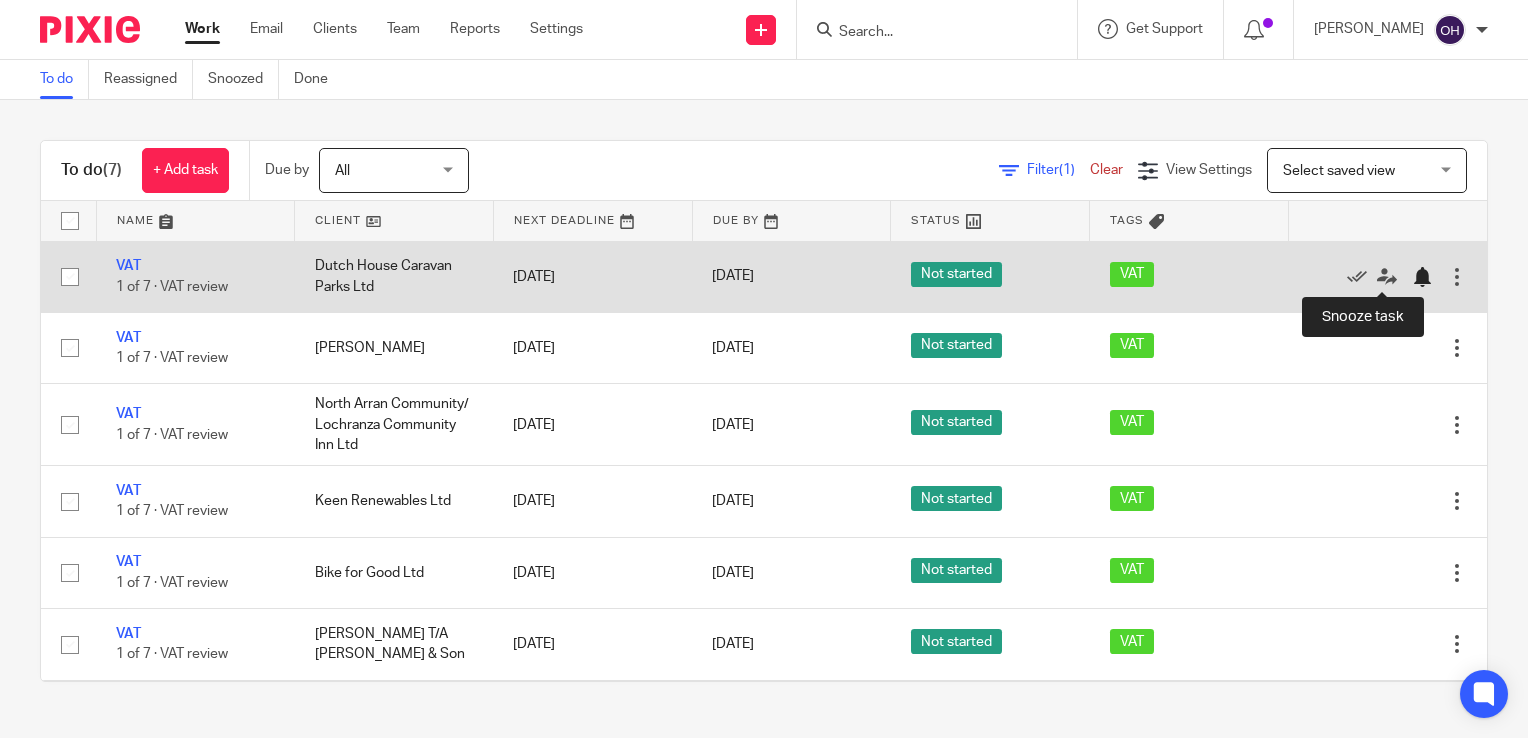 click at bounding box center (1422, 277) 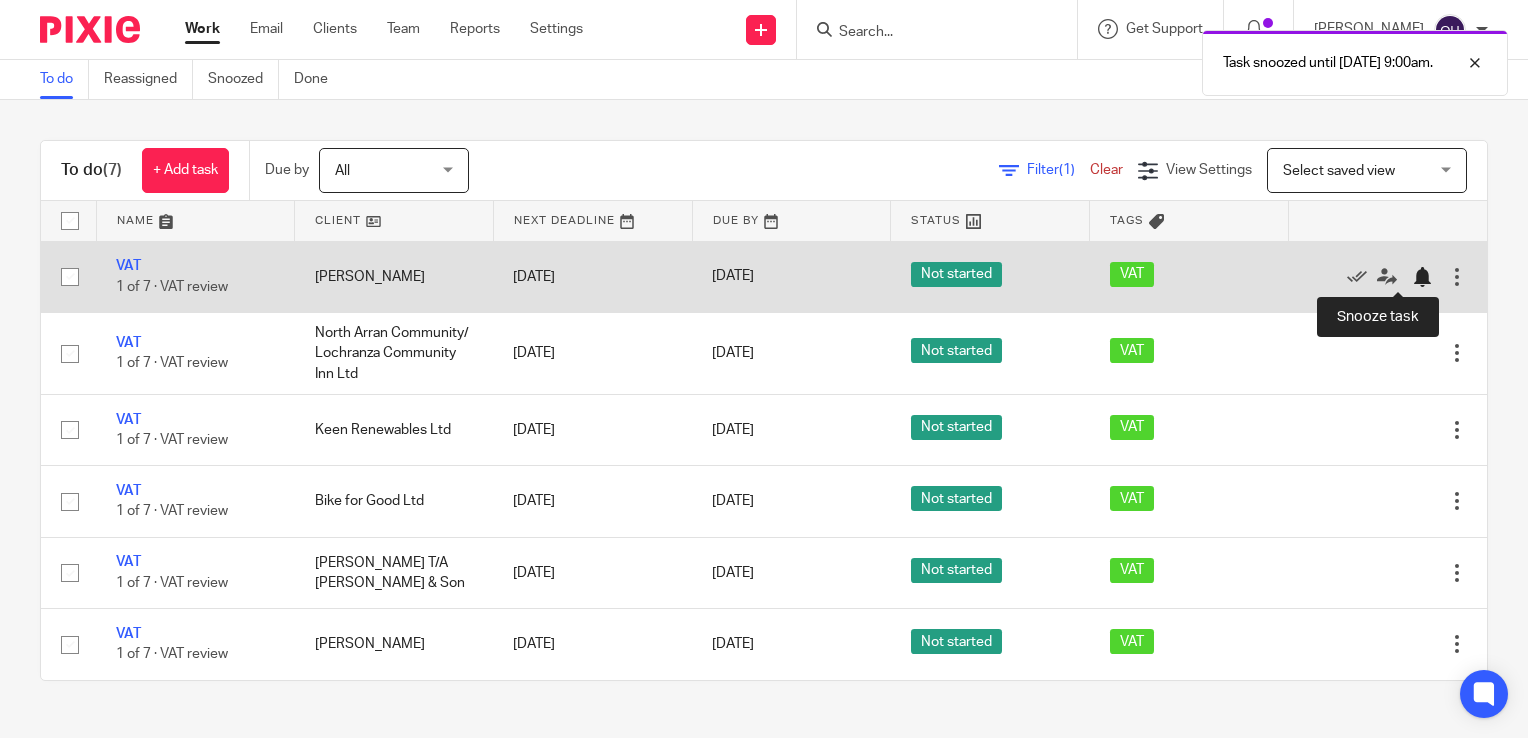 click at bounding box center [1422, 277] 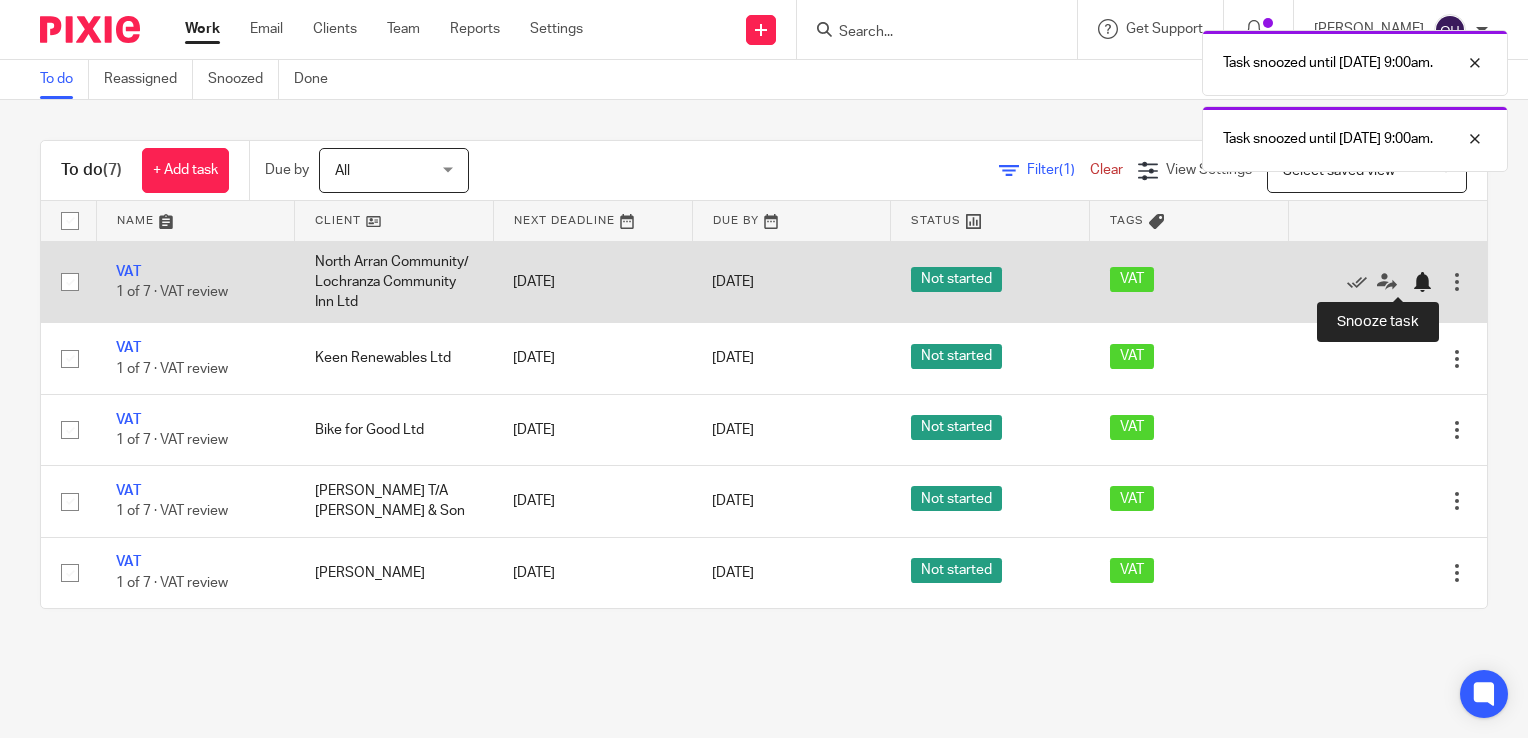 click at bounding box center (1422, 282) 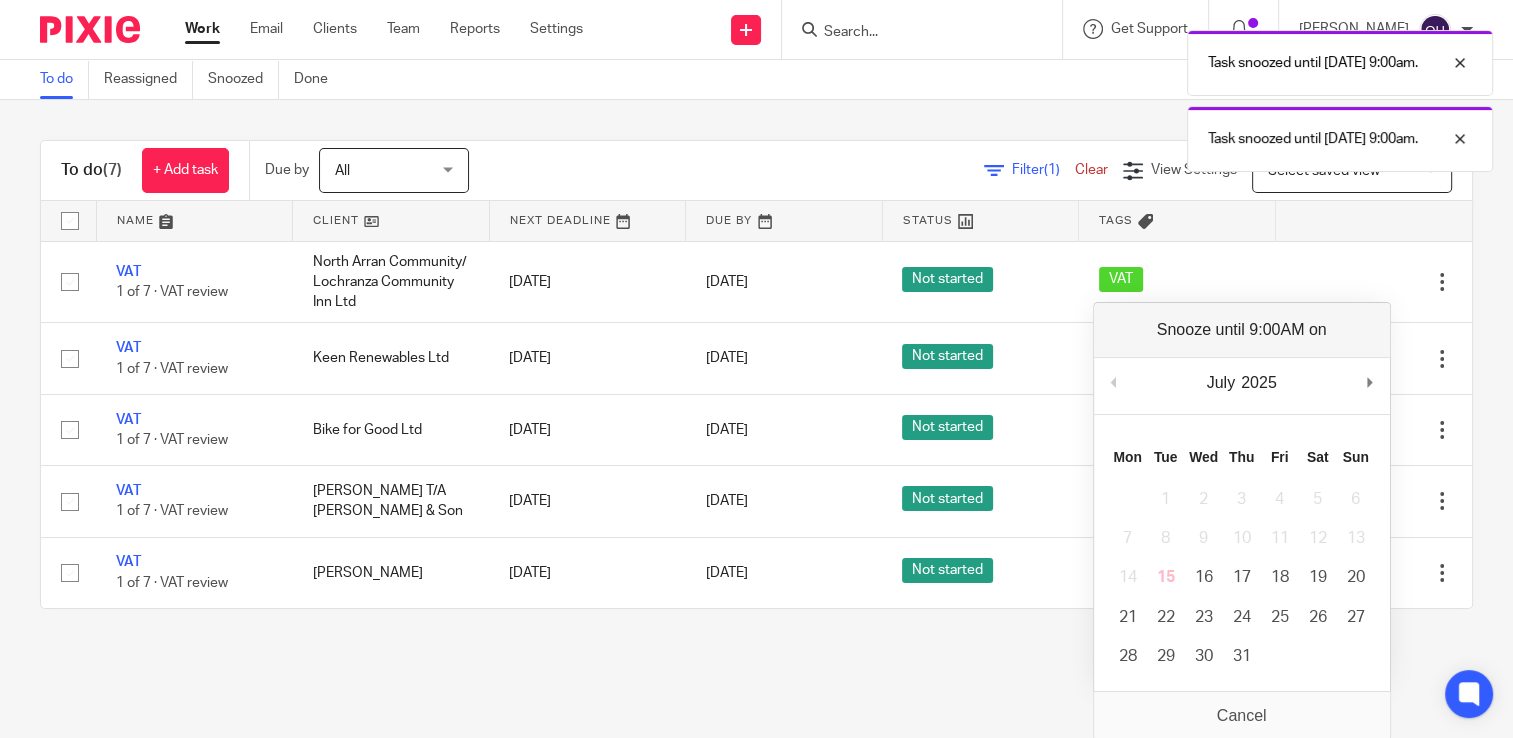 click on "Task snoozed until [DATE]  9:00am. Task snoozed until [DATE]  9:00am." at bounding box center [1125, 96] 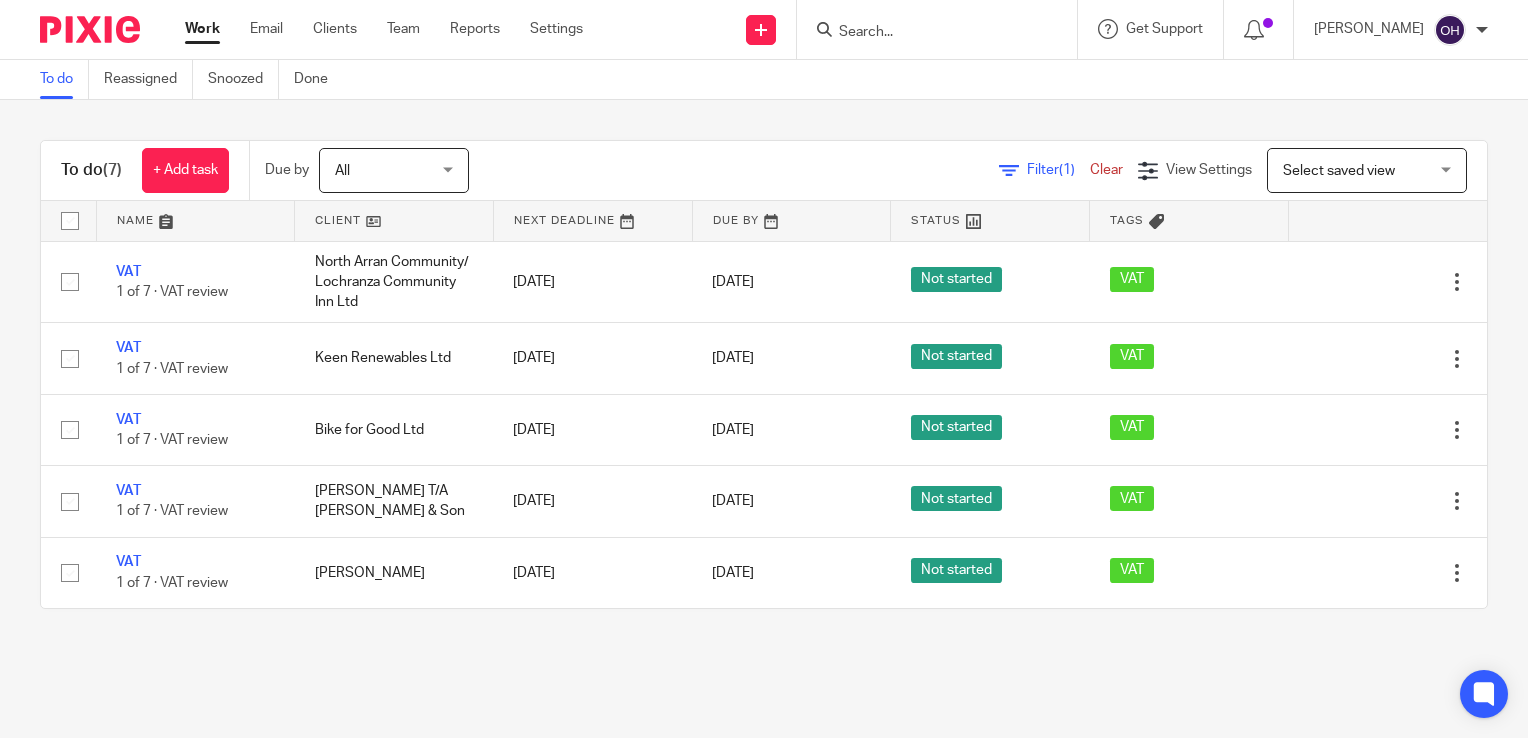 click on "To do
(7)   + Add task    Due by
All
All
[DATE]
[DATE]
This week
Next week
This month
Next month
All
all     Filter
(1) Clear     View Settings   View Settings     (1) Filters   Clear   Save     Manage saved views
Select saved view
Select saved view
Select saved view
Name     Client     Next Deadline     Due By     Status   Tags           VAT
1
of
7 ·
VAT review
North Arran Community/ Lochranza Community Inn Ltd
[DATE]
[DATE]
Not started
VAT             Edit task
Delete
VAT
Keen Renewables Ltd
[DATE]" at bounding box center [764, 374] 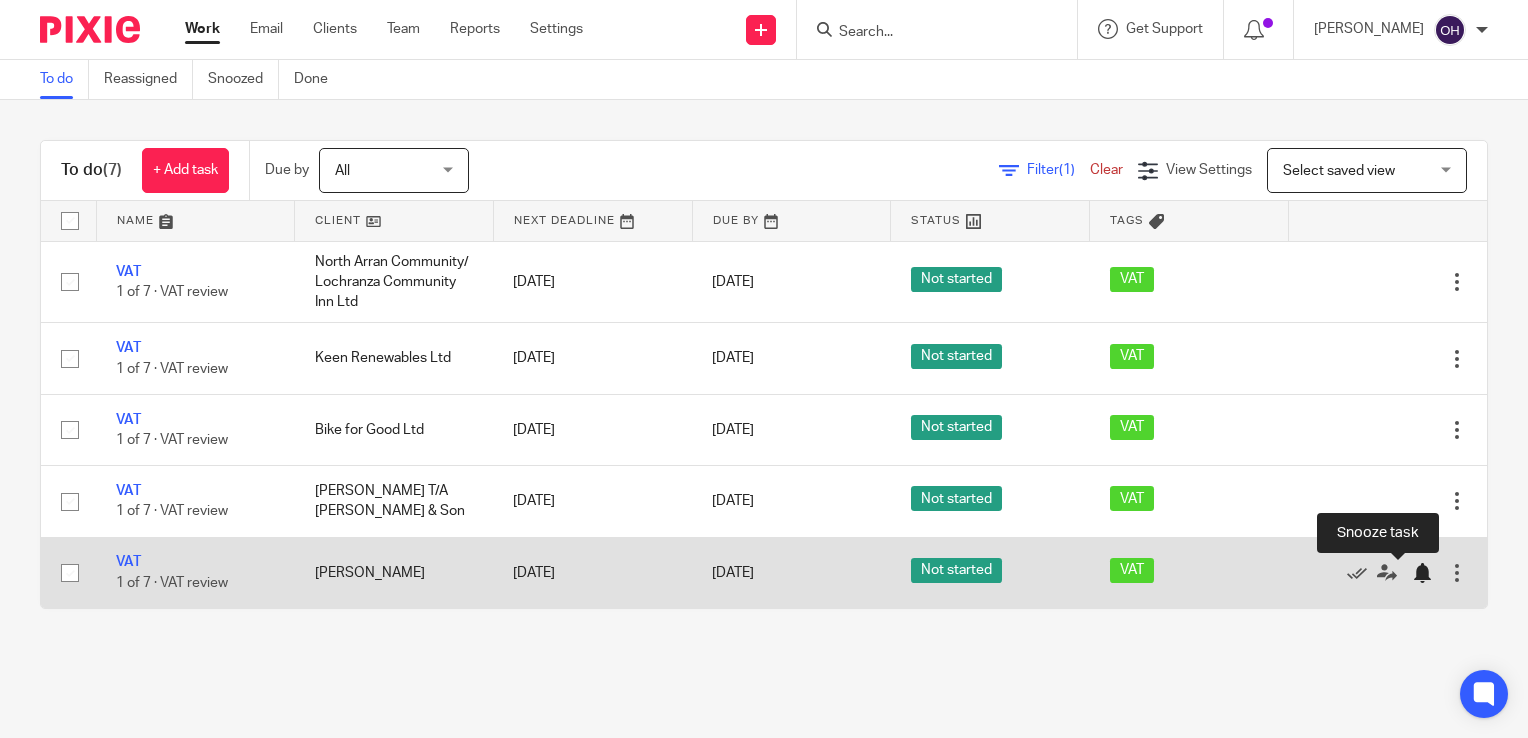 click at bounding box center [1422, 573] 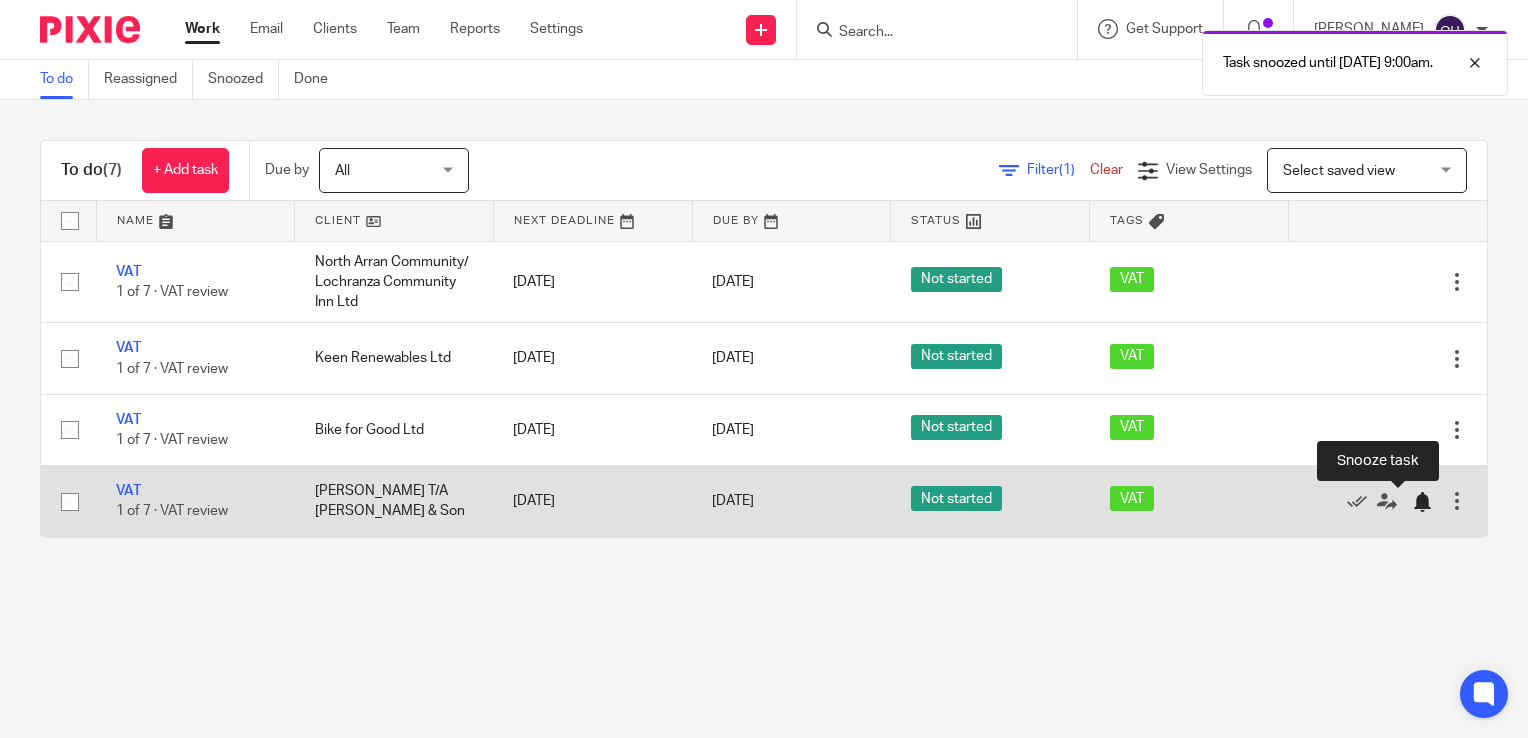 click at bounding box center [1422, 502] 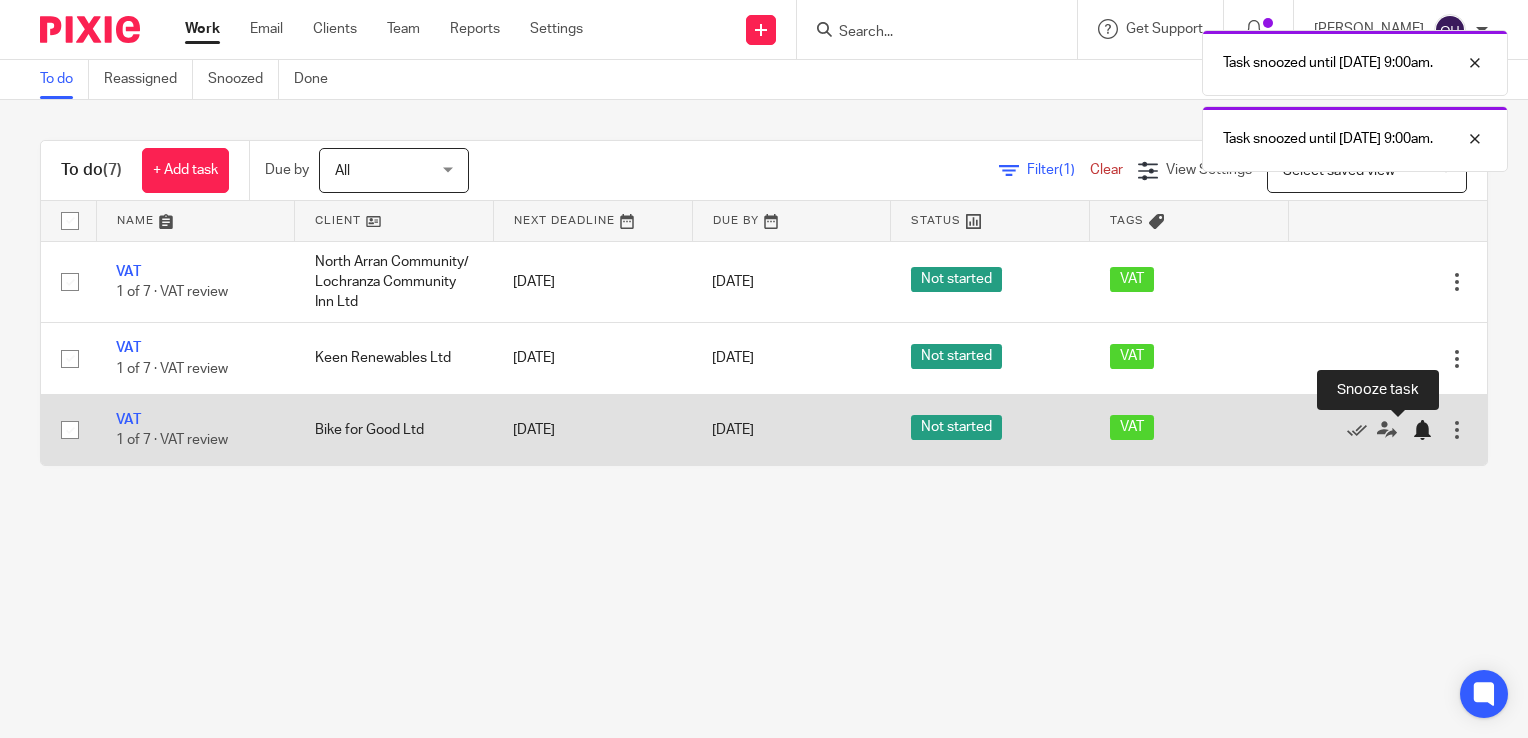 click at bounding box center (1422, 430) 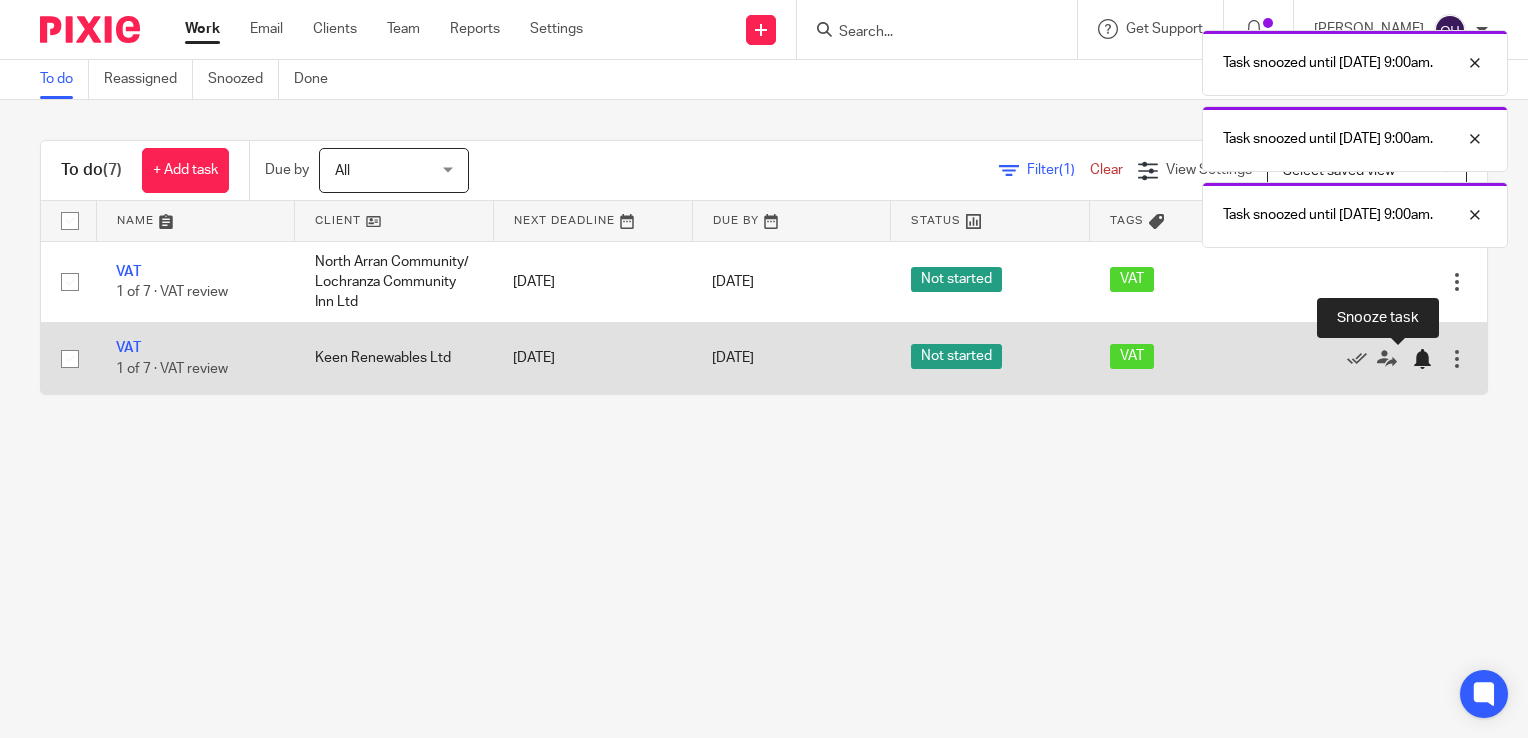 click at bounding box center [1422, 359] 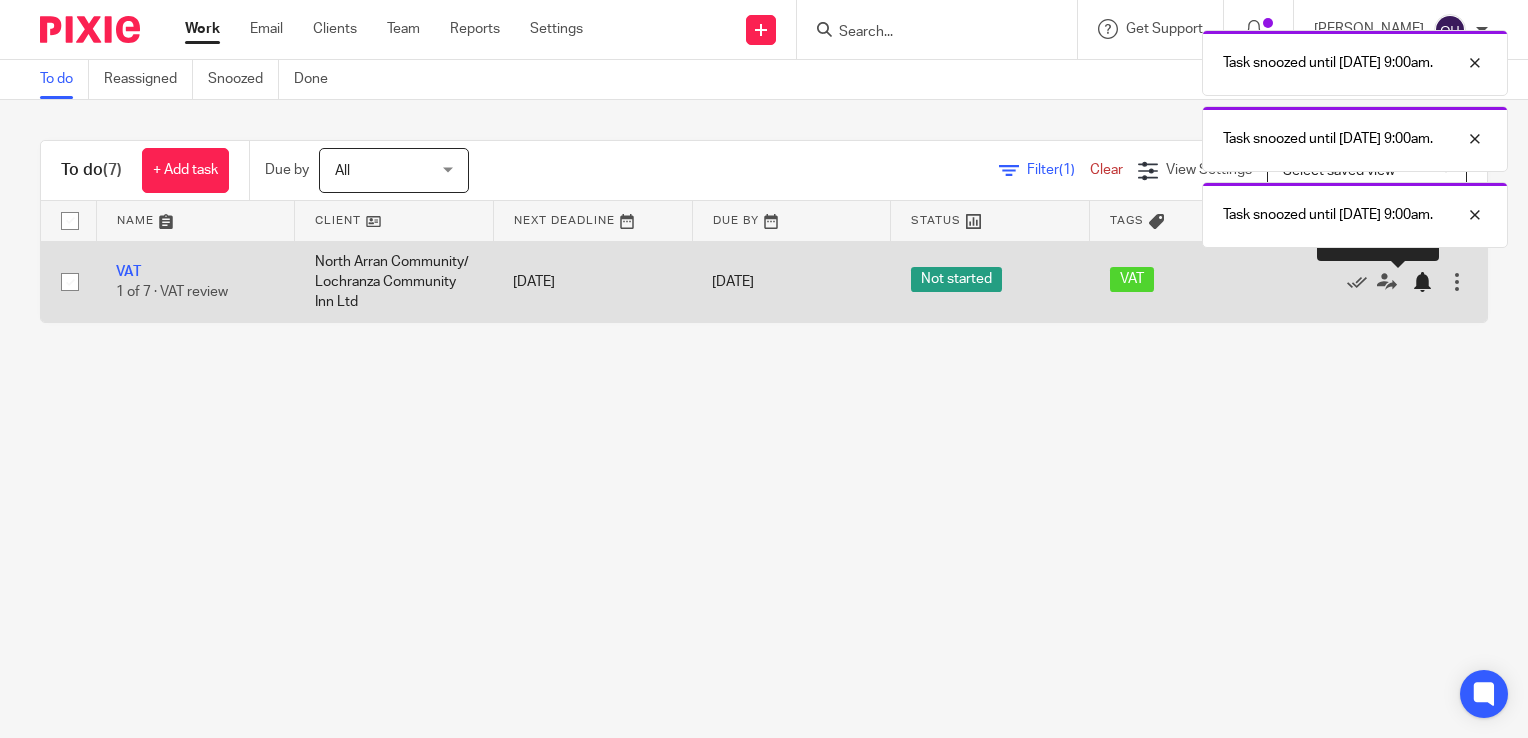 click at bounding box center [1422, 282] 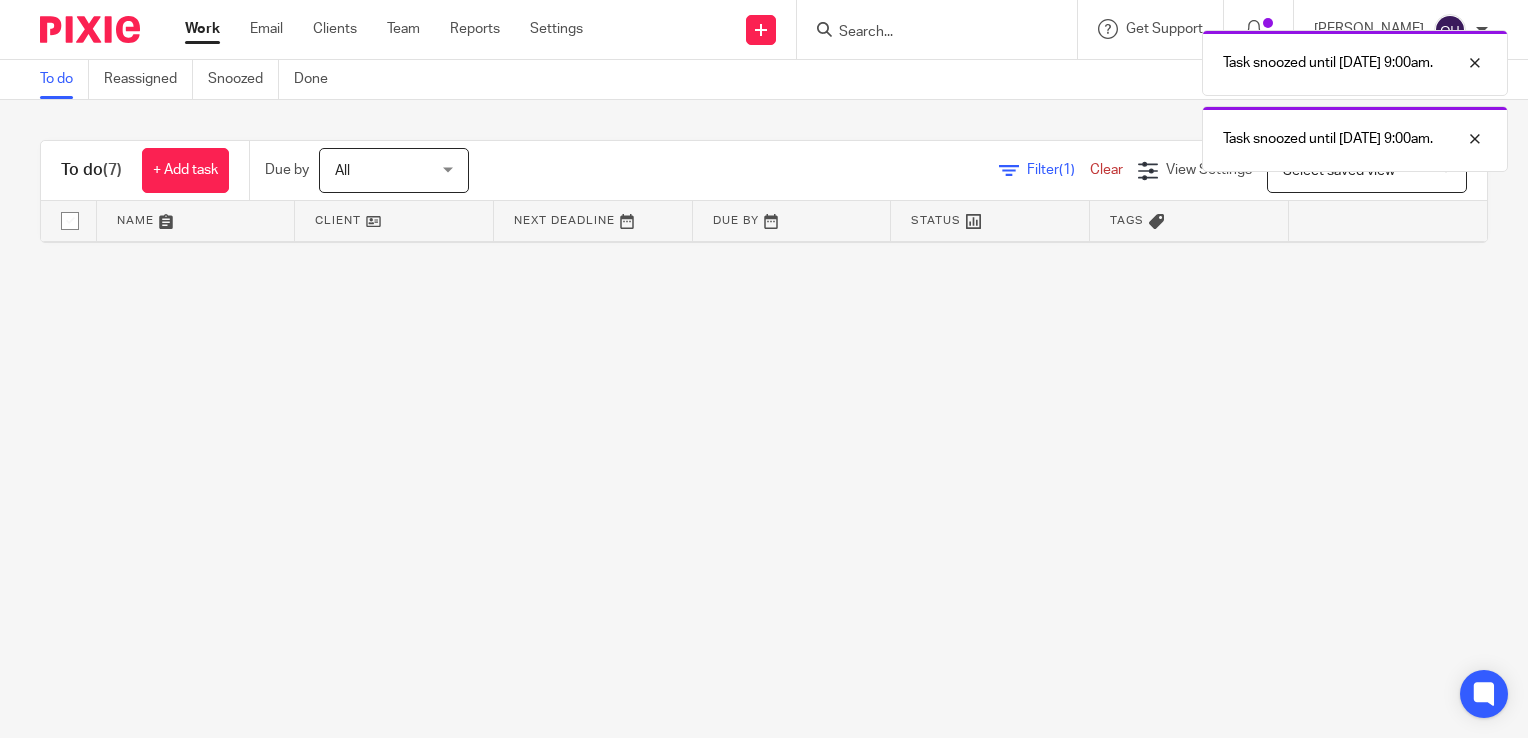 click on "Work
Email
Clients
Team
Reports
Settings
Work
Email
Clients
Team
Reports
Settings" at bounding box center [389, 29] 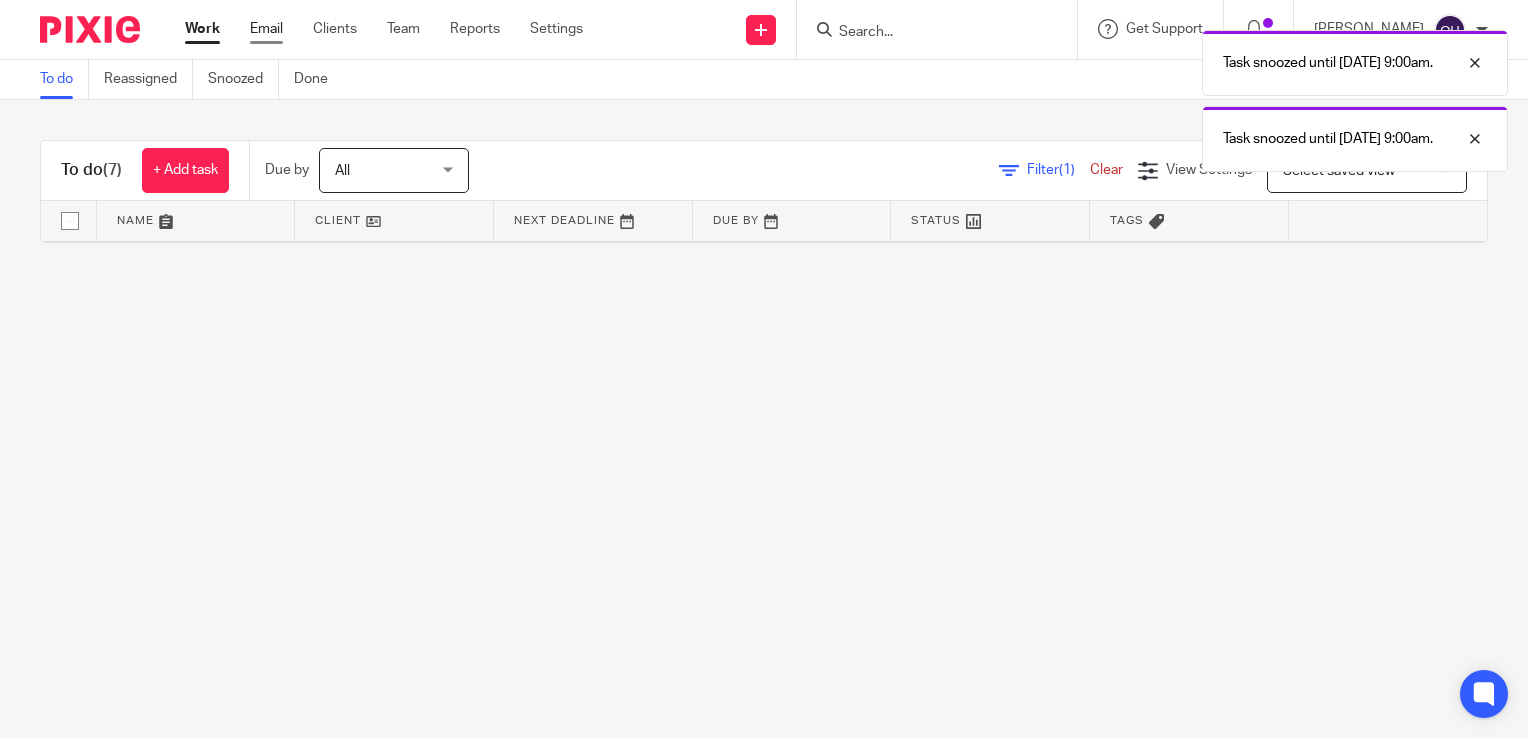 click on "Email" at bounding box center [266, 29] 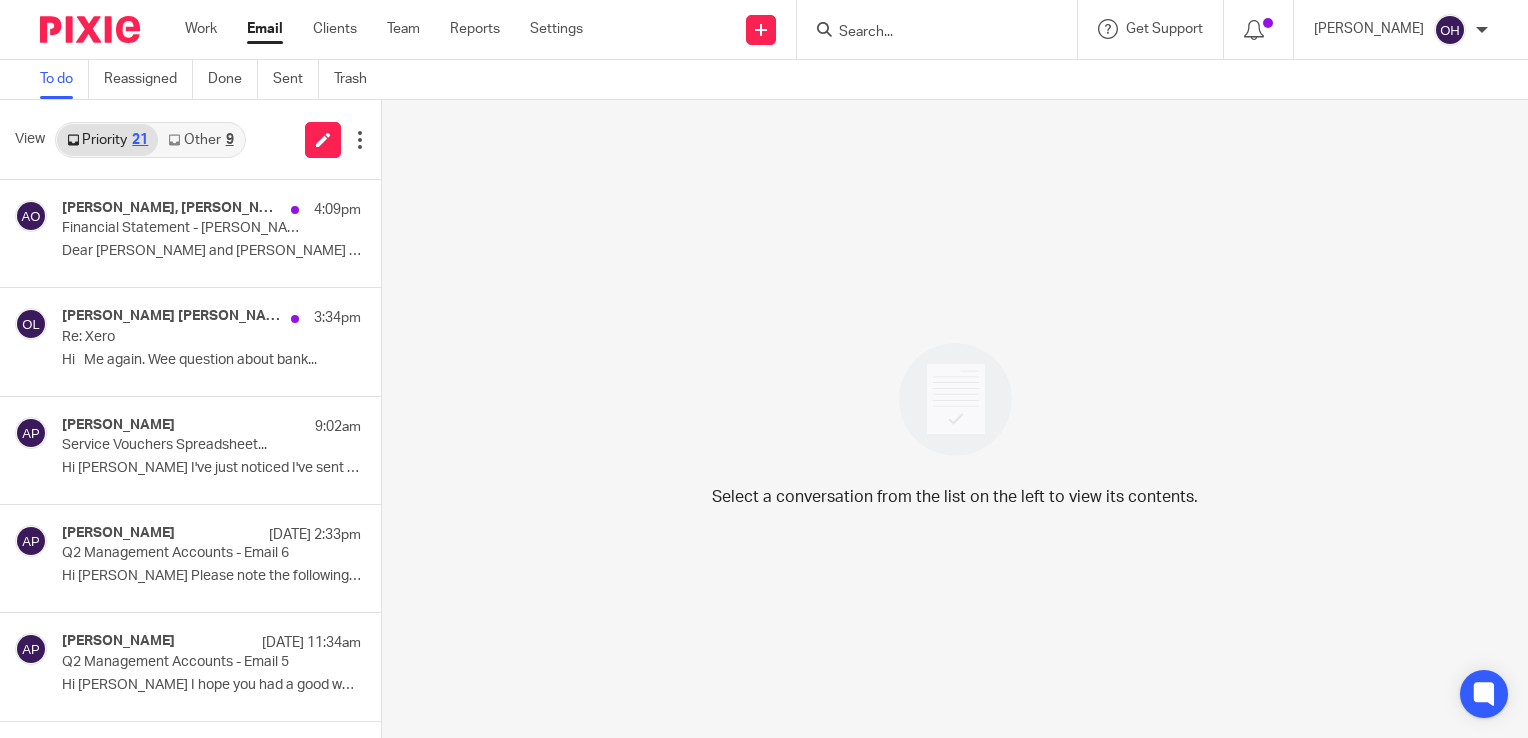 scroll, scrollTop: 0, scrollLeft: 0, axis: both 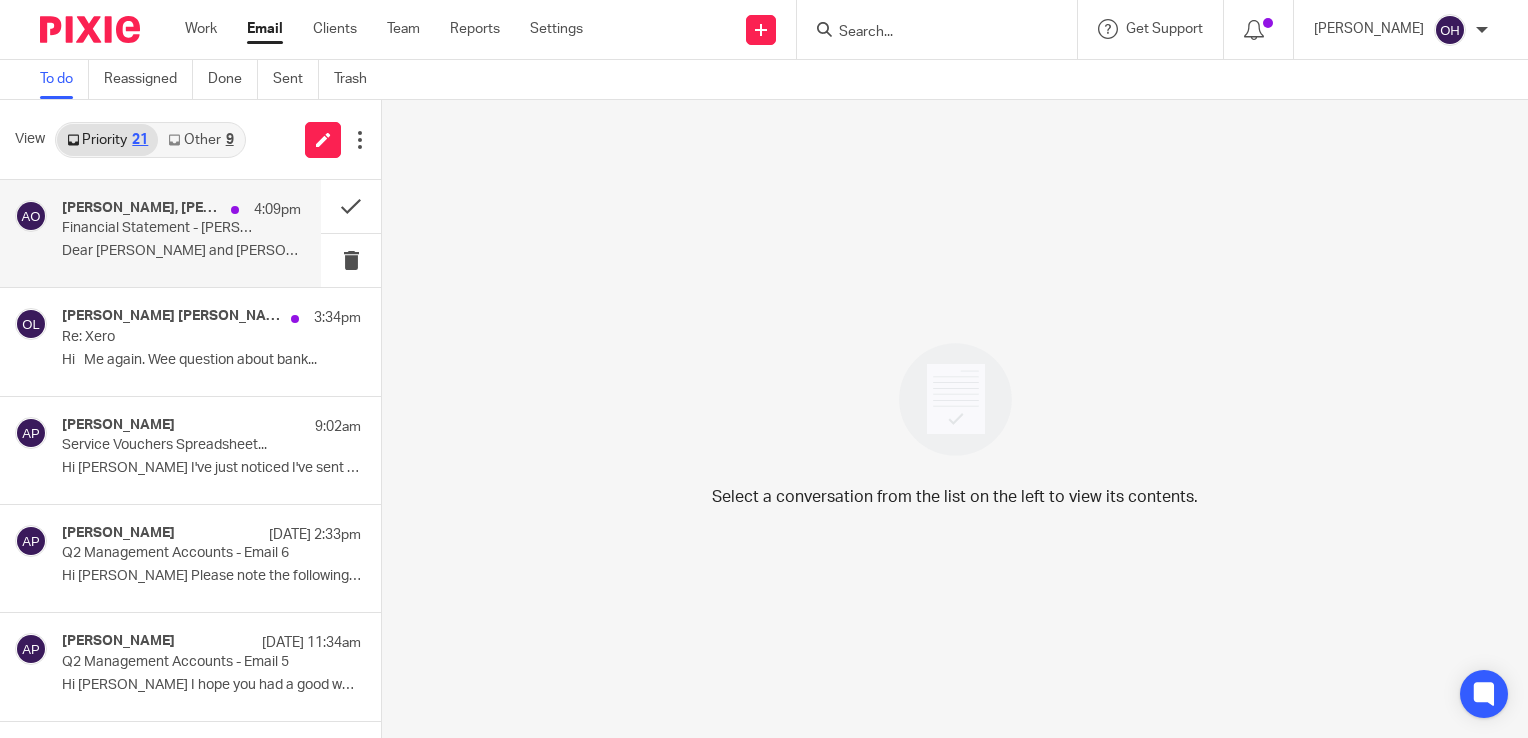 click on "Dear [PERSON_NAME] and [PERSON_NAME]     As you will see..." at bounding box center [181, 251] 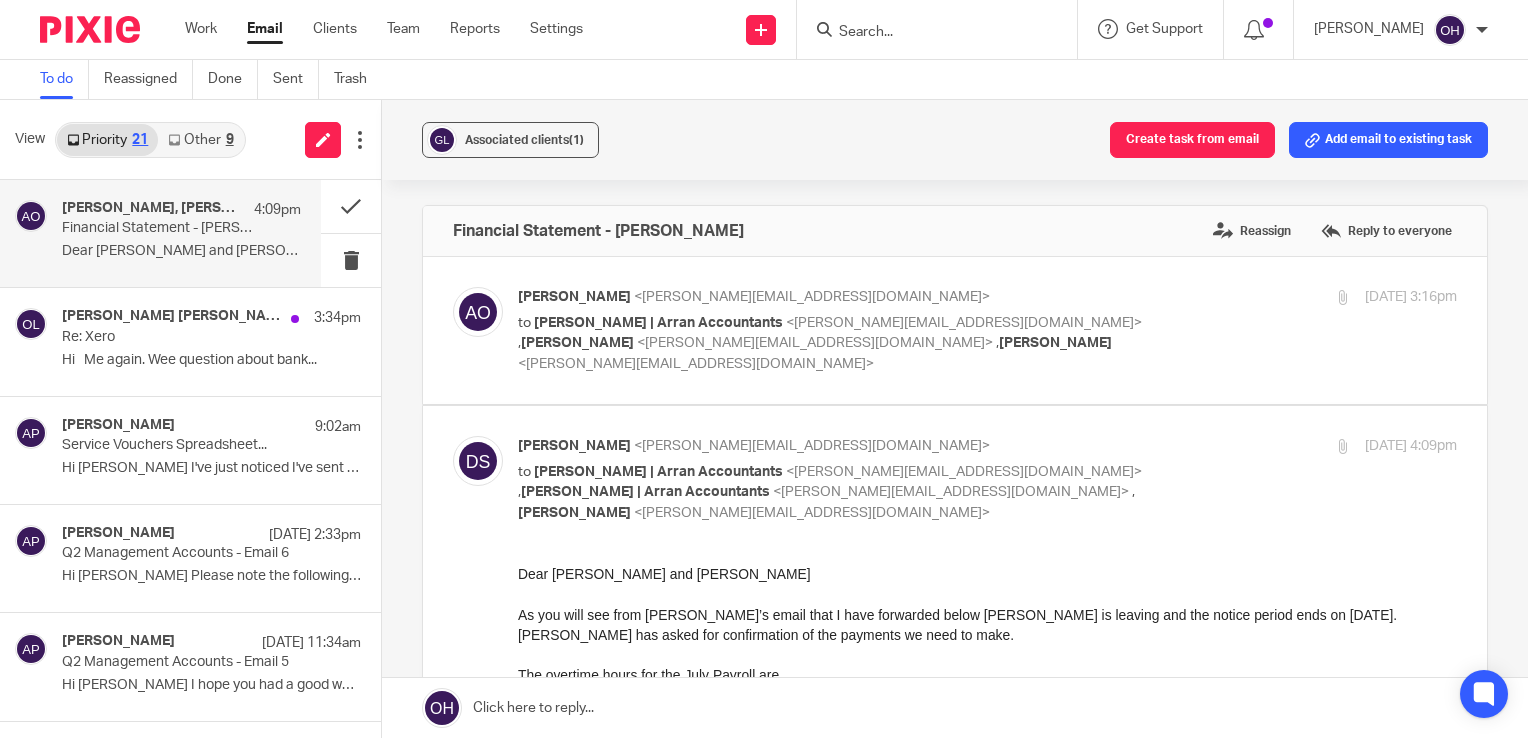 scroll, scrollTop: 0, scrollLeft: 0, axis: both 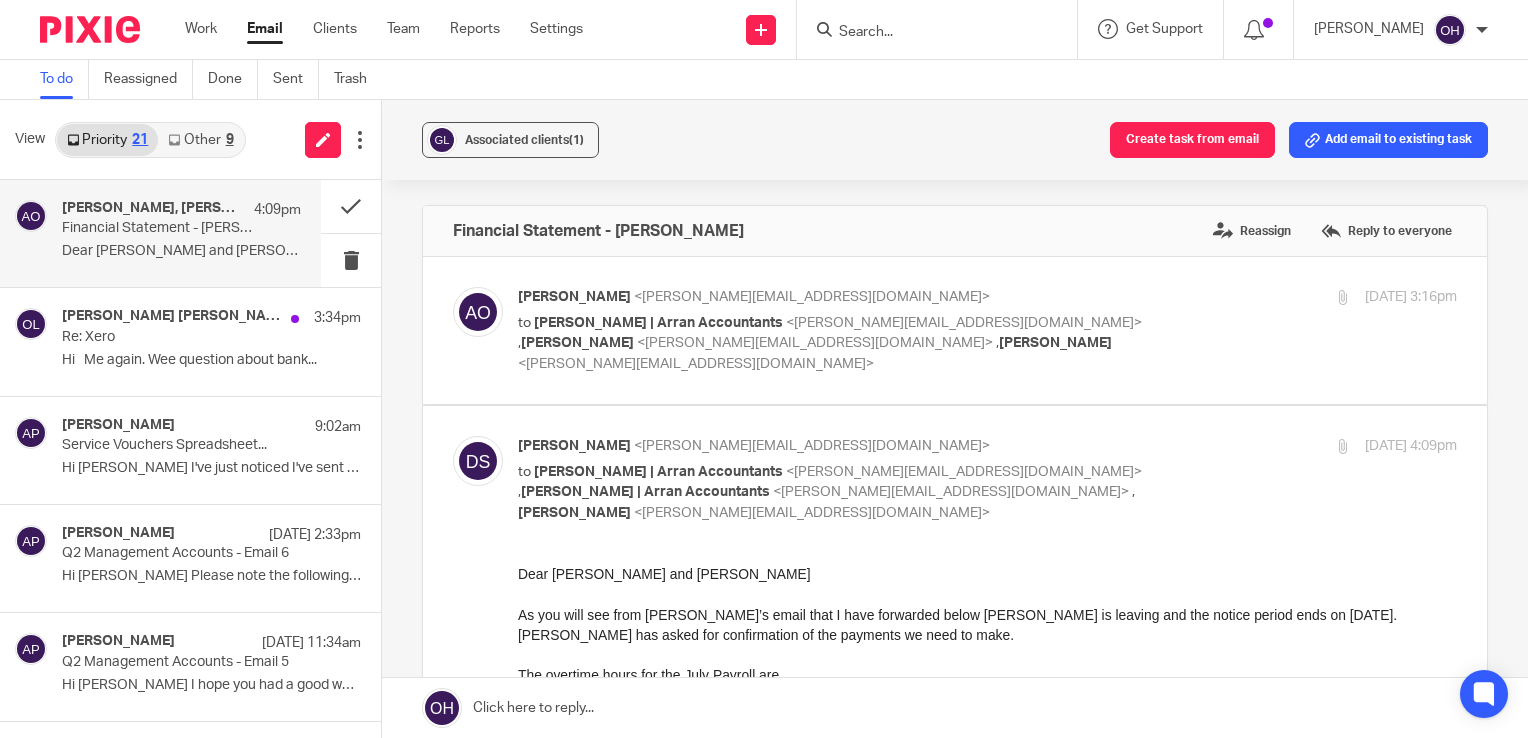 click at bounding box center (955, 330) 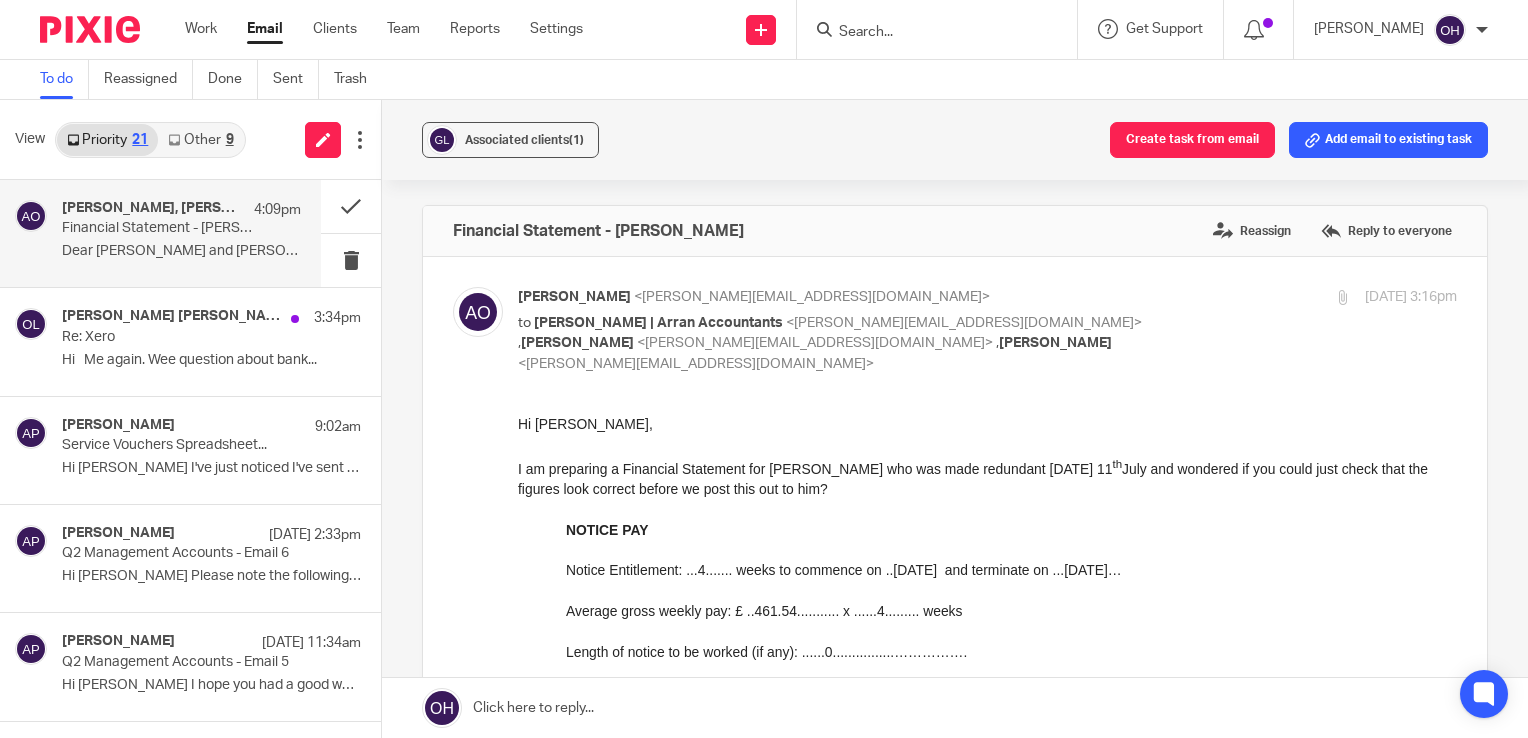 scroll, scrollTop: 0, scrollLeft: 0, axis: both 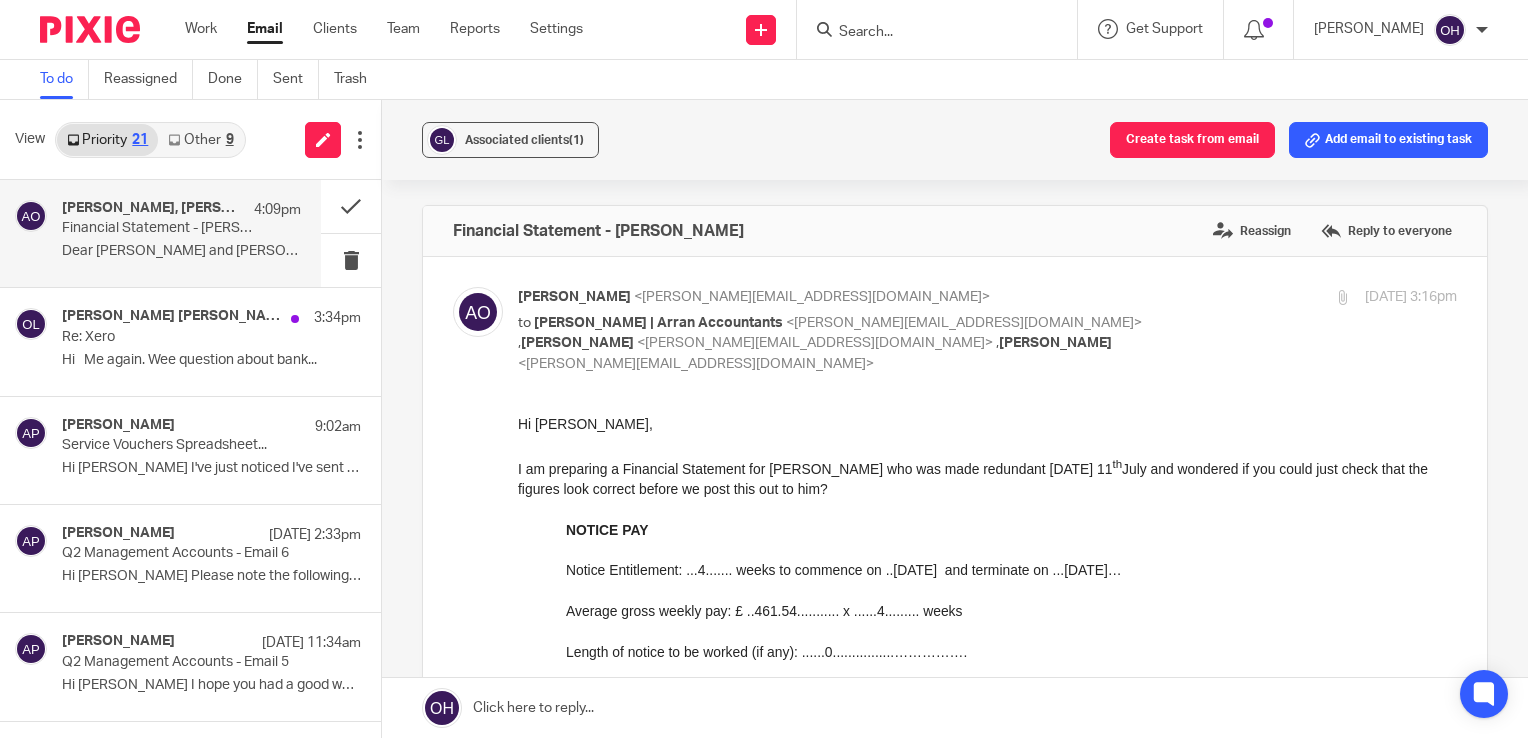 drag, startPoint x: 1028, startPoint y: 867, endPoint x: 741, endPoint y: 493, distance: 471.42868 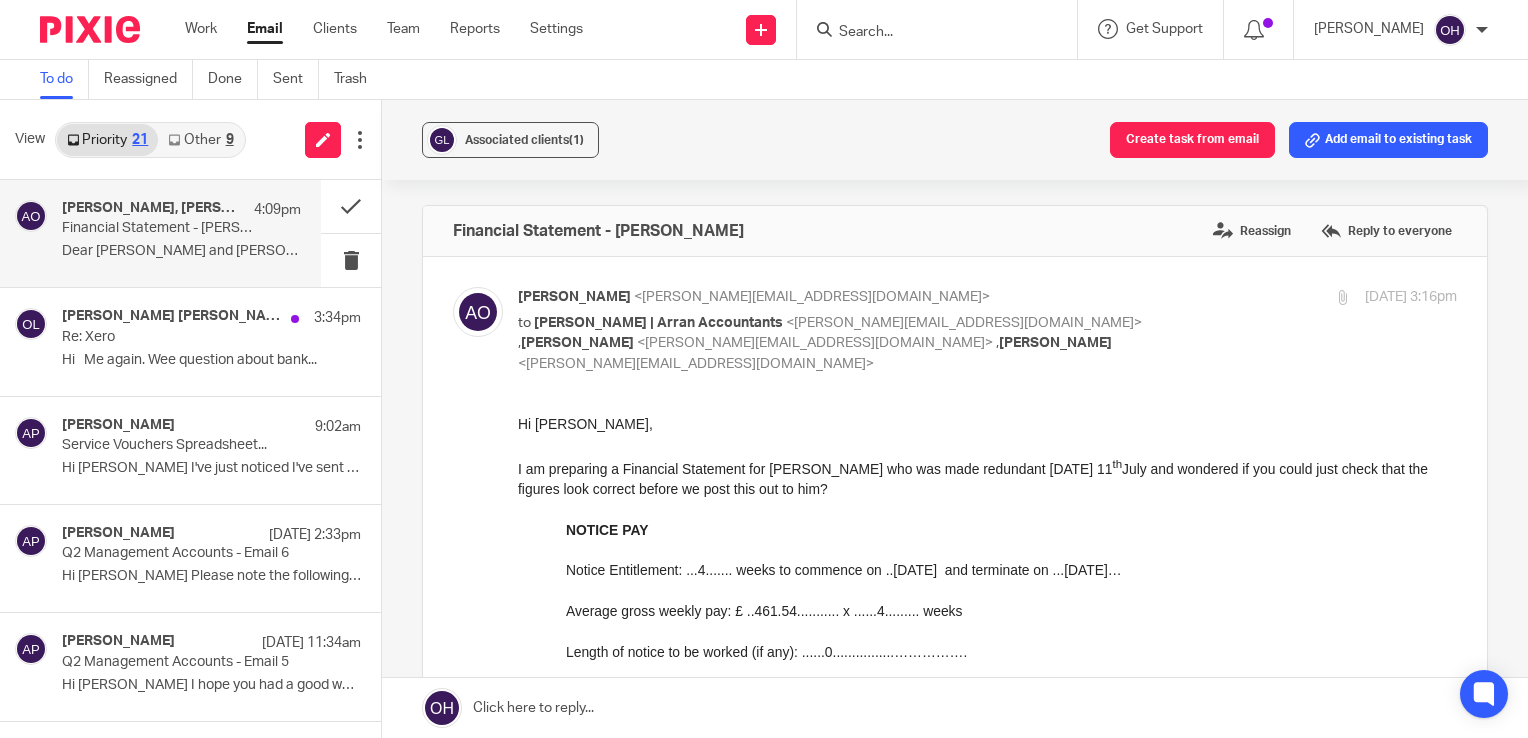 drag, startPoint x: 743, startPoint y: 494, endPoint x: 504, endPoint y: 429, distance: 247.68124 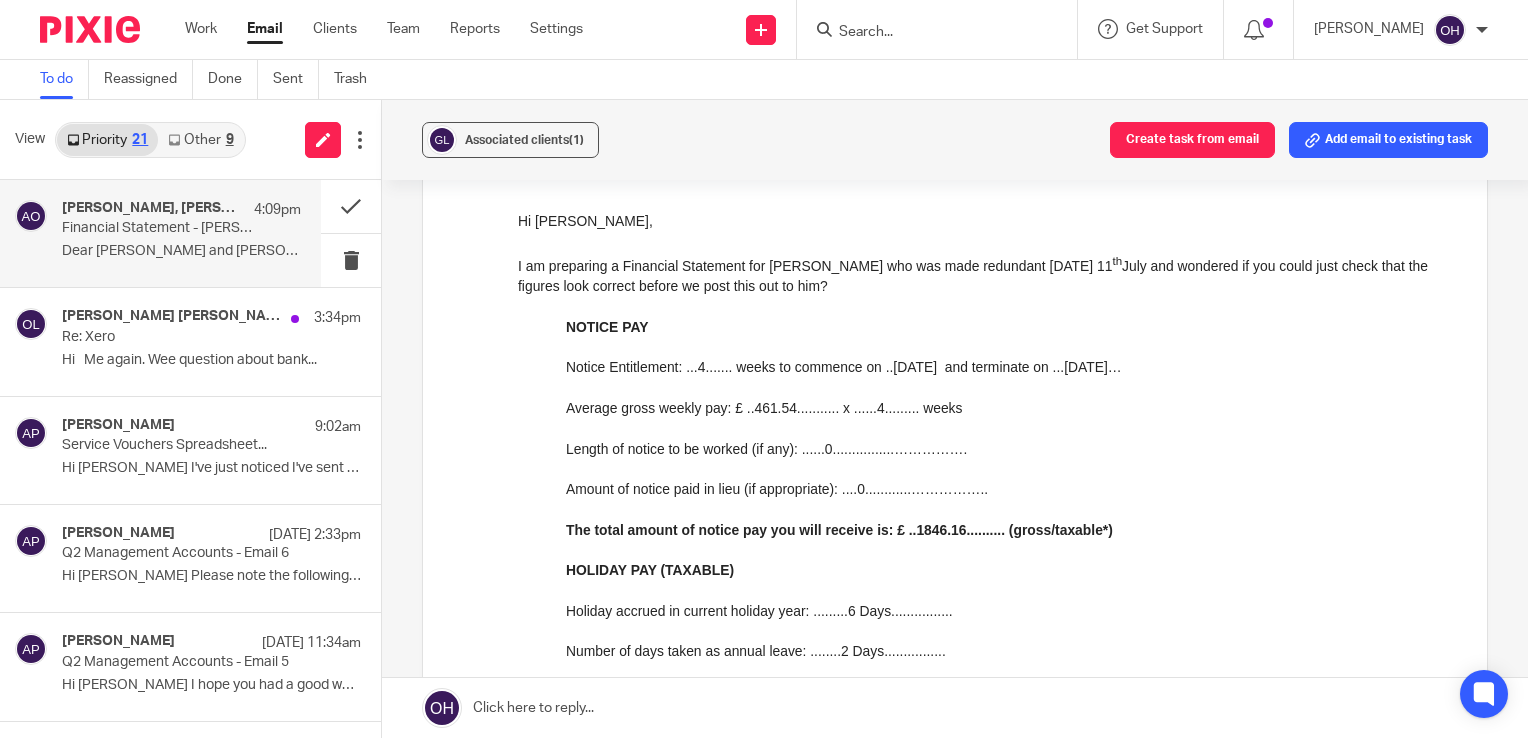 scroll, scrollTop: 300, scrollLeft: 0, axis: vertical 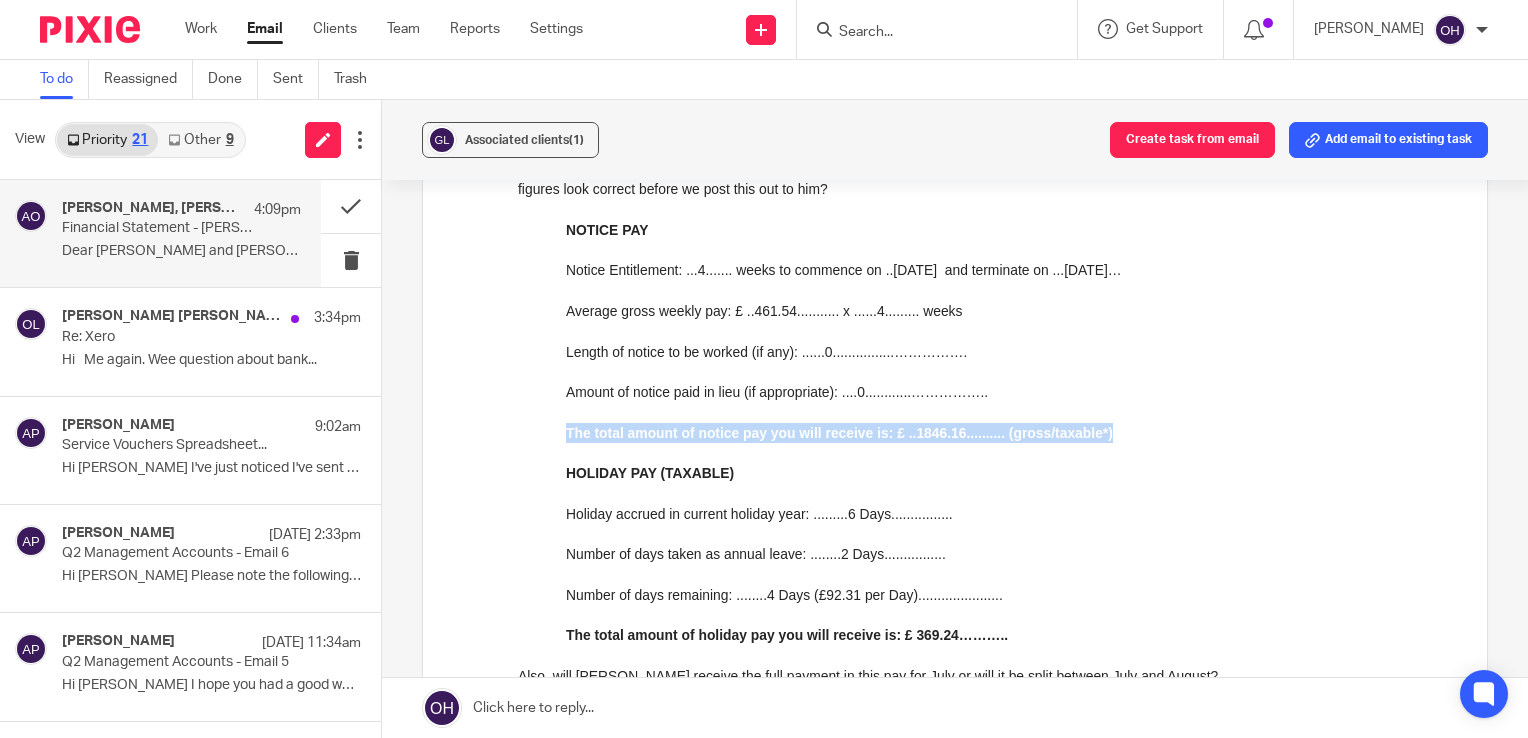 drag, startPoint x: 1037, startPoint y: 432, endPoint x: 566, endPoint y: 432, distance: 471 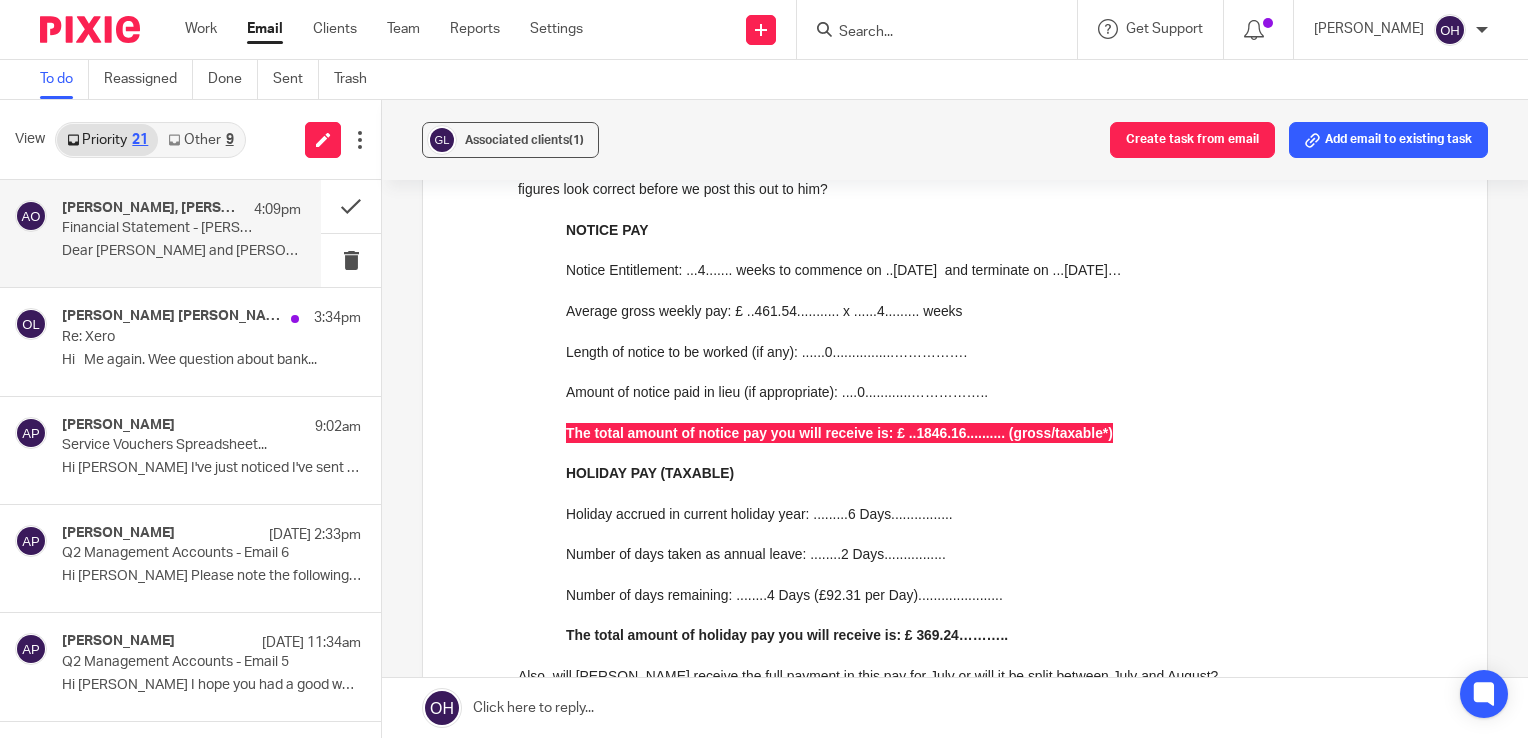 drag, startPoint x: 48, startPoint y: 318, endPoint x: 500, endPoint y: 492, distance: 484.3346 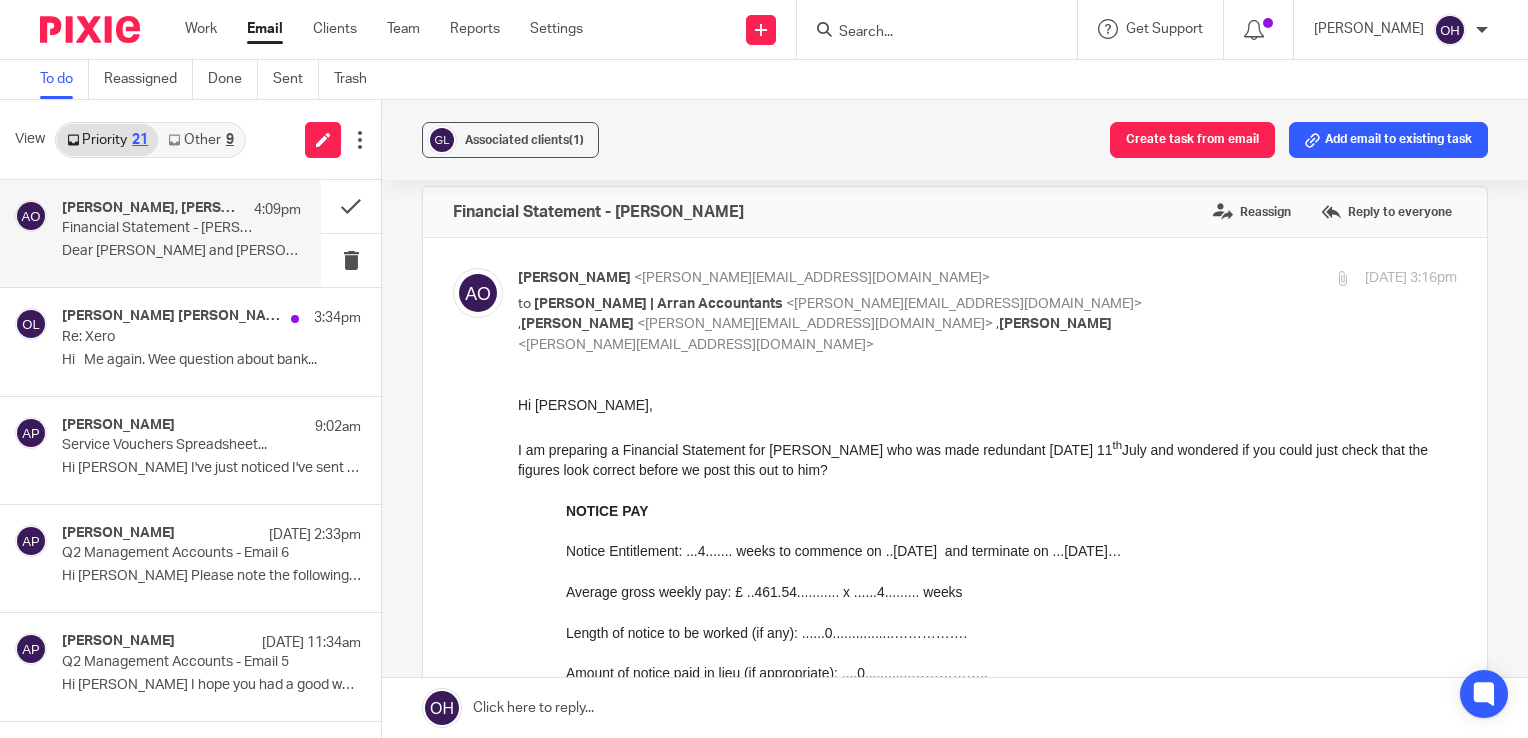 scroll, scrollTop: 0, scrollLeft: 0, axis: both 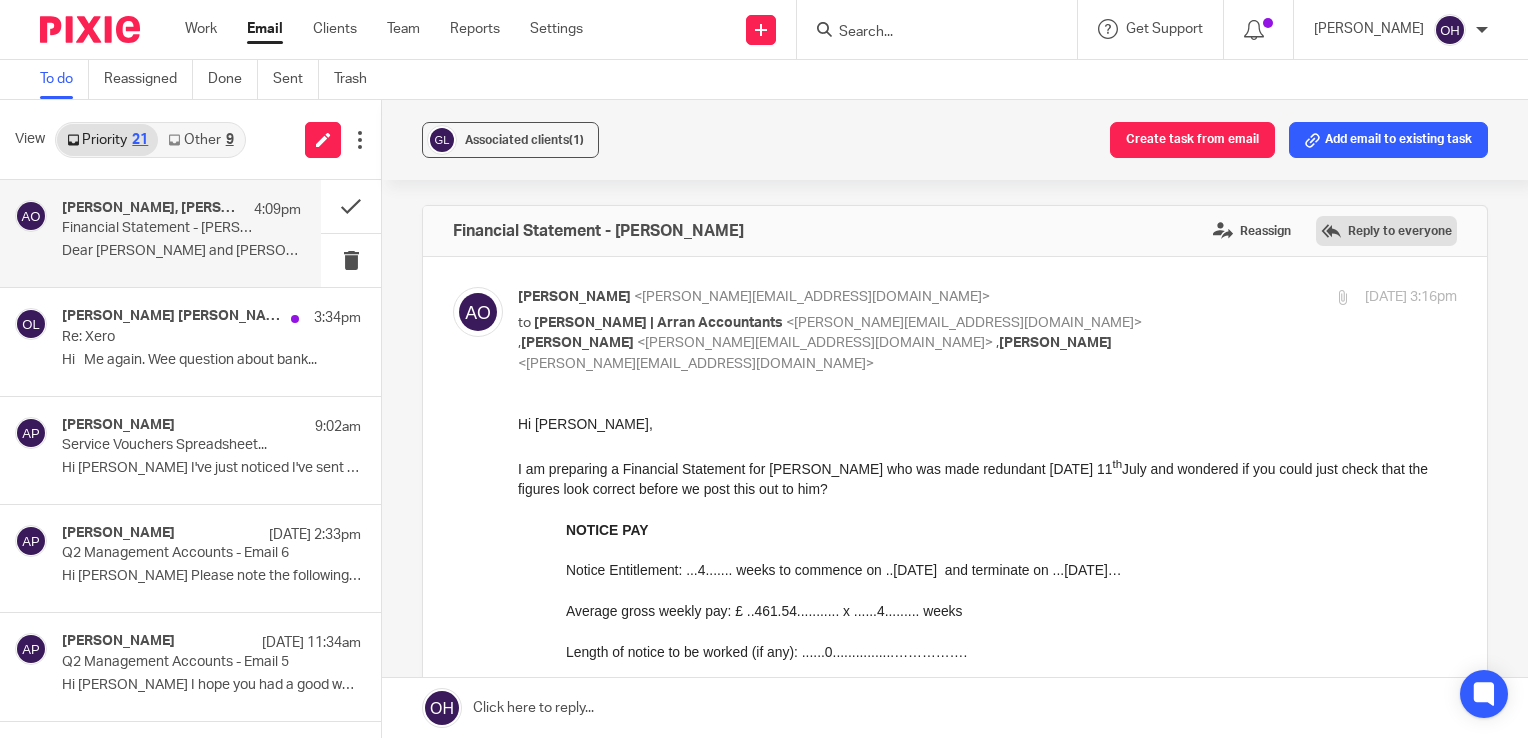 click on "Reply to everyone" at bounding box center (1386, 231) 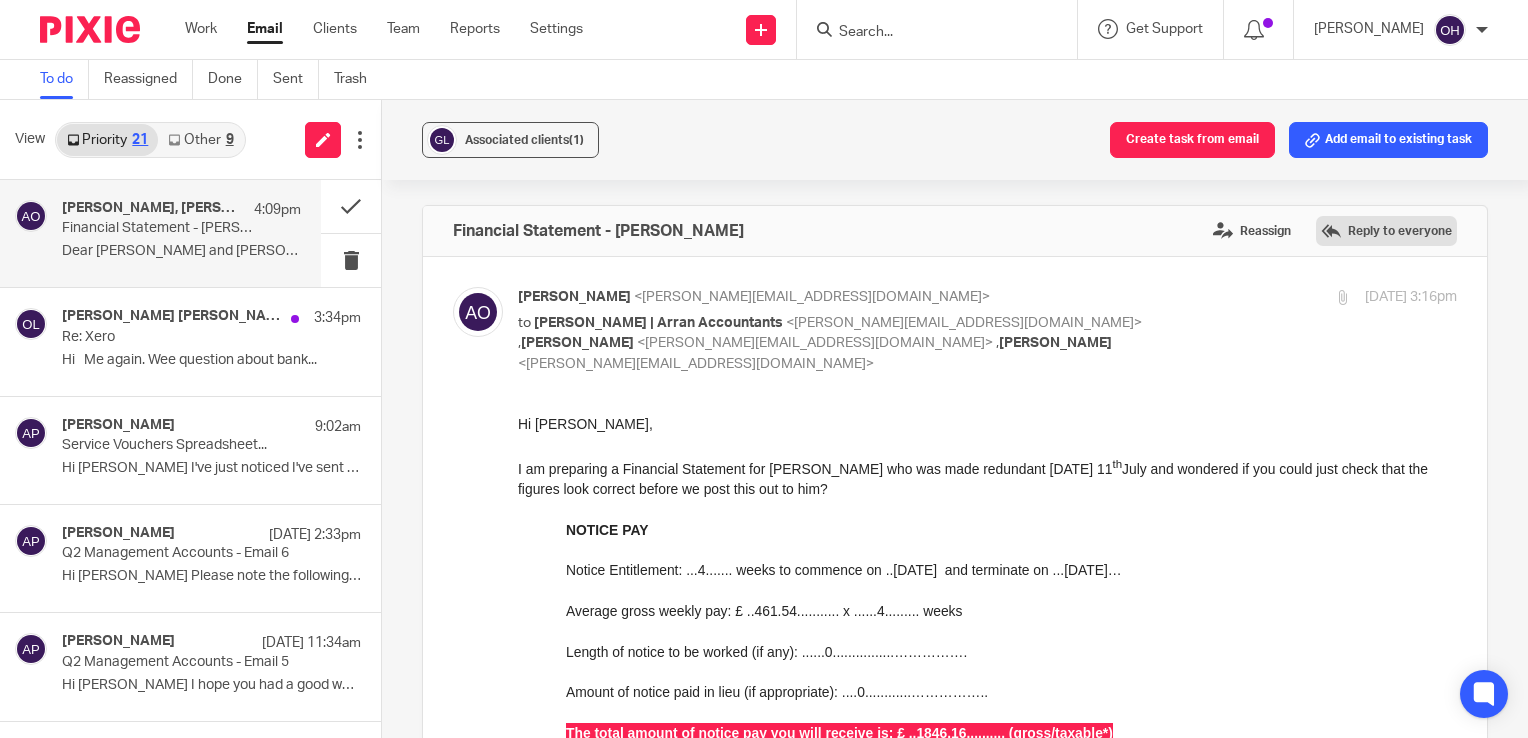 scroll, scrollTop: 3416, scrollLeft: 0, axis: vertical 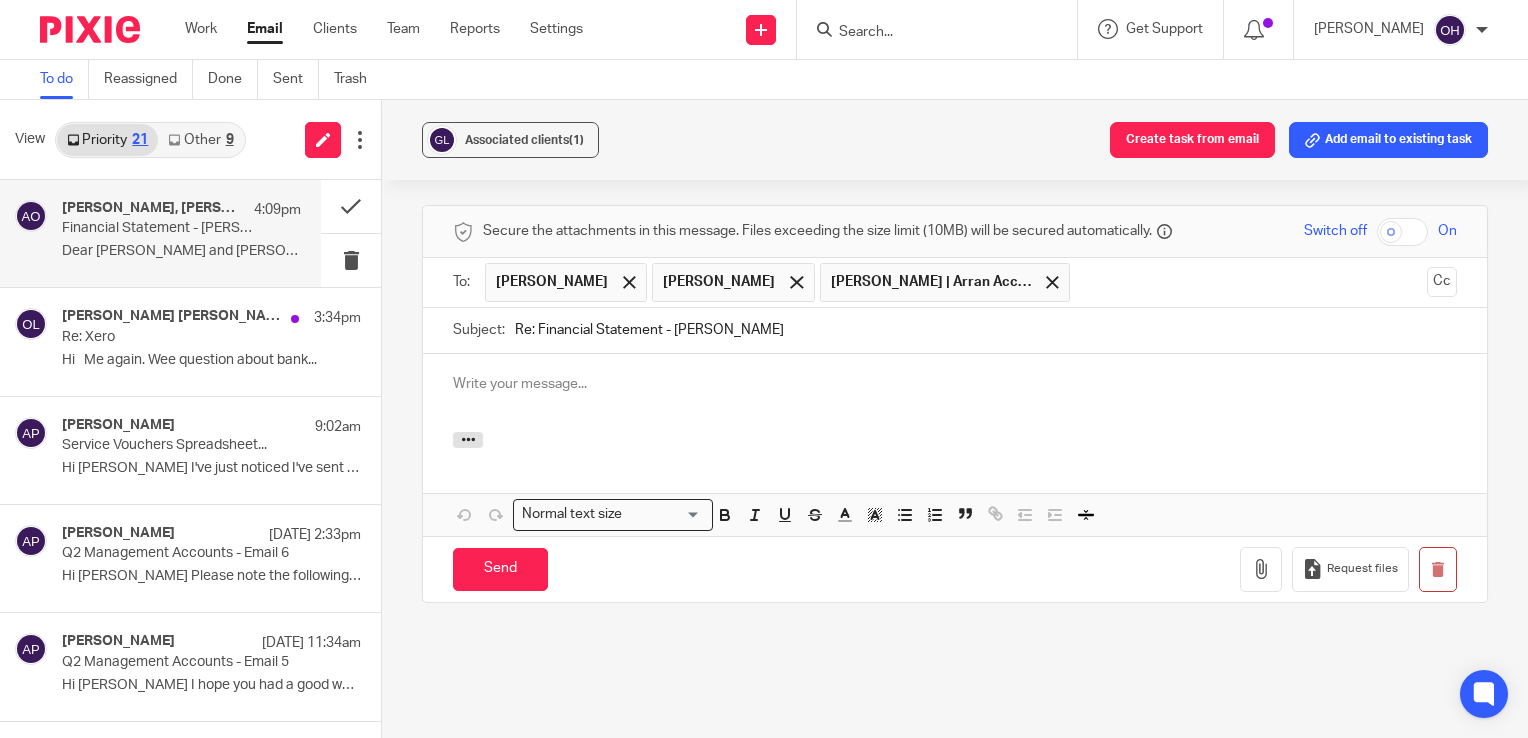 type 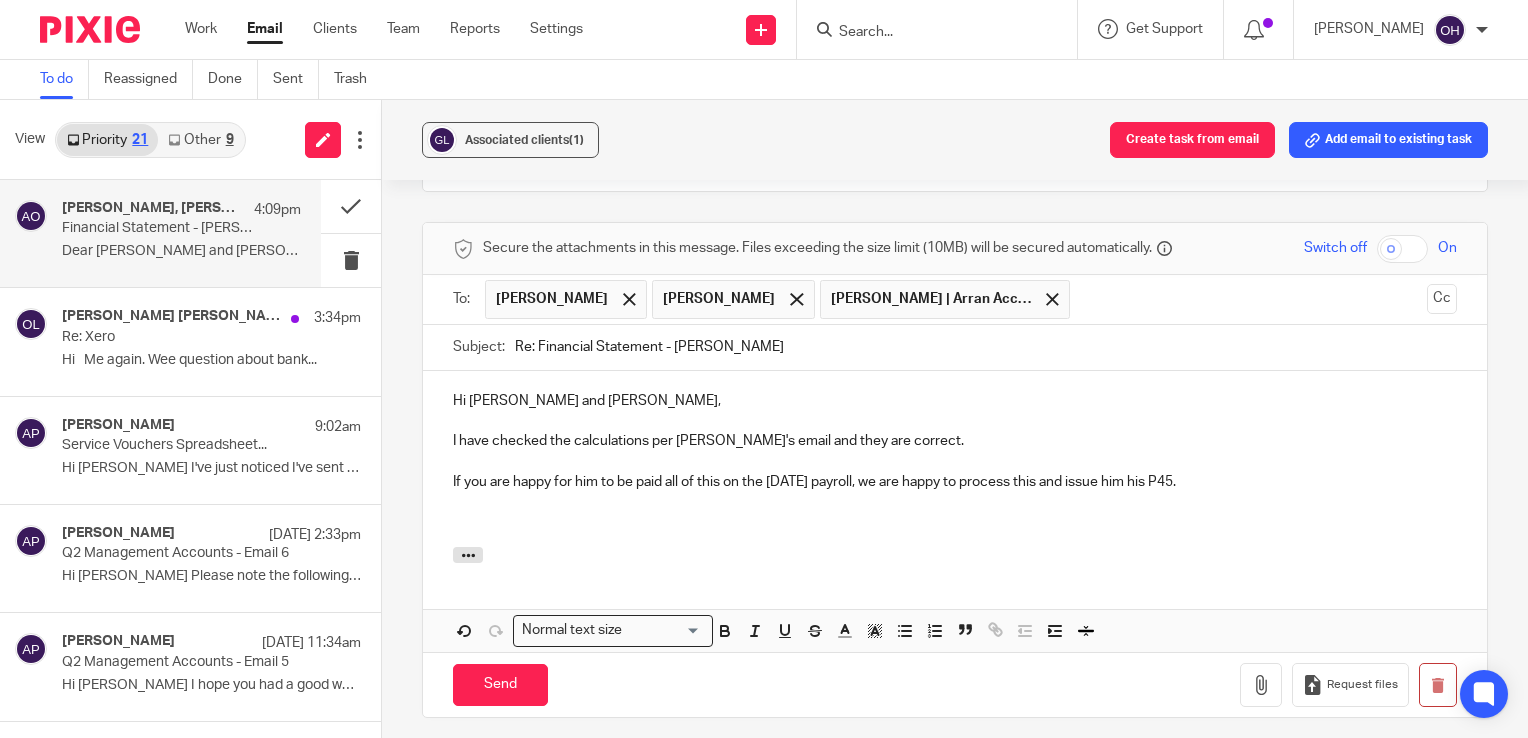 scroll, scrollTop: 3408, scrollLeft: 0, axis: vertical 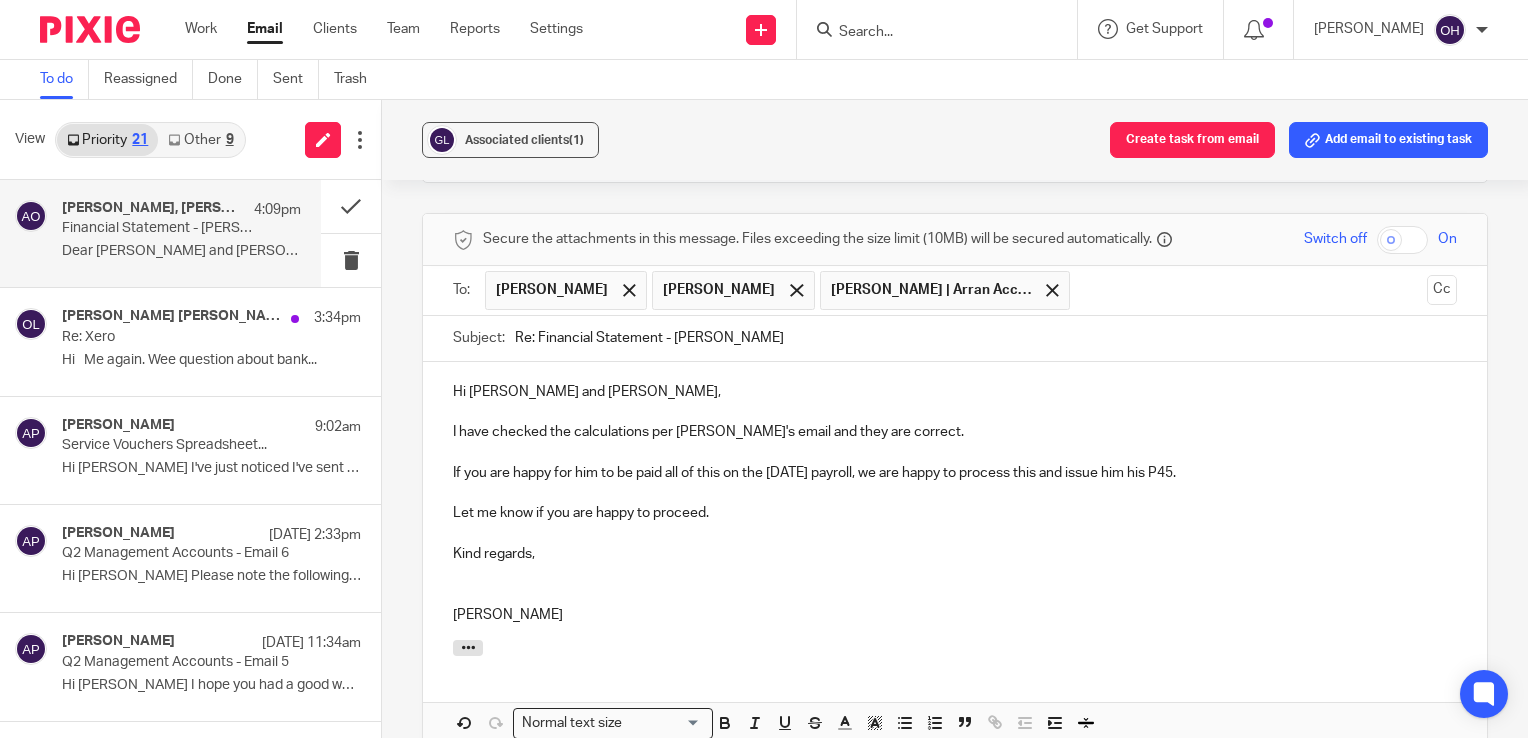 type 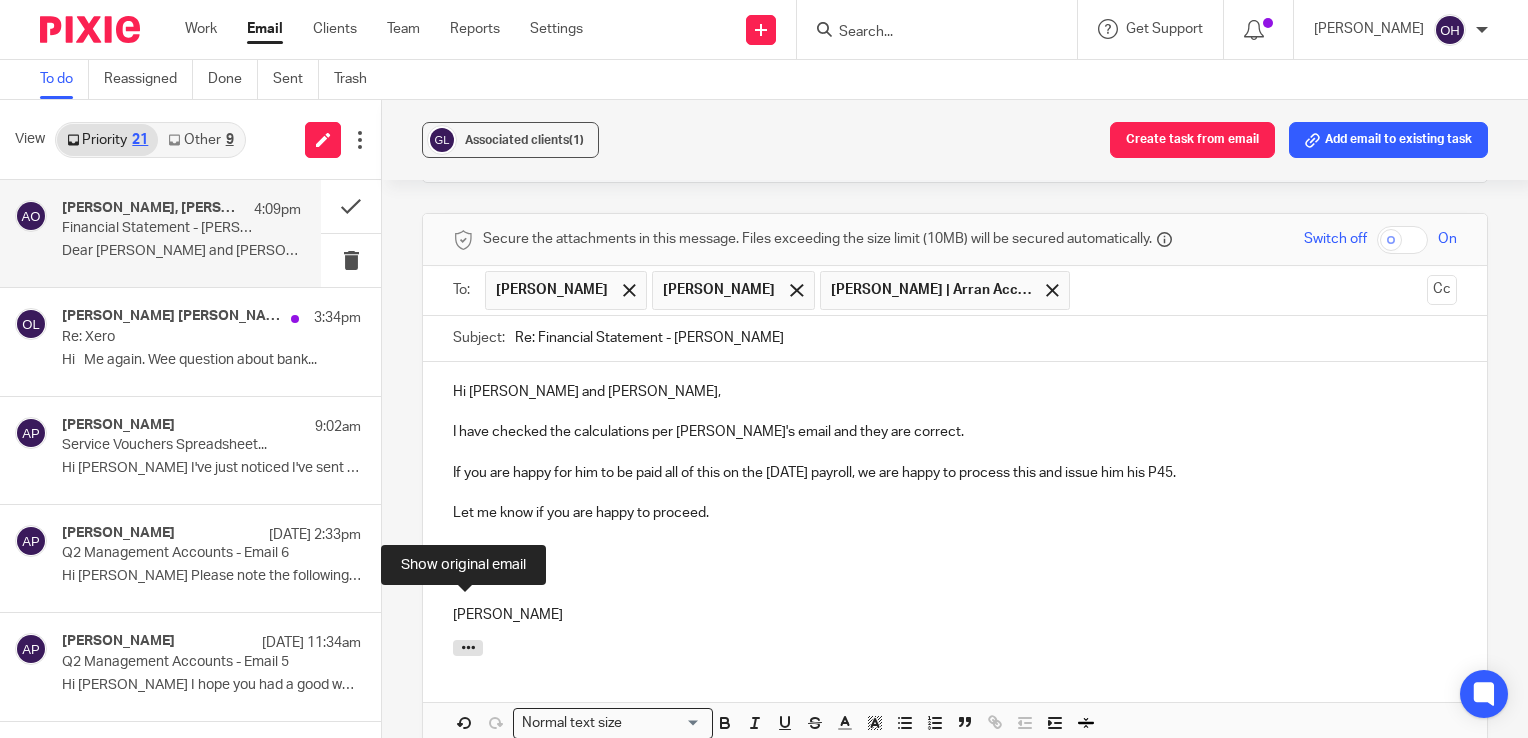 click on "Send" at bounding box center (500, 777) 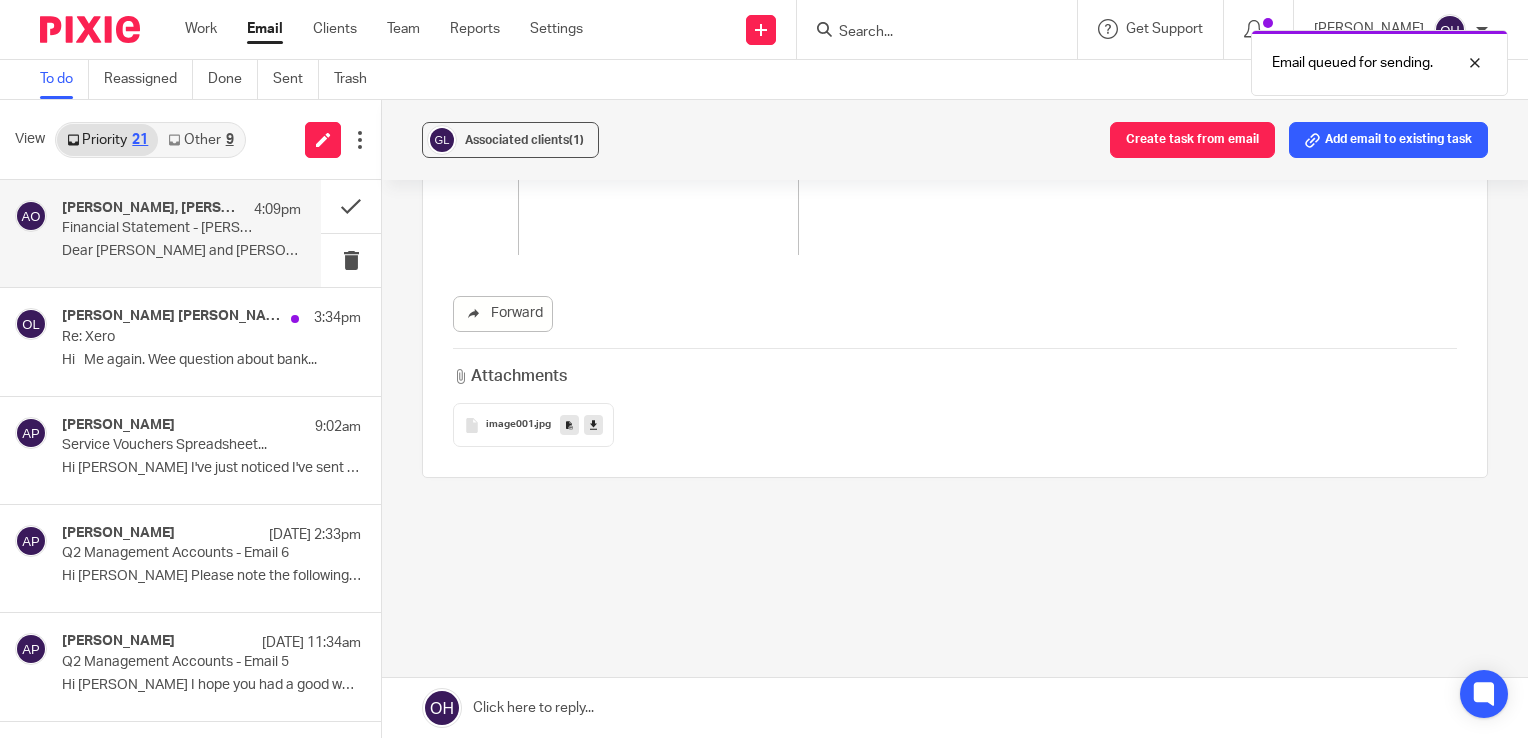 scroll, scrollTop: 3070, scrollLeft: 0, axis: vertical 